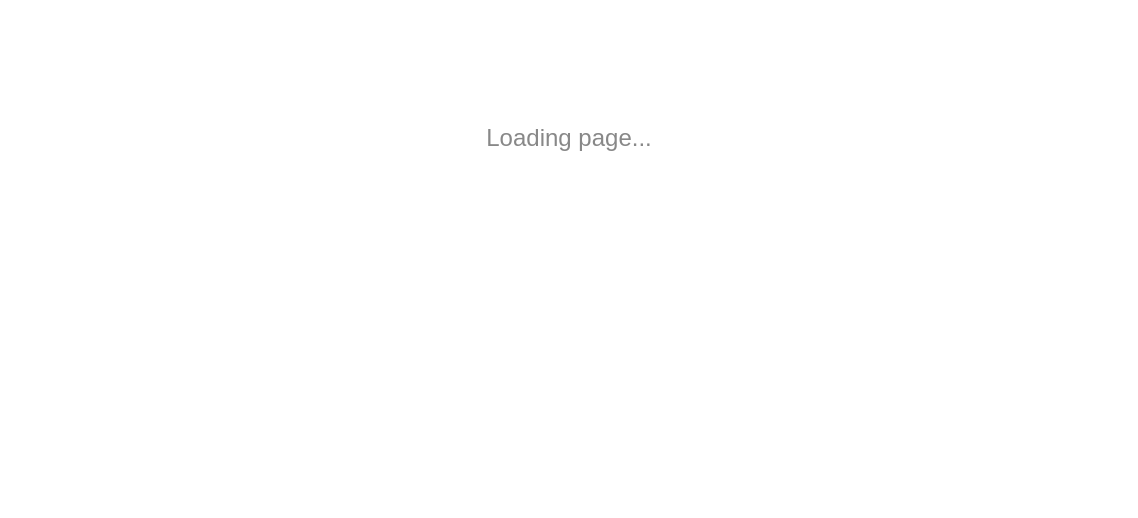 scroll, scrollTop: 0, scrollLeft: 0, axis: both 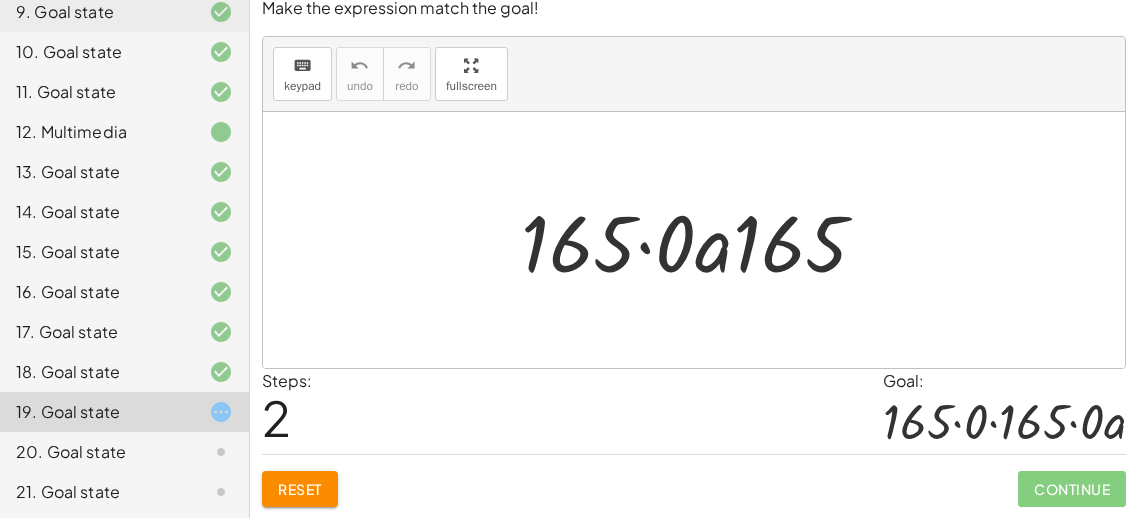 click at bounding box center (702, 240) 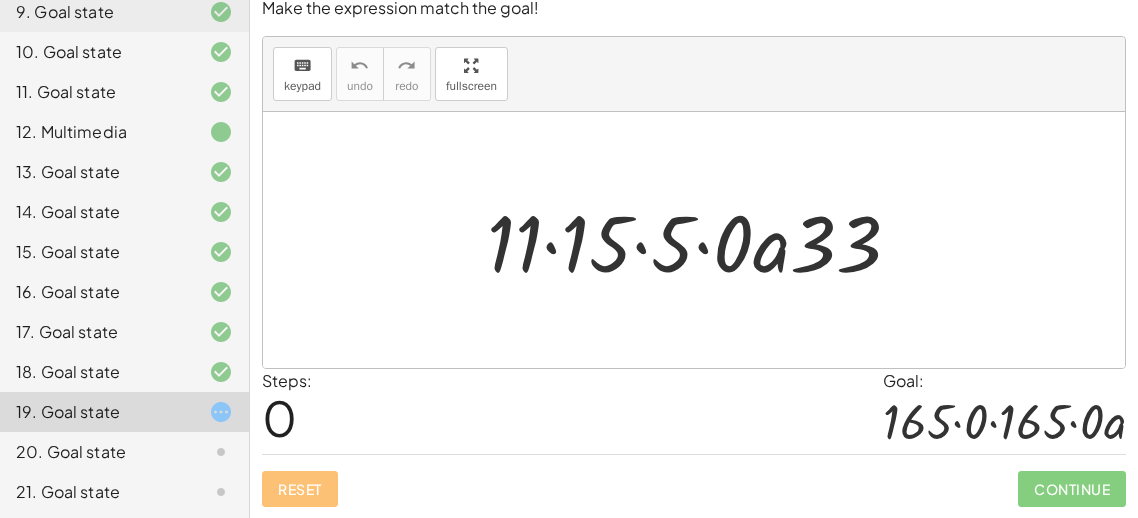click at bounding box center (702, 240) 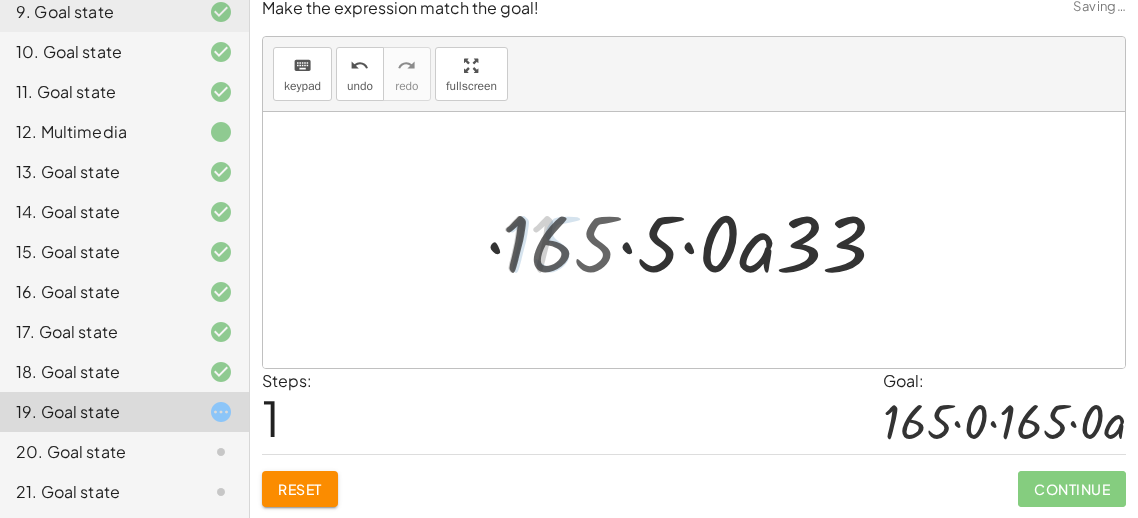 click at bounding box center [702, 240] 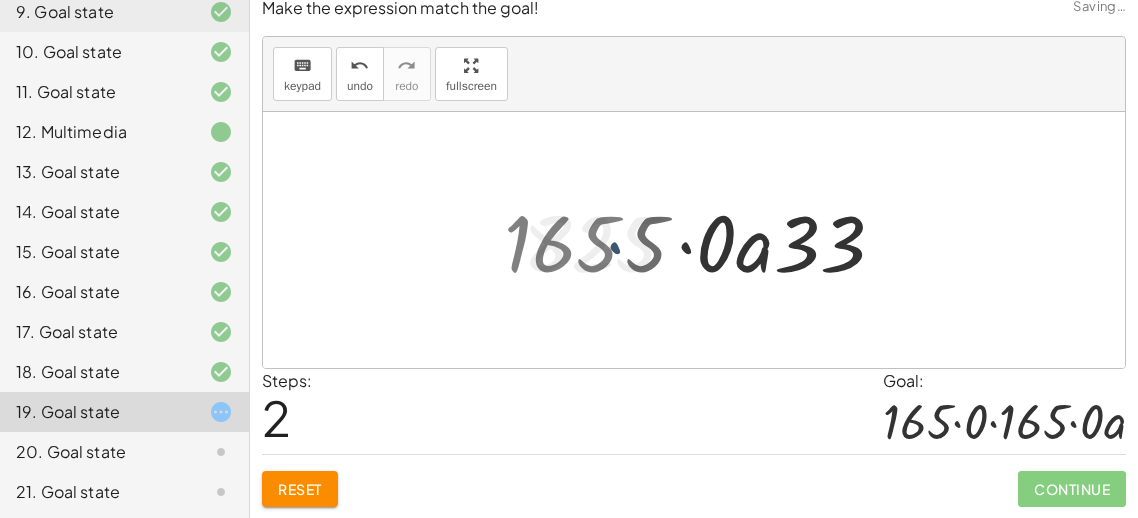 click at bounding box center [702, 240] 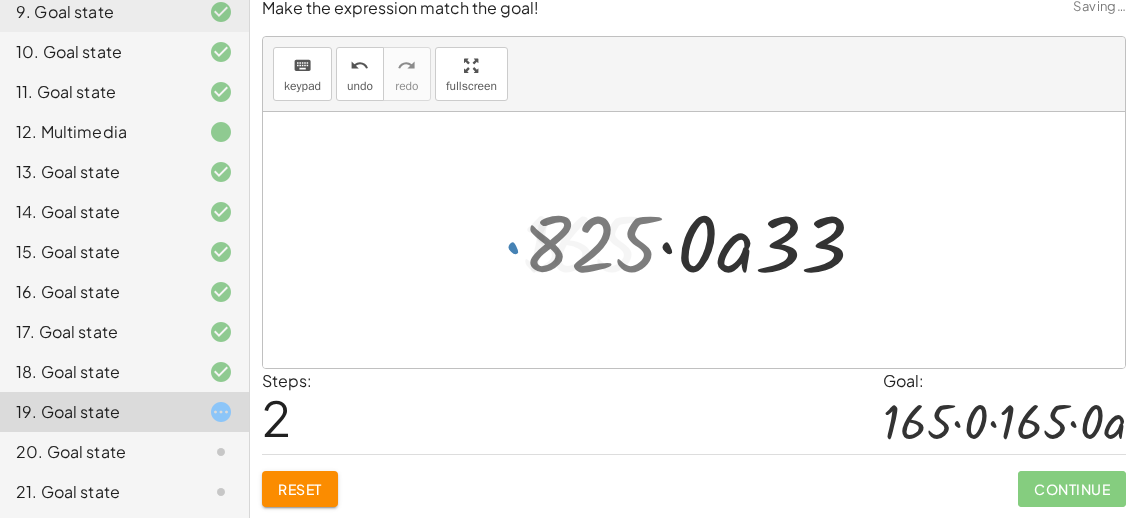 click at bounding box center (702, 240) 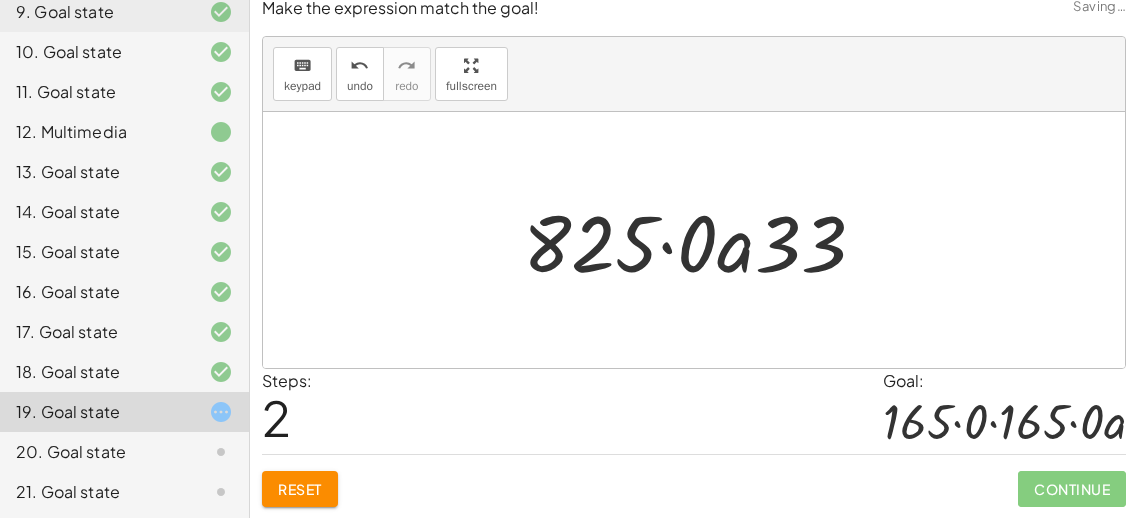 click at bounding box center (702, 240) 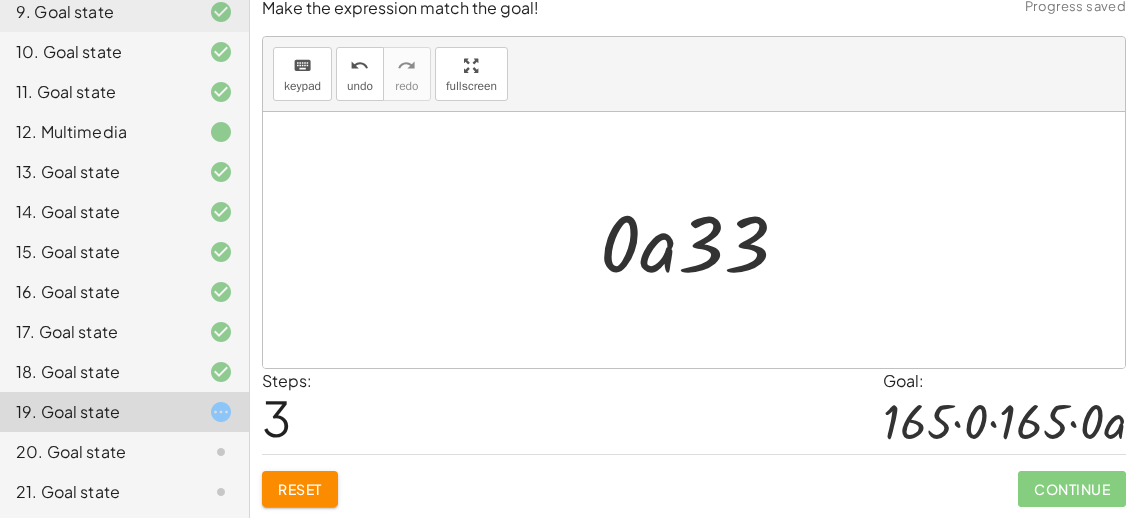 click at bounding box center (702, 240) 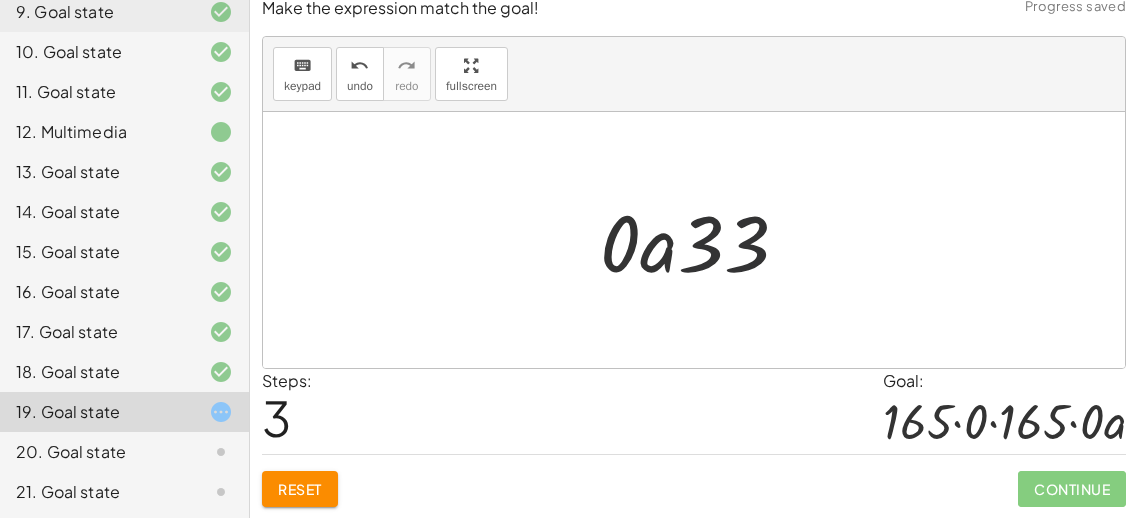 click at bounding box center [702, 240] 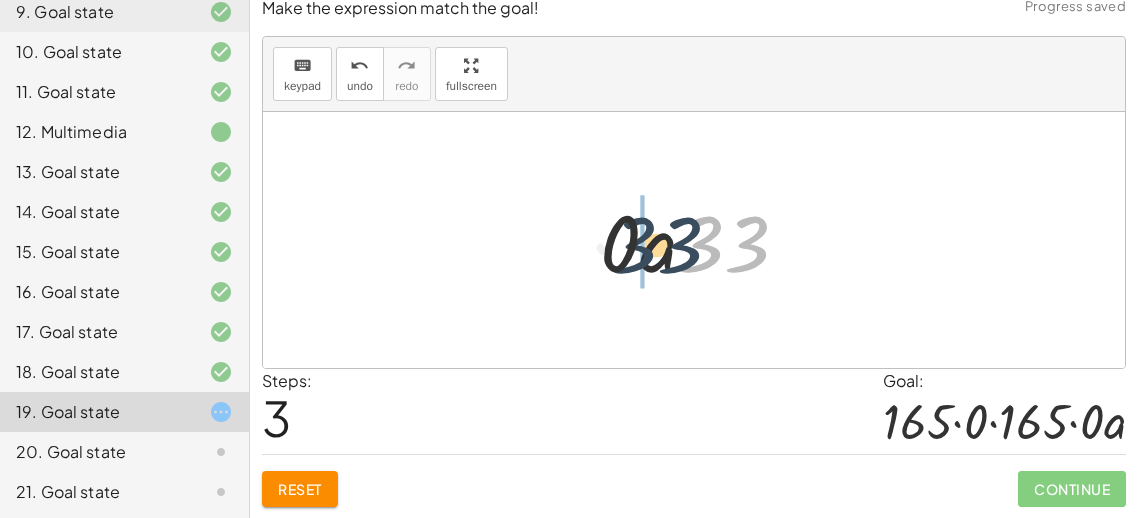 drag, startPoint x: 739, startPoint y: 252, endPoint x: 672, endPoint y: 253, distance: 67.00746 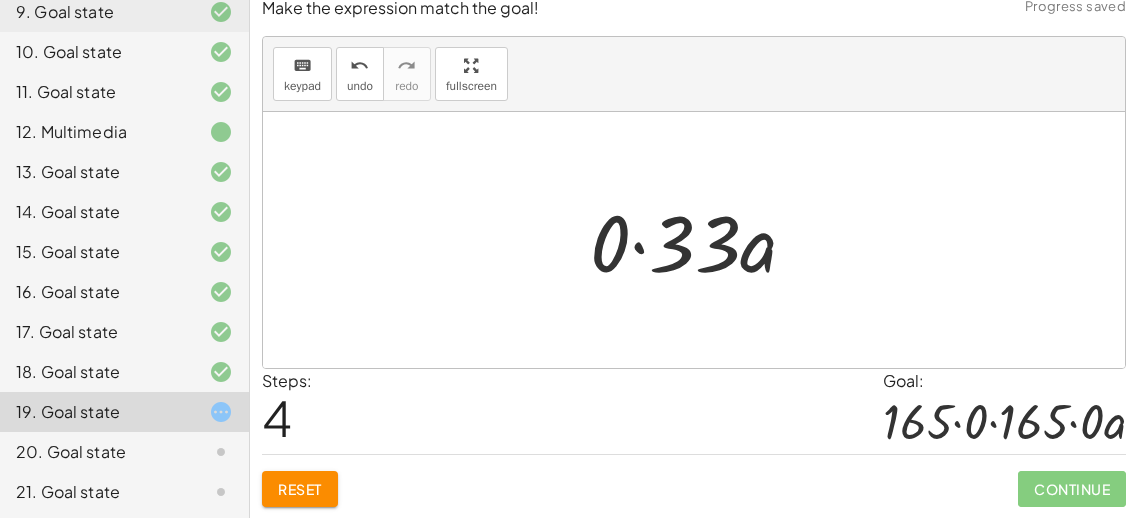 click at bounding box center (701, 240) 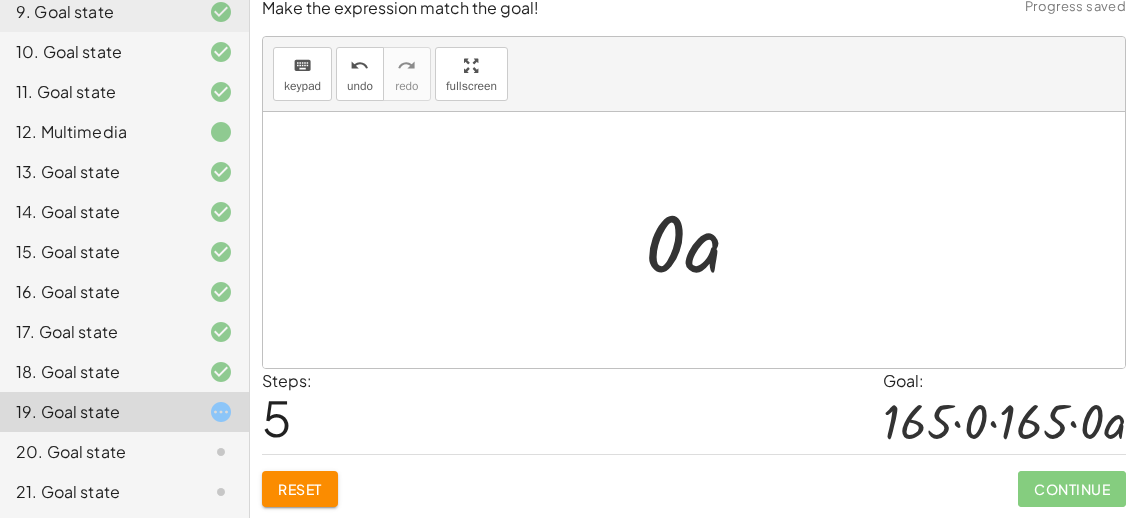 click on "Reset" 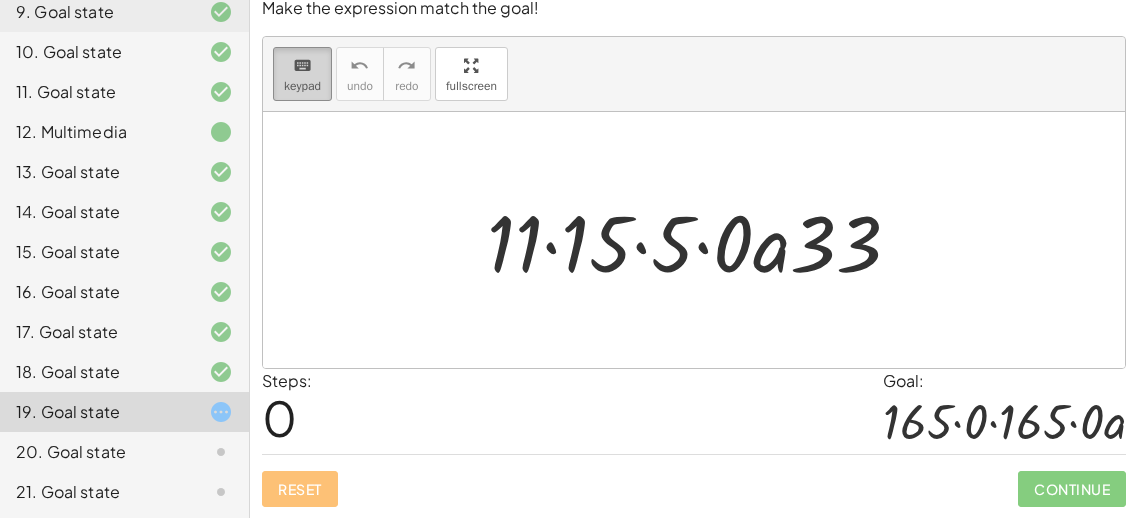 click on "keypad" at bounding box center (302, 86) 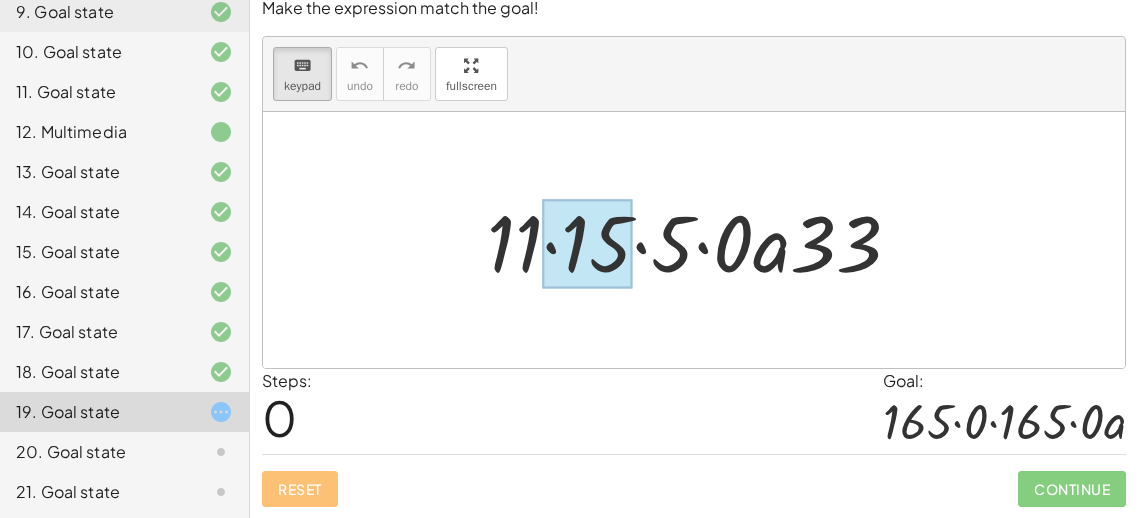 drag, startPoint x: 636, startPoint y: 255, endPoint x: 594, endPoint y: 251, distance: 42.190044 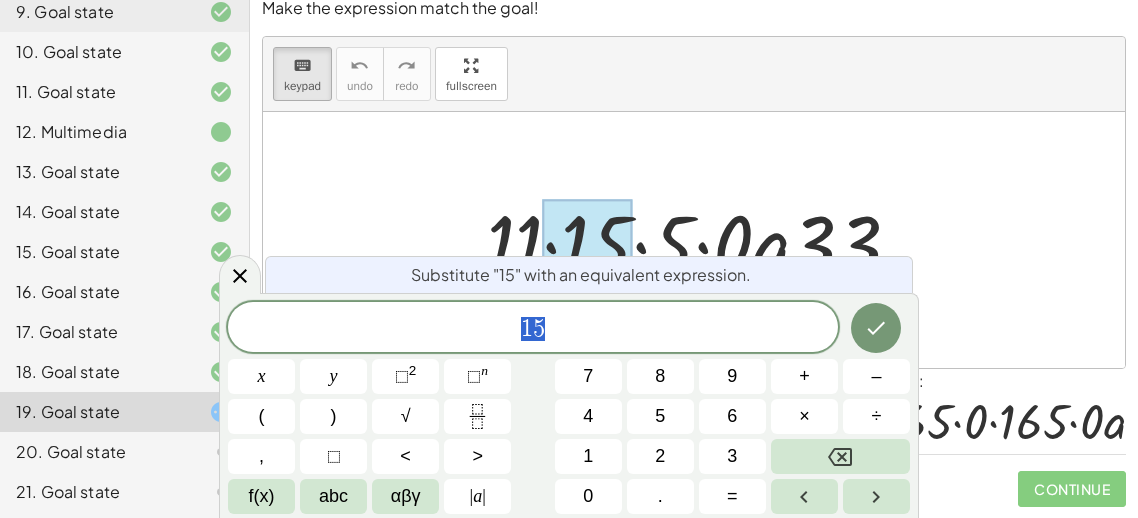 click at bounding box center (694, 240) 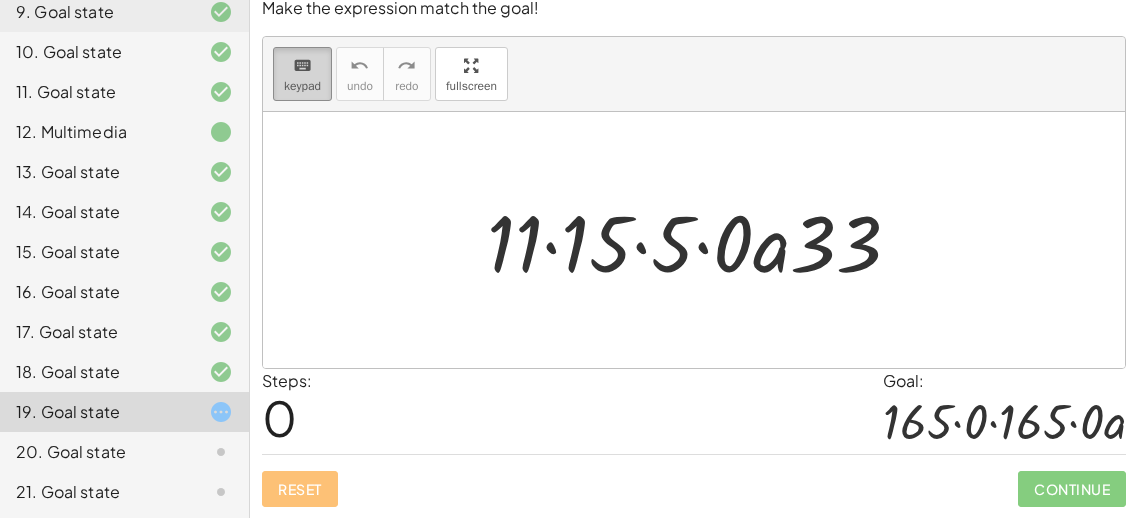 click on "keyboard" at bounding box center (302, 66) 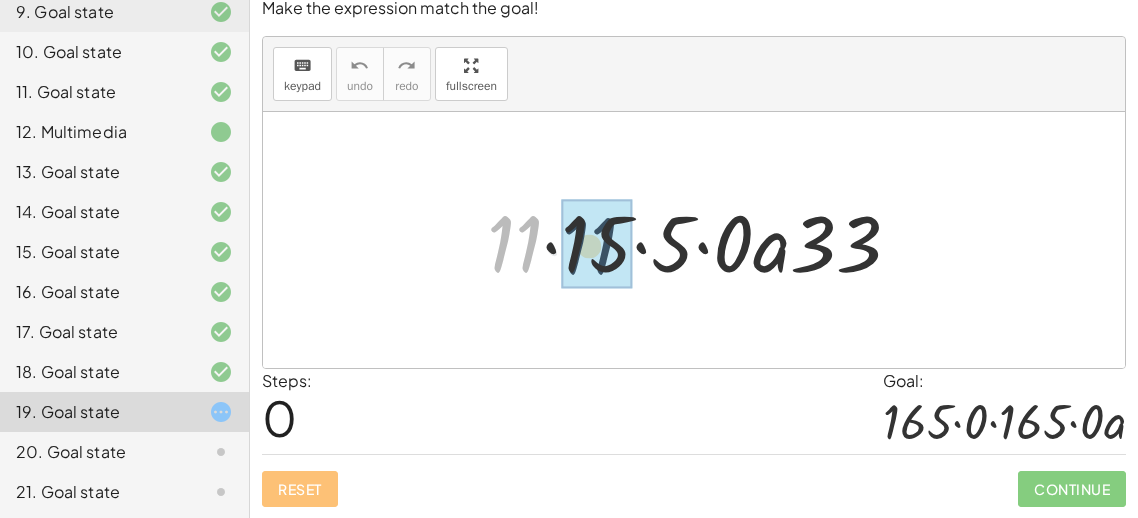 drag, startPoint x: 516, startPoint y: 221, endPoint x: 595, endPoint y: 222, distance: 79.00633 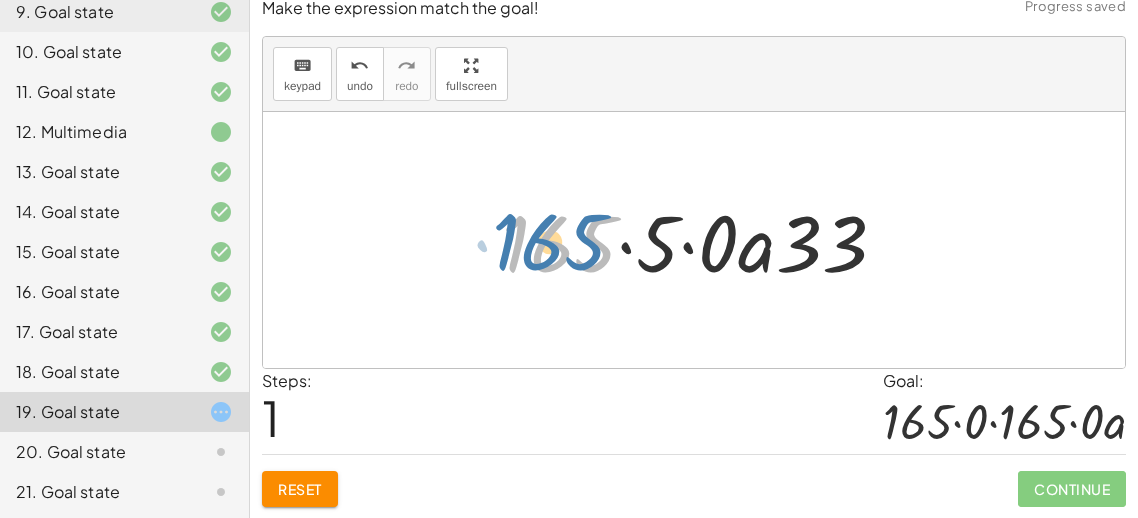 drag, startPoint x: 541, startPoint y: 247, endPoint x: 496, endPoint y: 244, distance: 45.099888 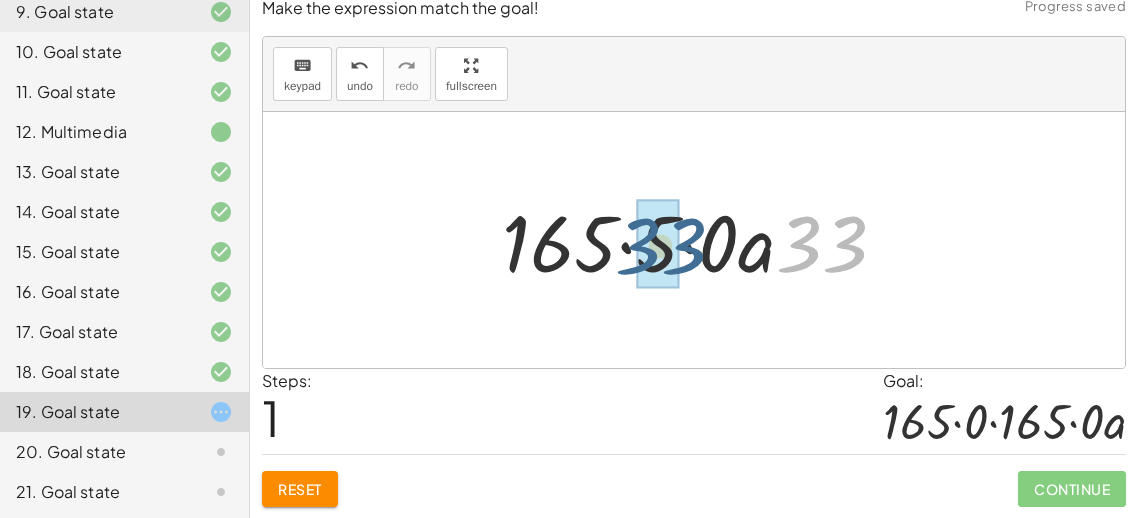 drag, startPoint x: 821, startPoint y: 257, endPoint x: 651, endPoint y: 257, distance: 170 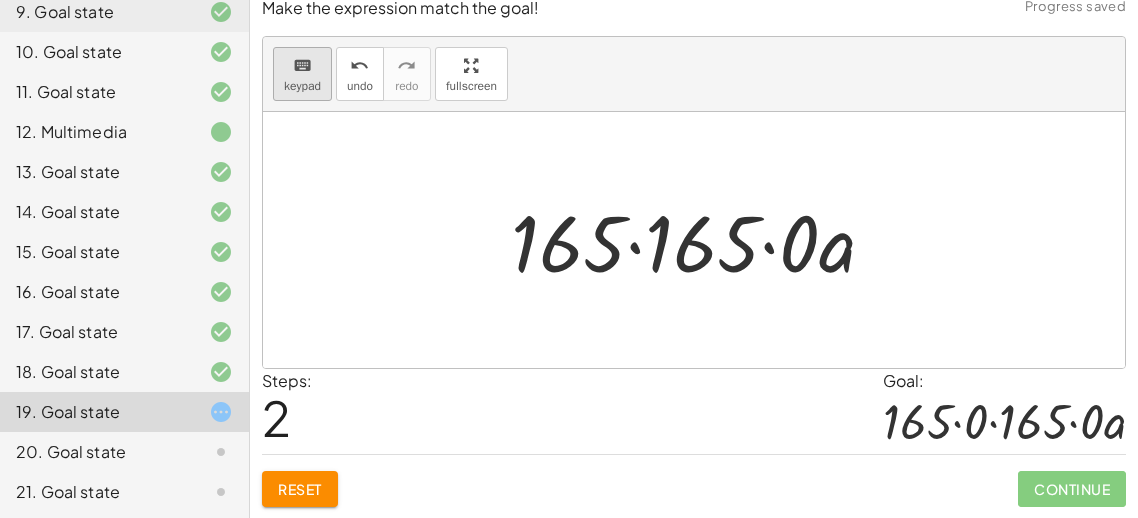 click on "keypad" at bounding box center (302, 86) 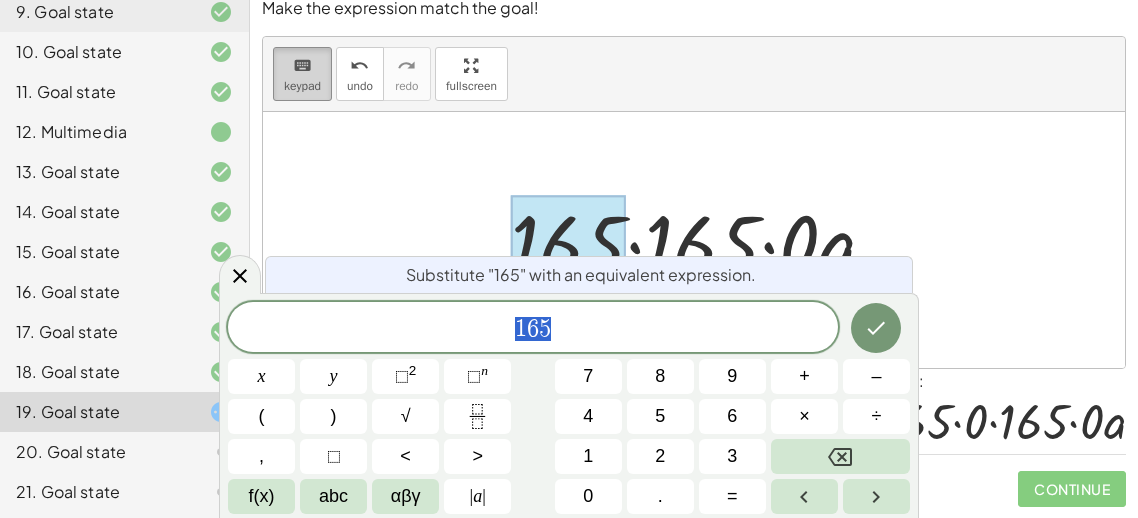click on "keypad" at bounding box center [302, 86] 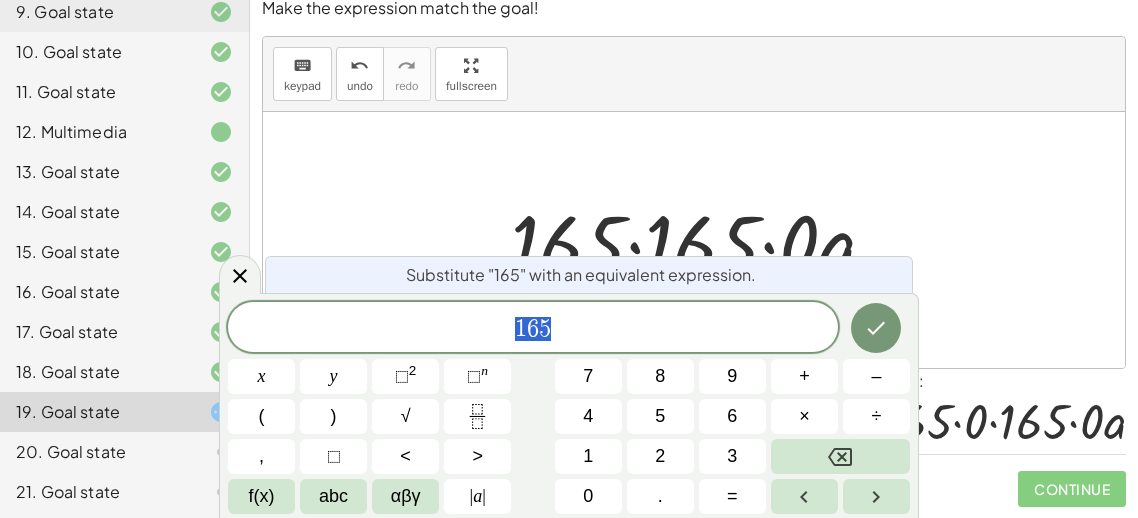 click at bounding box center (694, 240) 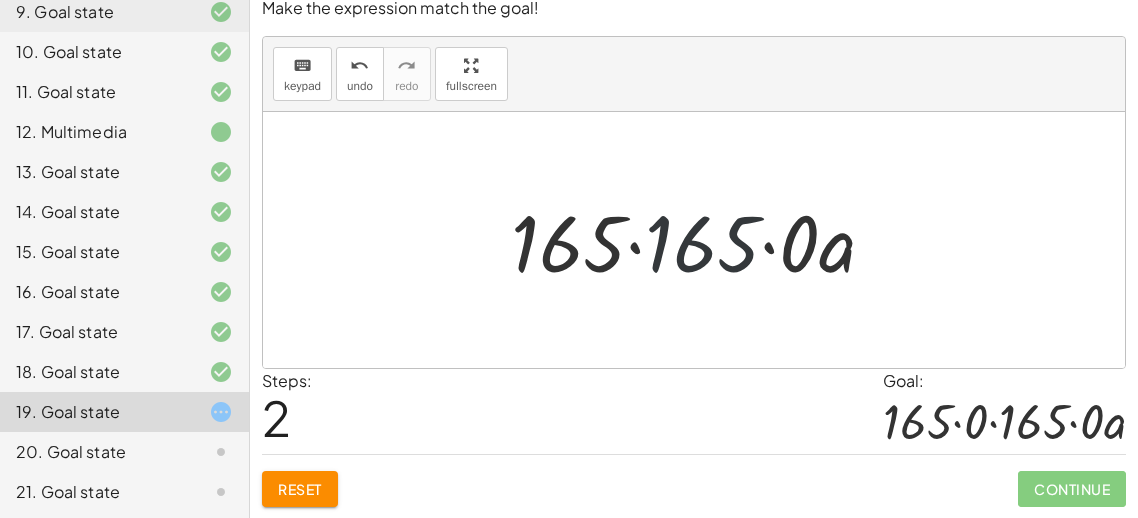 click at bounding box center (701, 240) 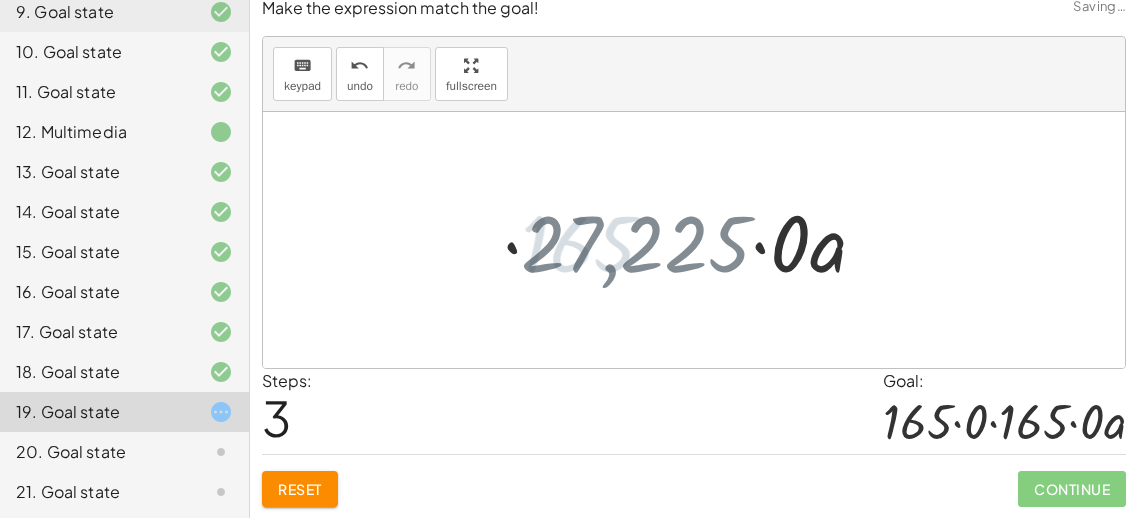 click at bounding box center (701, 240) 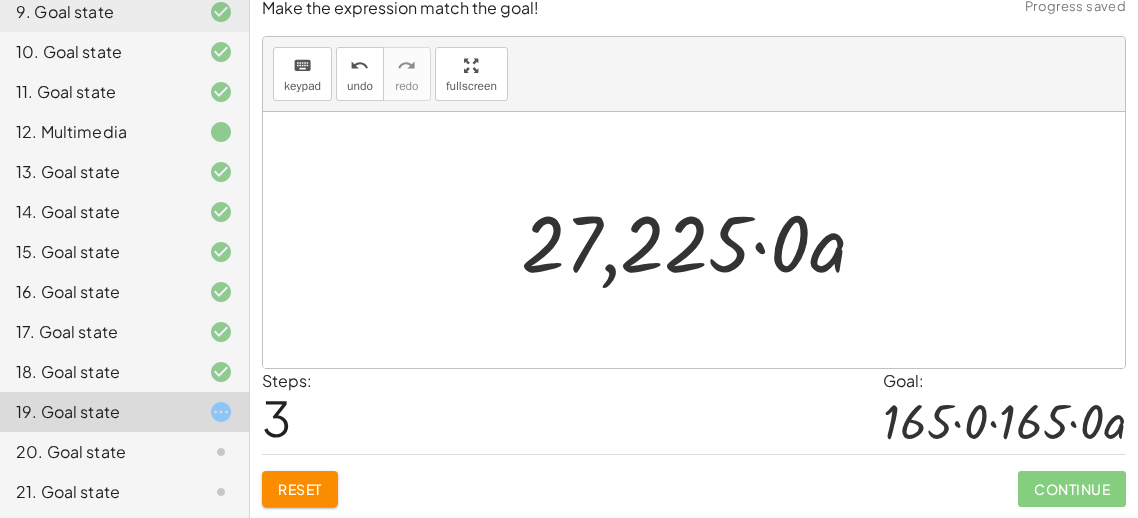 click at bounding box center [701, 240] 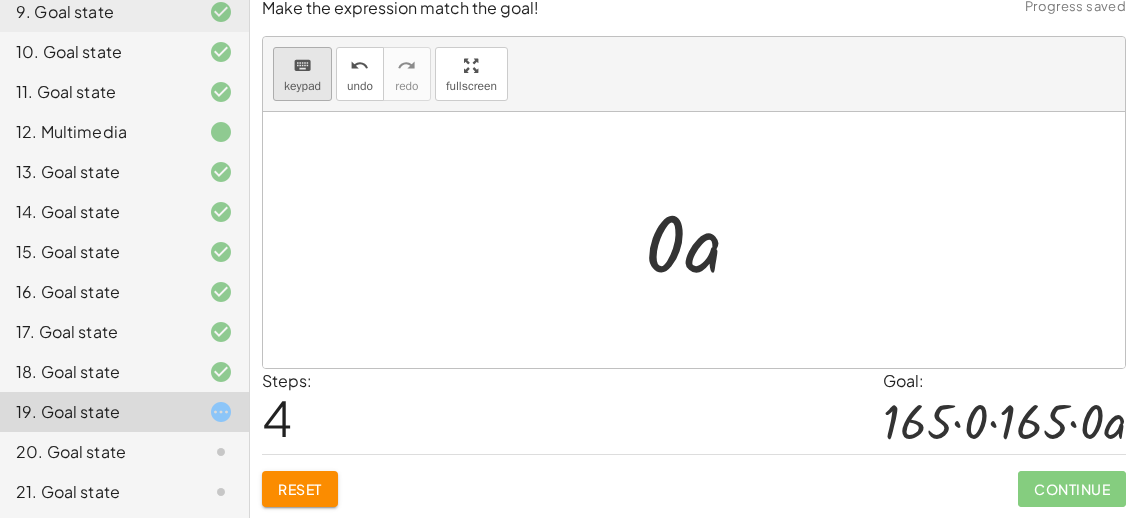 click on "keypad" at bounding box center [302, 86] 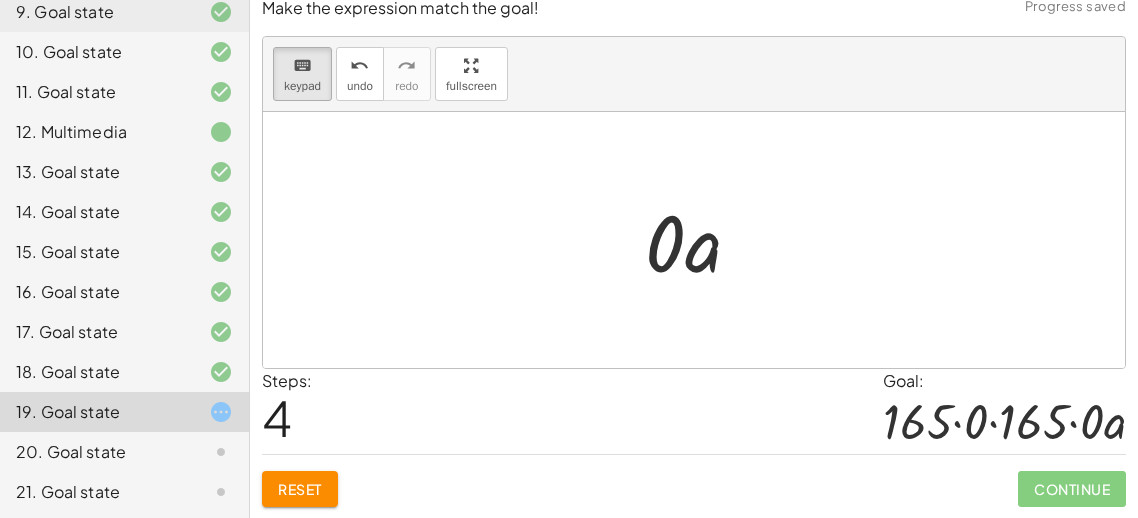 click at bounding box center (694, 240) 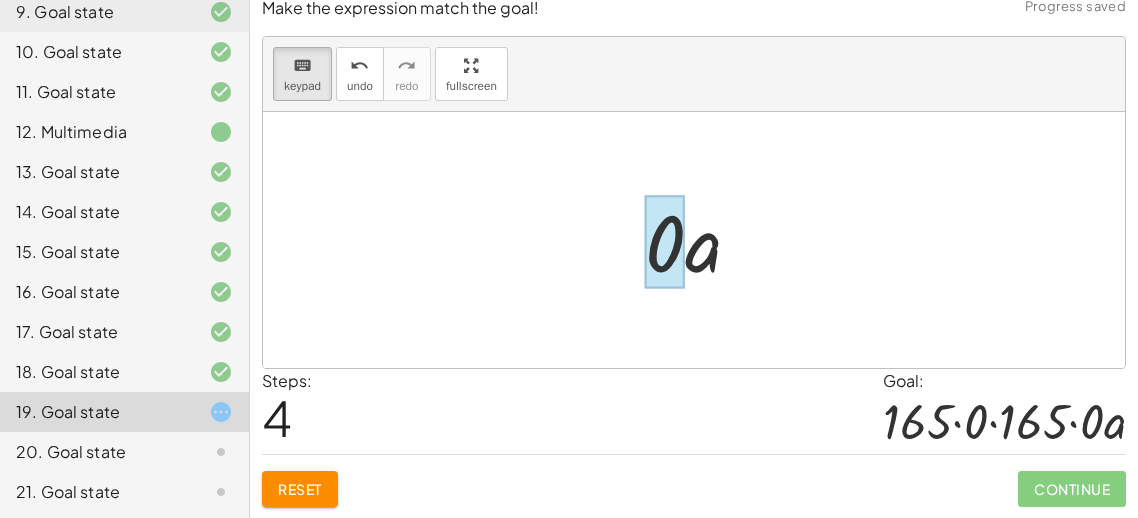 click at bounding box center [665, 242] 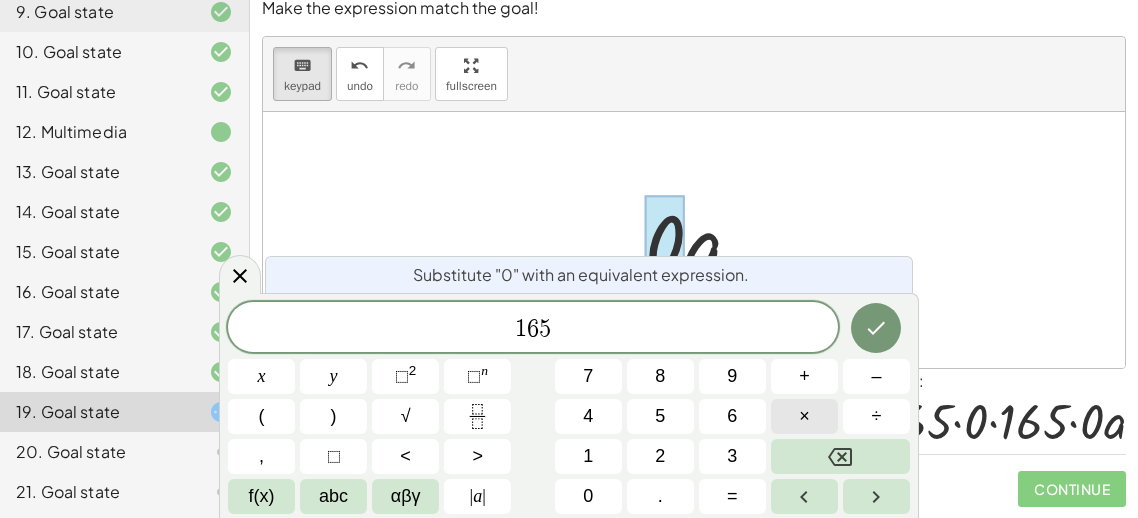 click on "×" at bounding box center (804, 416) 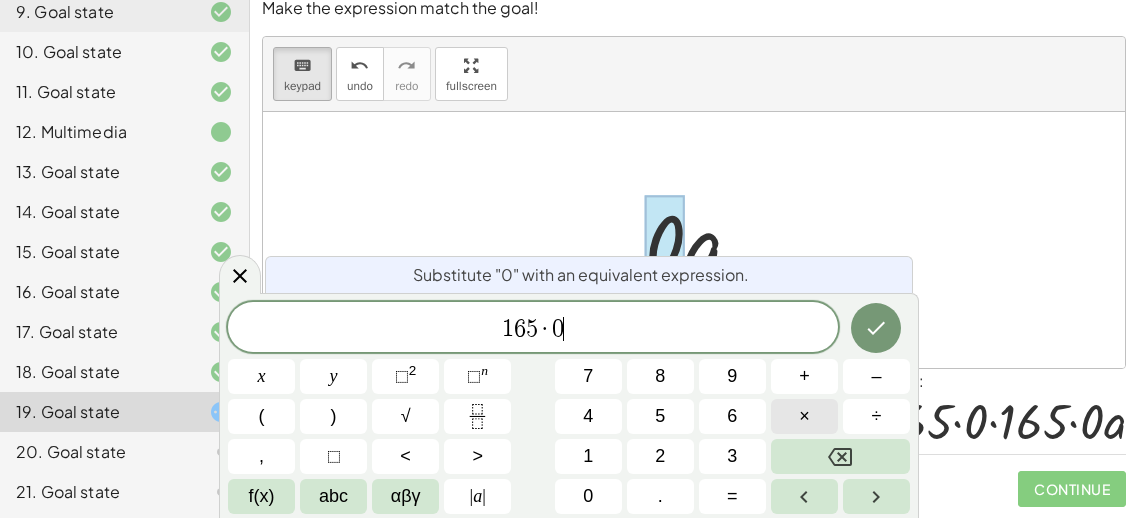 click on "×" at bounding box center (804, 416) 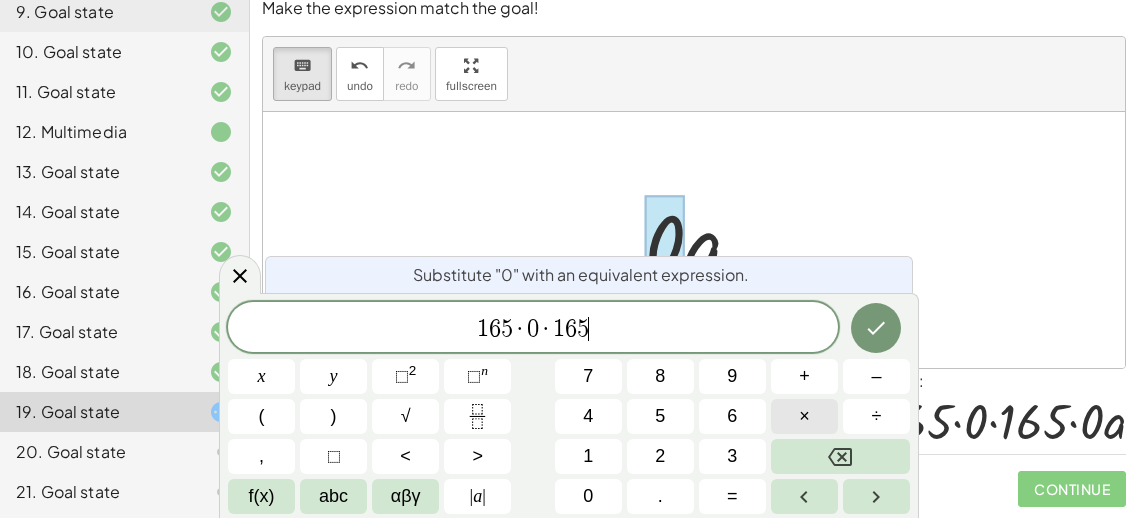 click on "×" at bounding box center [804, 416] 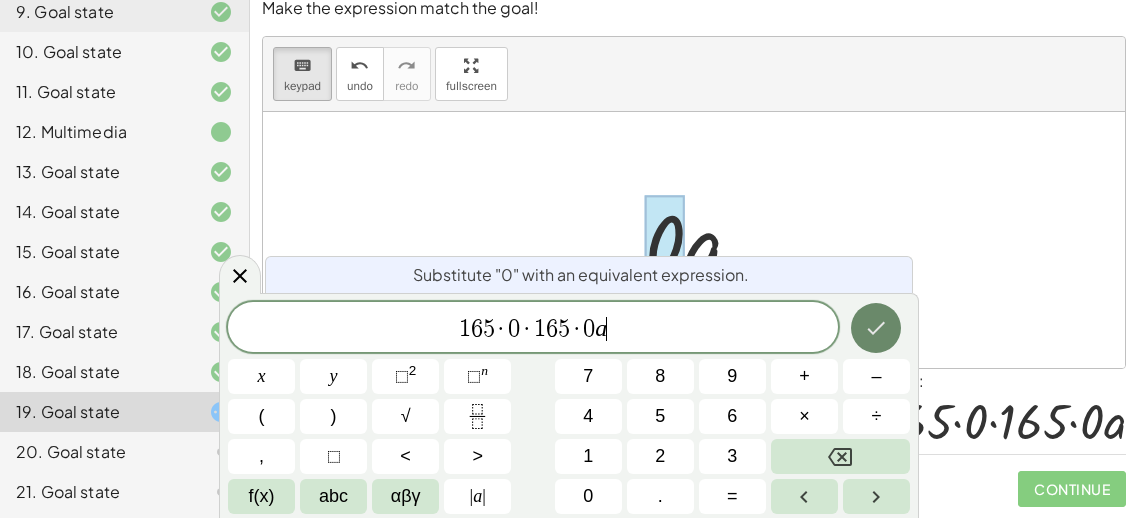 click 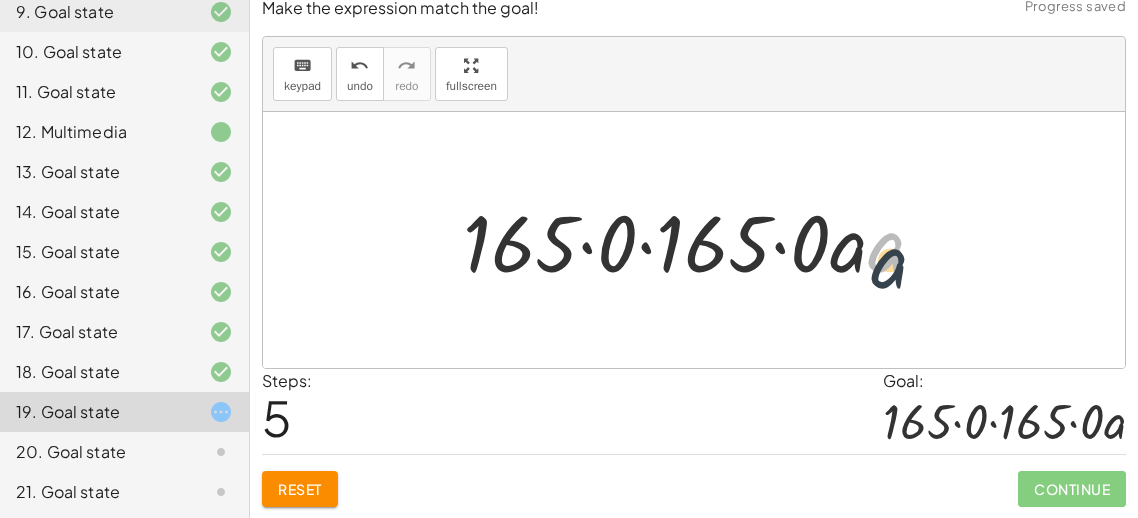 drag, startPoint x: 881, startPoint y: 262, endPoint x: 885, endPoint y: 282, distance: 20.396078 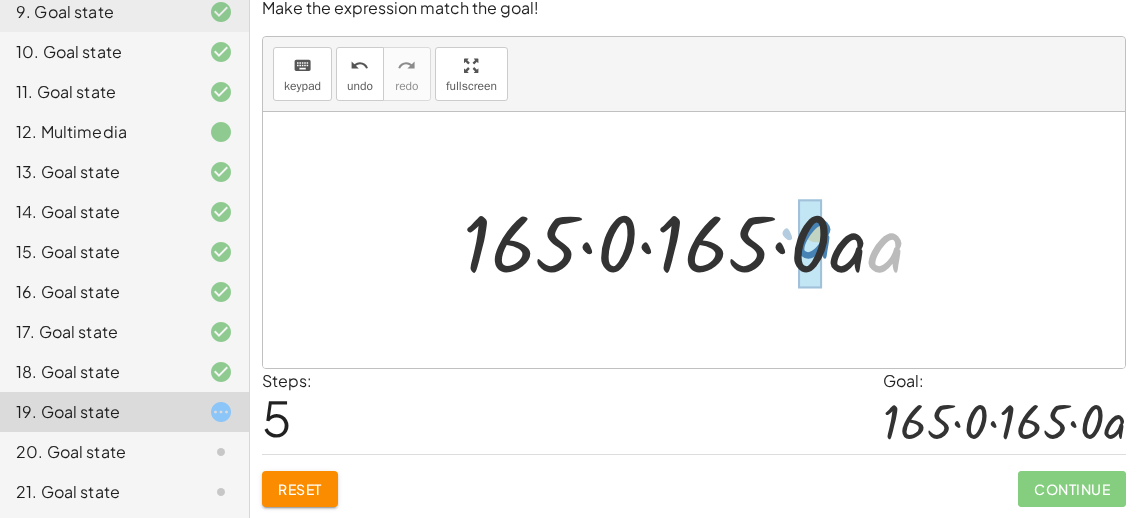 drag, startPoint x: 884, startPoint y: 254, endPoint x: 808, endPoint y: 241, distance: 77.10383 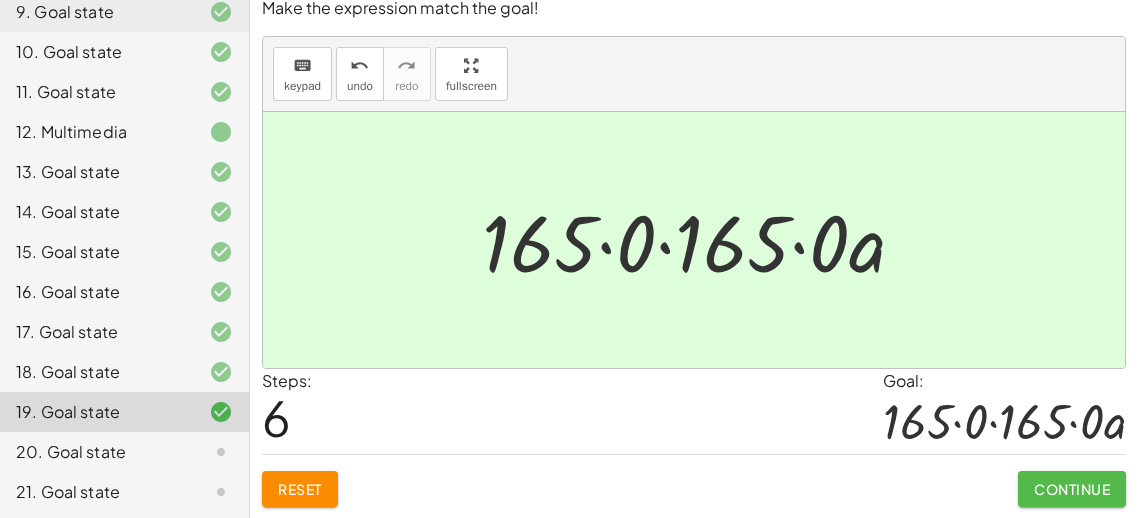 click on "Continue" at bounding box center [1072, 489] 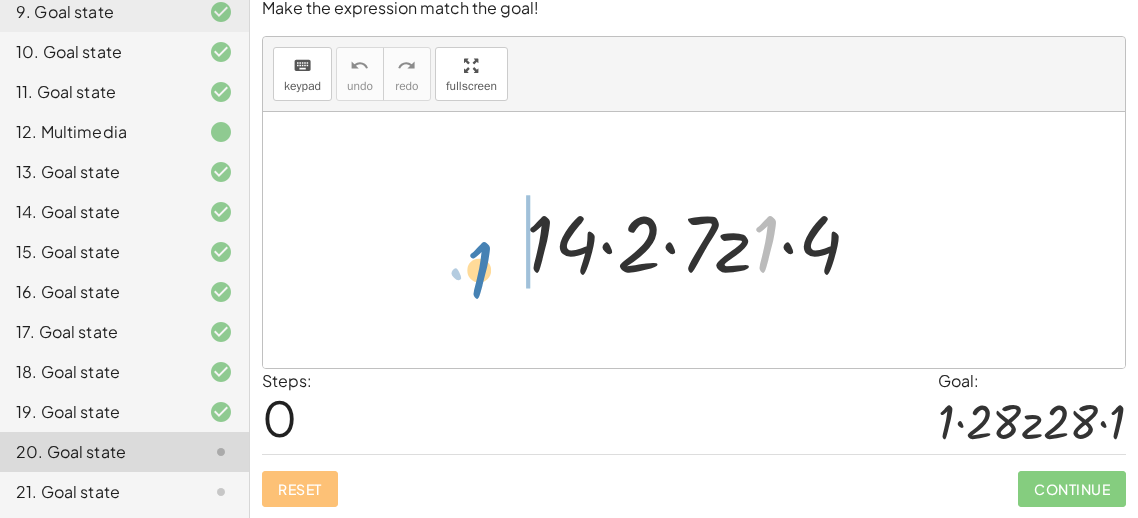 drag, startPoint x: 769, startPoint y: 221, endPoint x: 485, endPoint y: 248, distance: 285.28058 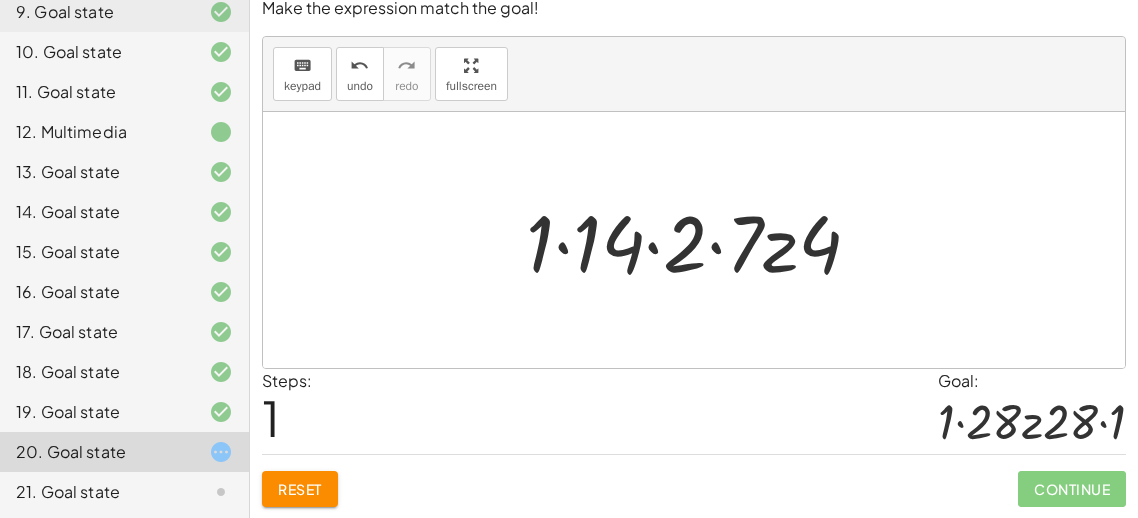 click 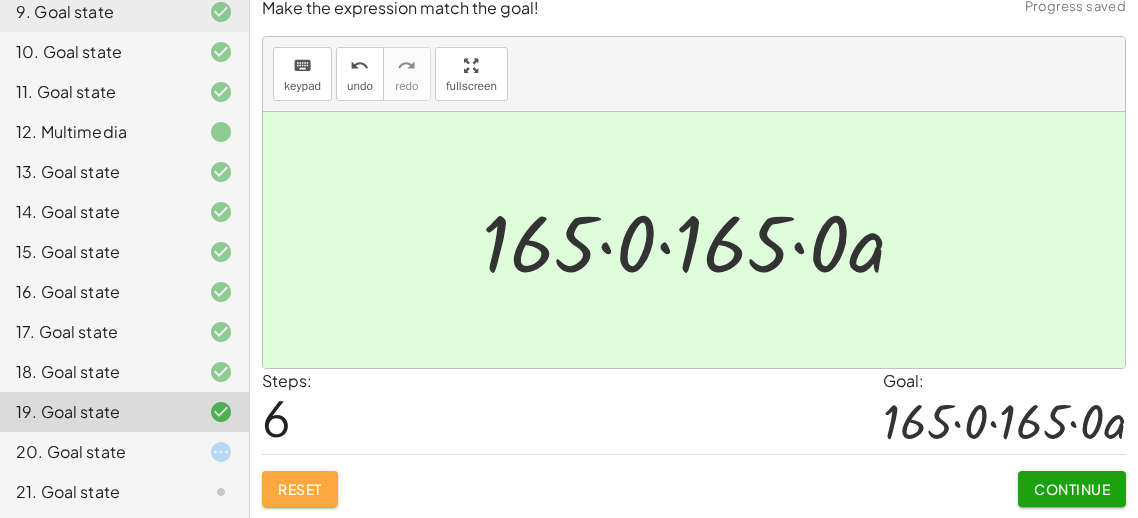 click on "Reset" 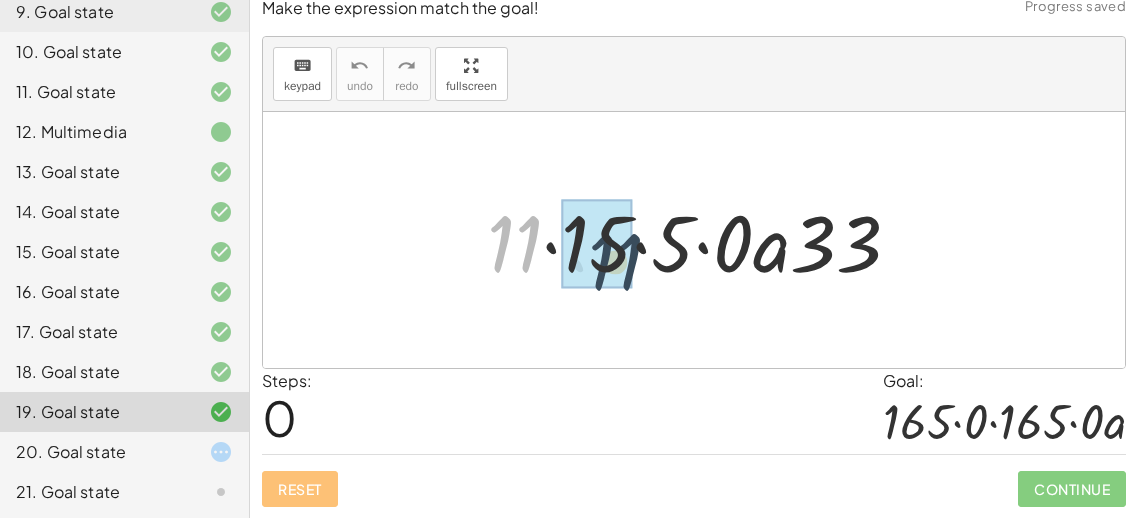 drag, startPoint x: 593, startPoint y: 259, endPoint x: 610, endPoint y: 260, distance: 17.029387 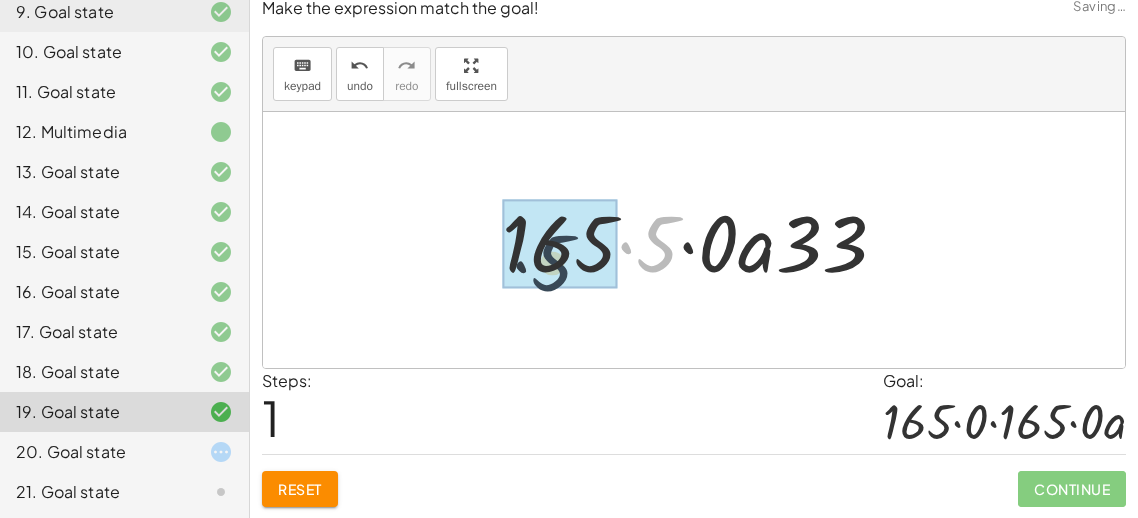 drag, startPoint x: 661, startPoint y: 246, endPoint x: 530, endPoint y: 260, distance: 131.74597 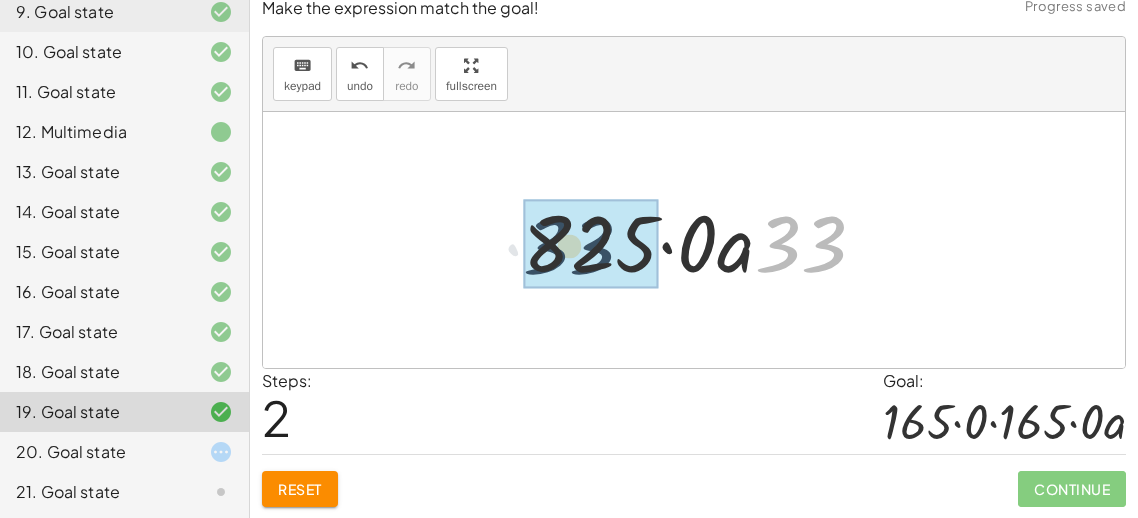 drag, startPoint x: 801, startPoint y: 248, endPoint x: 560, endPoint y: 245, distance: 241.01868 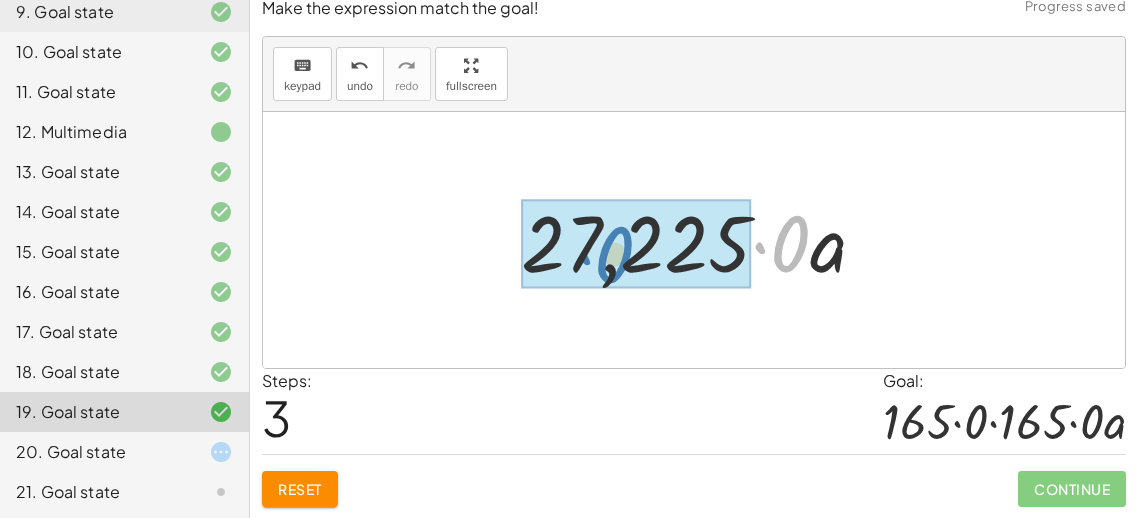 drag, startPoint x: 771, startPoint y: 243, endPoint x: 593, endPoint y: 252, distance: 178.22739 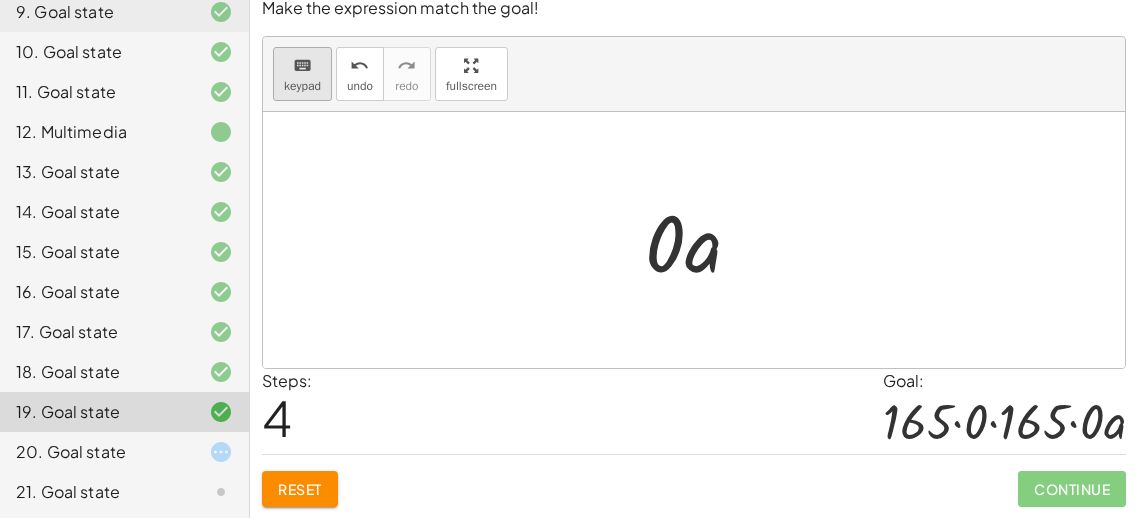 click on "keyboard keypad" at bounding box center [302, 74] 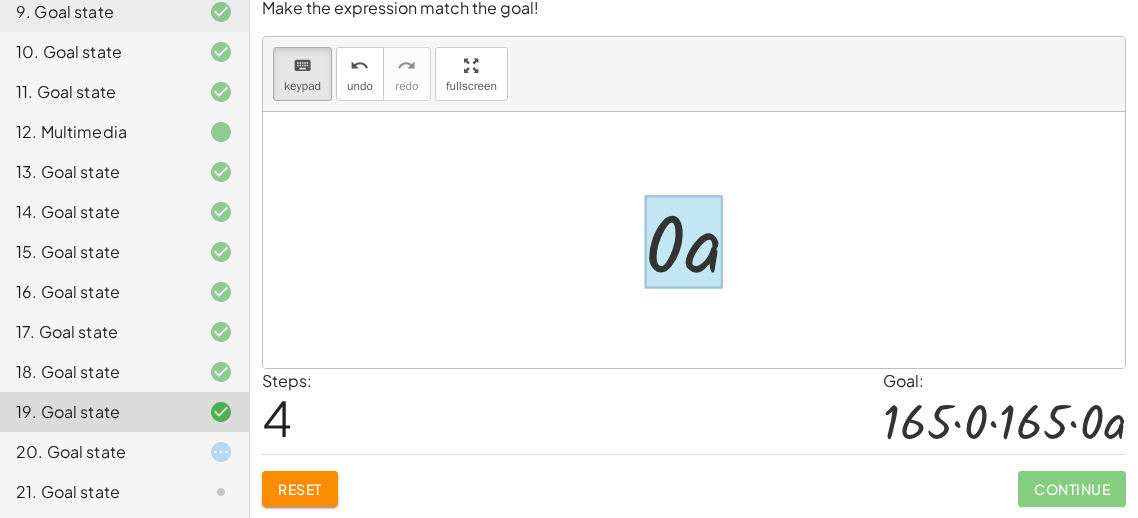 click at bounding box center [684, 242] 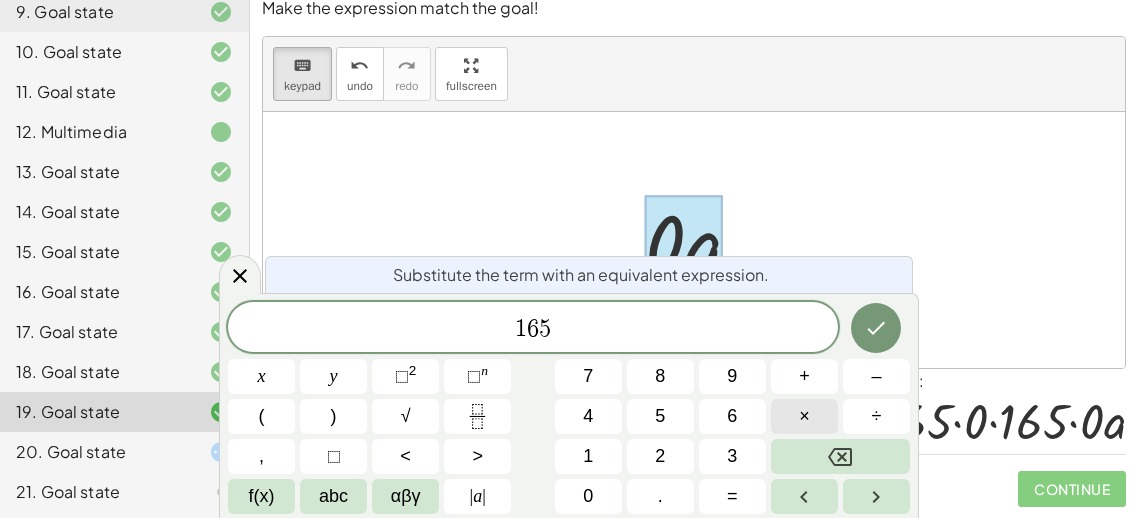 click on "×" at bounding box center [804, 416] 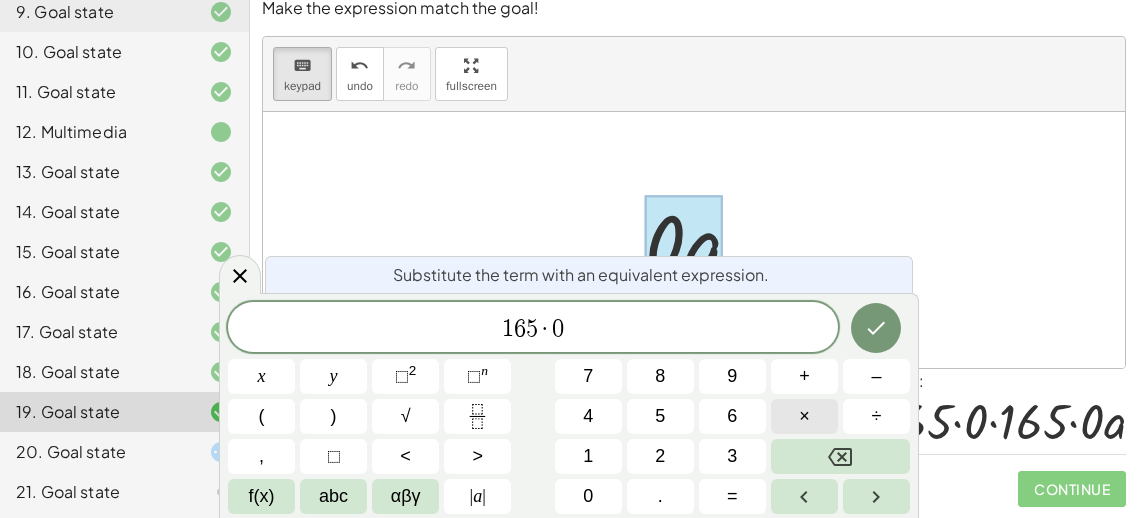 click on "×" at bounding box center (804, 416) 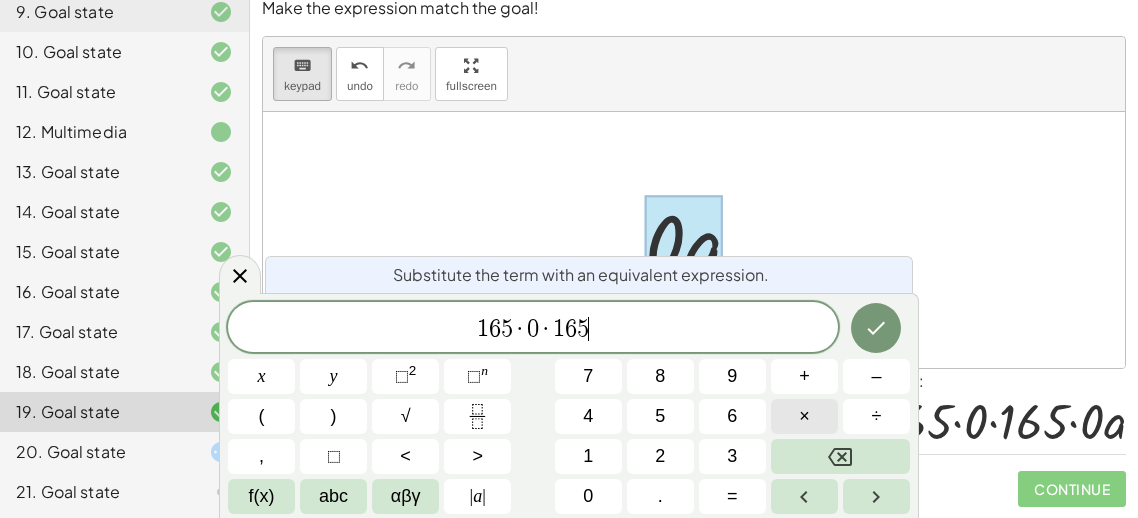 click on "×" at bounding box center (804, 416) 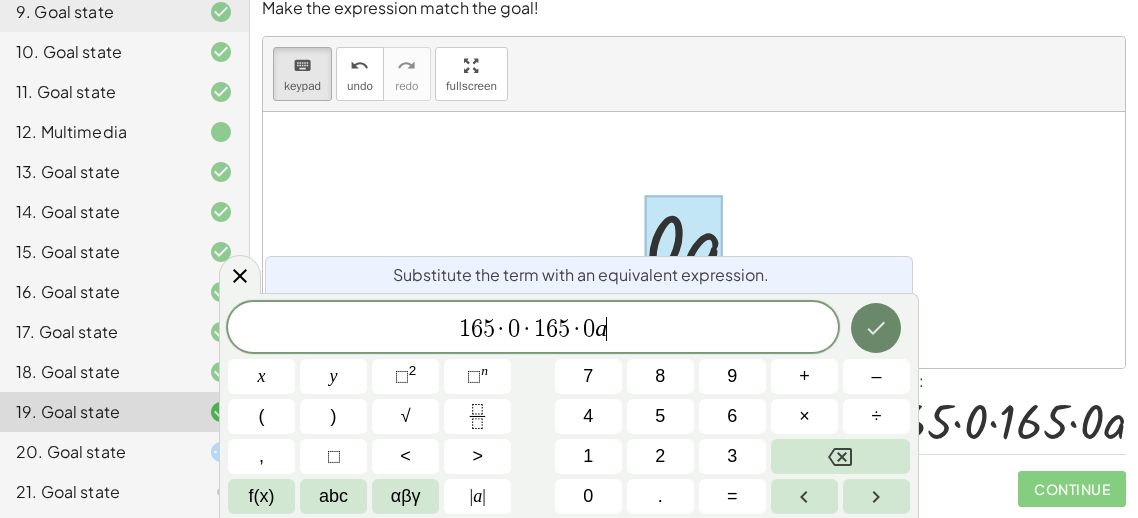 click 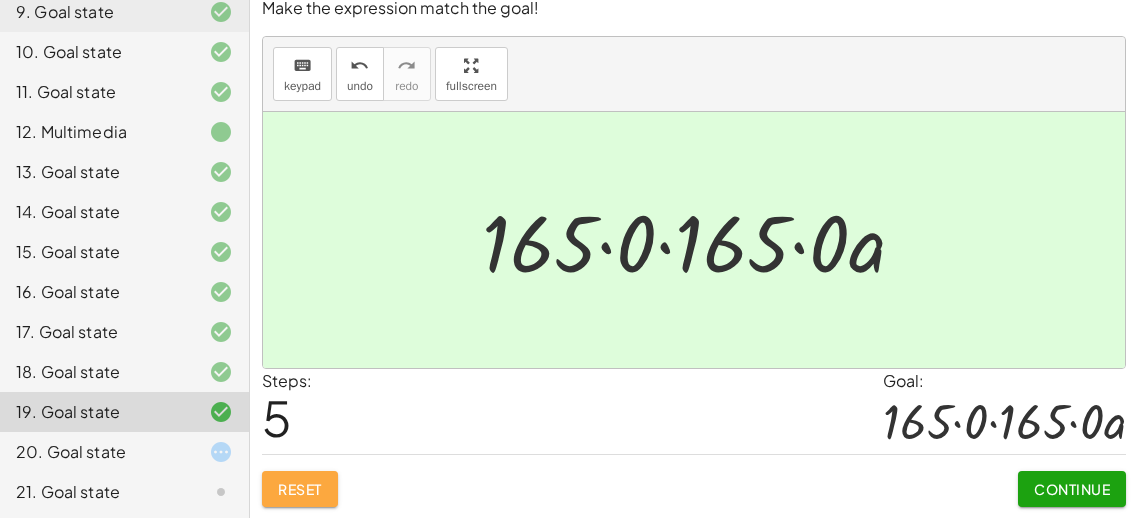 click on "Reset" at bounding box center (300, 489) 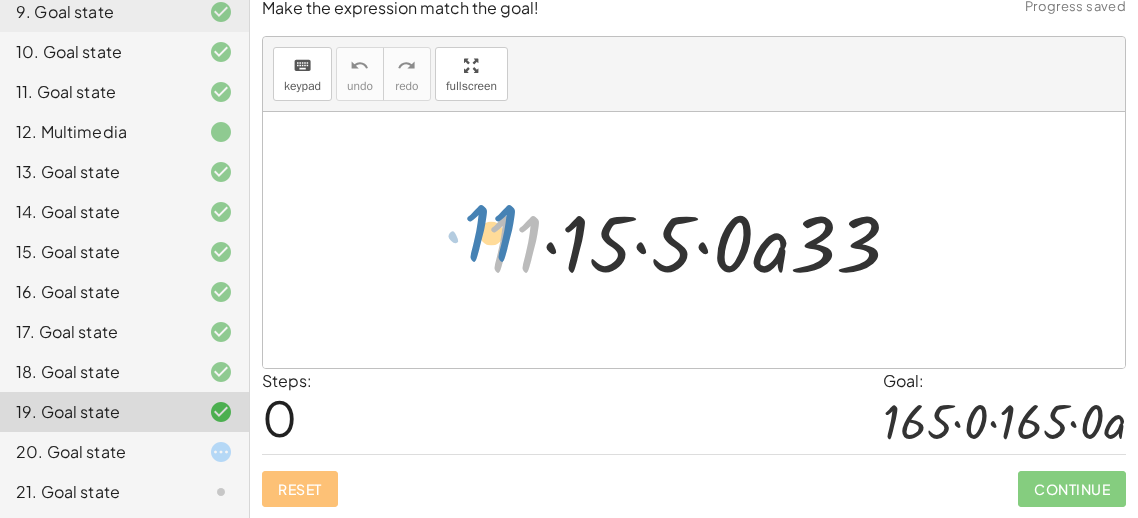 drag, startPoint x: 507, startPoint y: 233, endPoint x: 482, endPoint y: 222, distance: 27.313 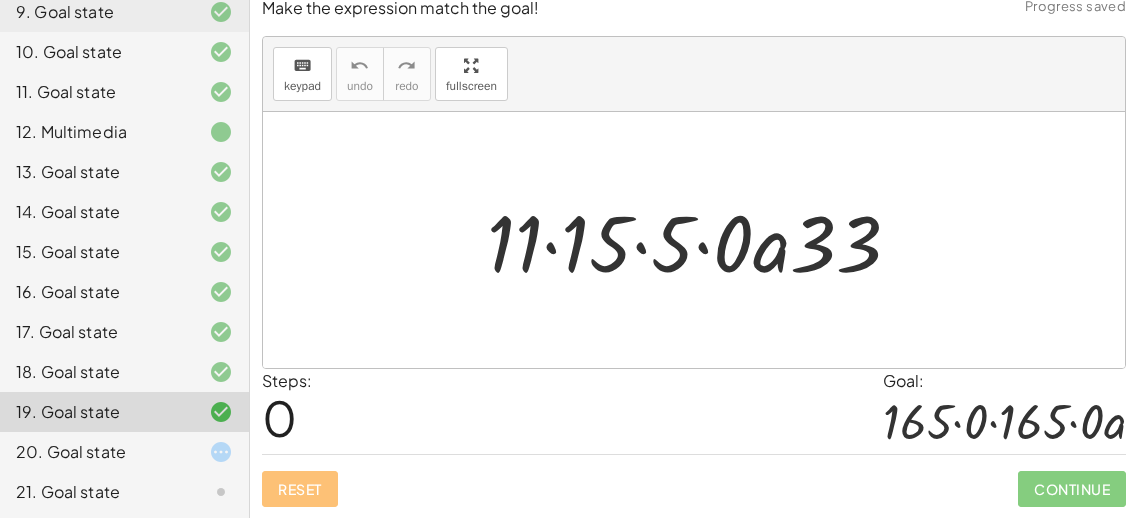 click at bounding box center [702, 240] 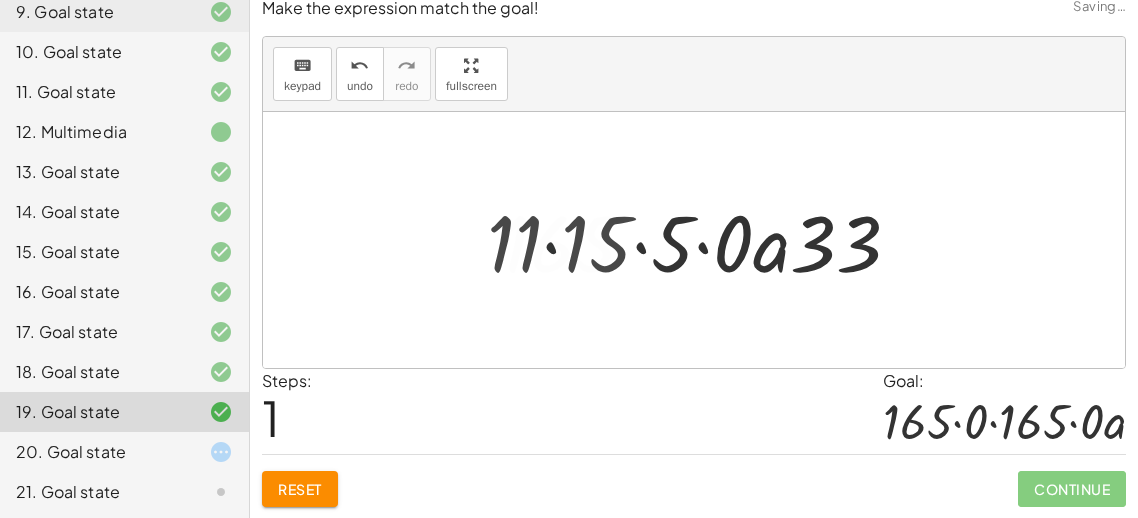 click at bounding box center [702, 240] 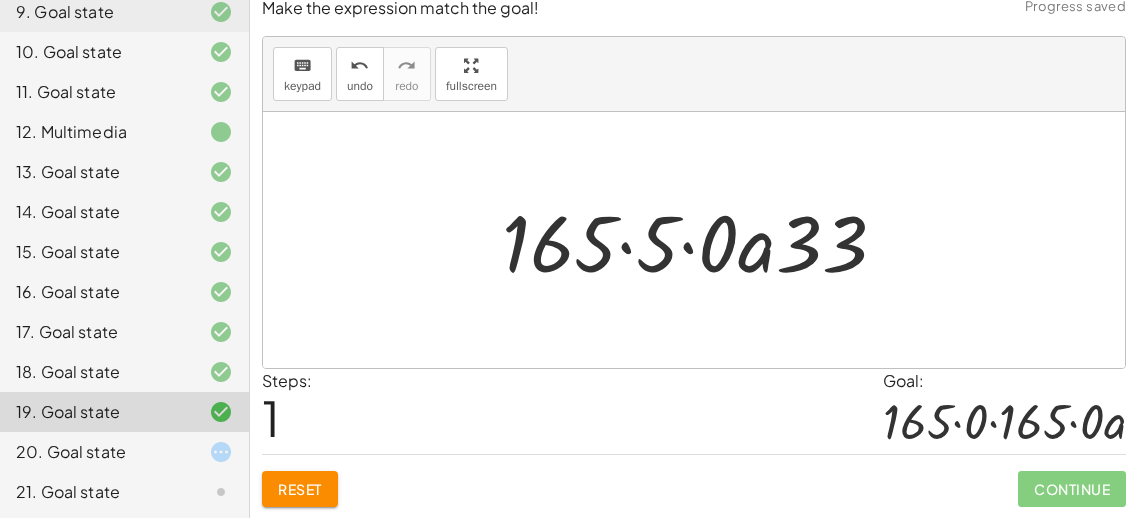click at bounding box center (702, 240) 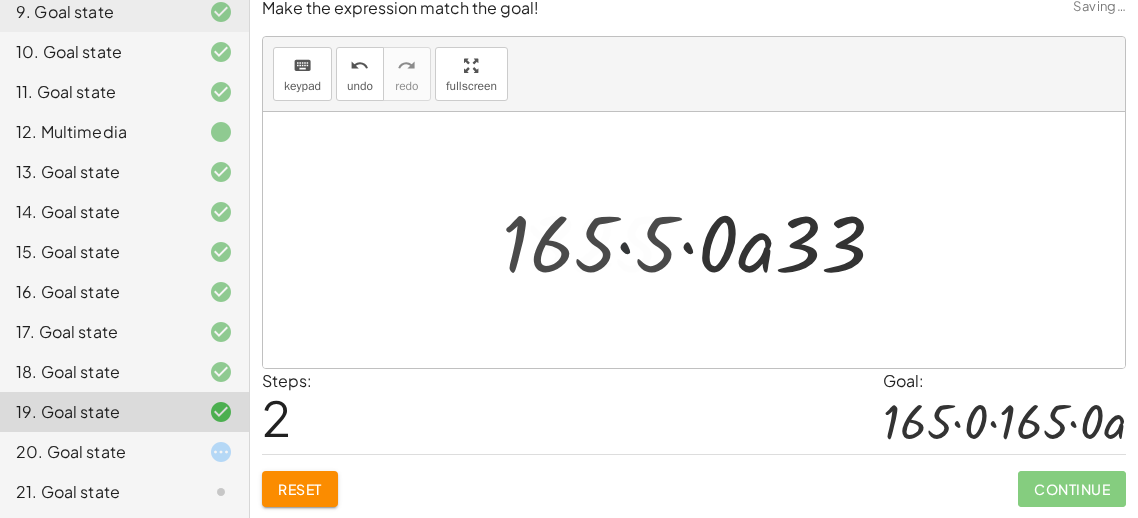click at bounding box center [702, 240] 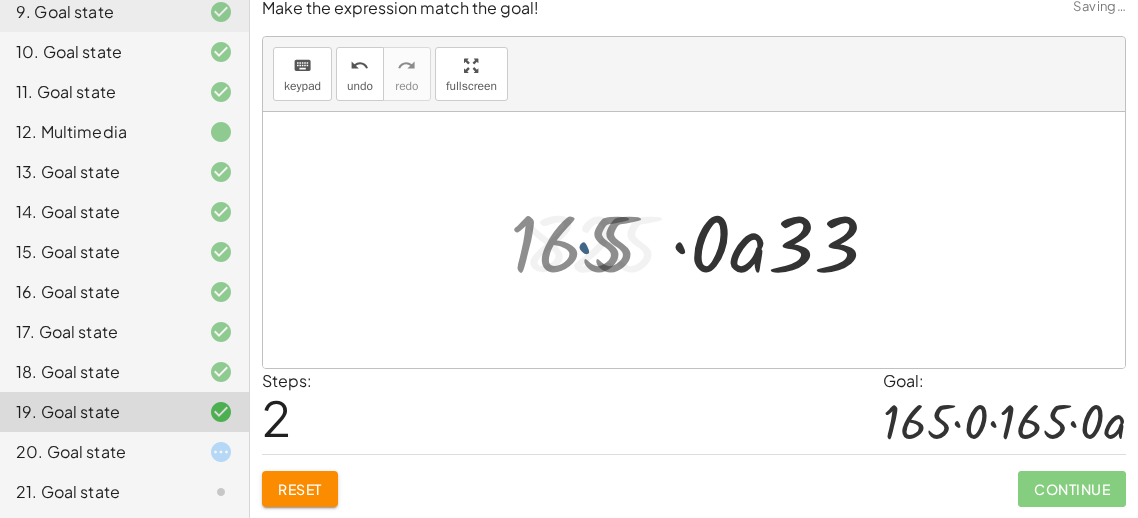 click at bounding box center (702, 240) 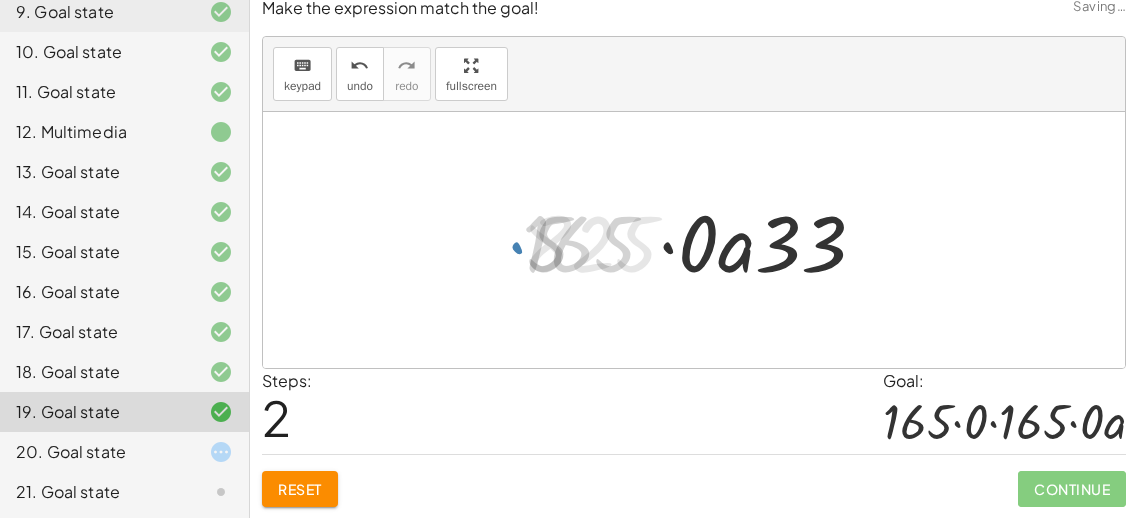 click at bounding box center (702, 240) 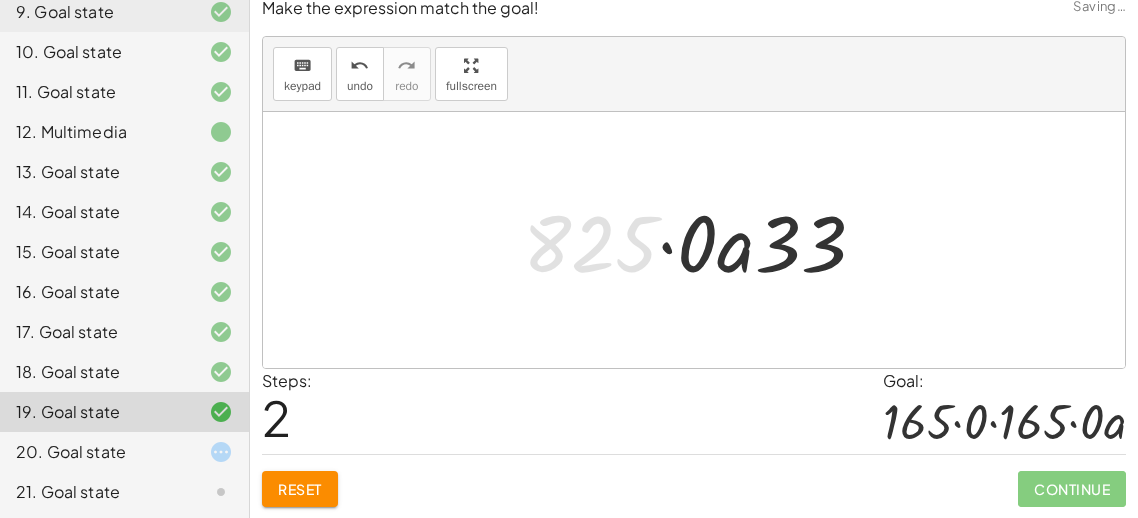 click at bounding box center (702, 240) 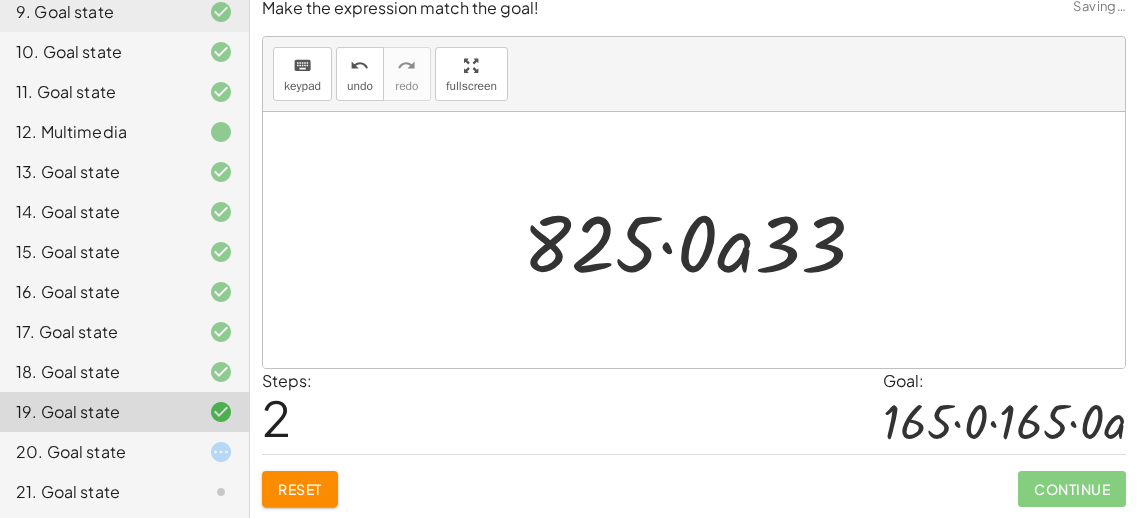 click at bounding box center [702, 240] 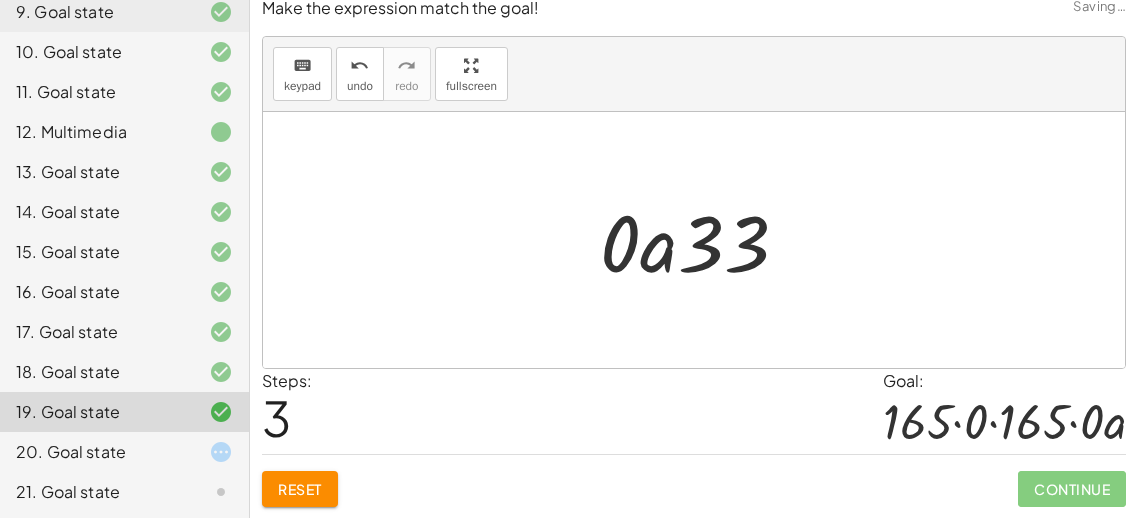 click at bounding box center [702, 240] 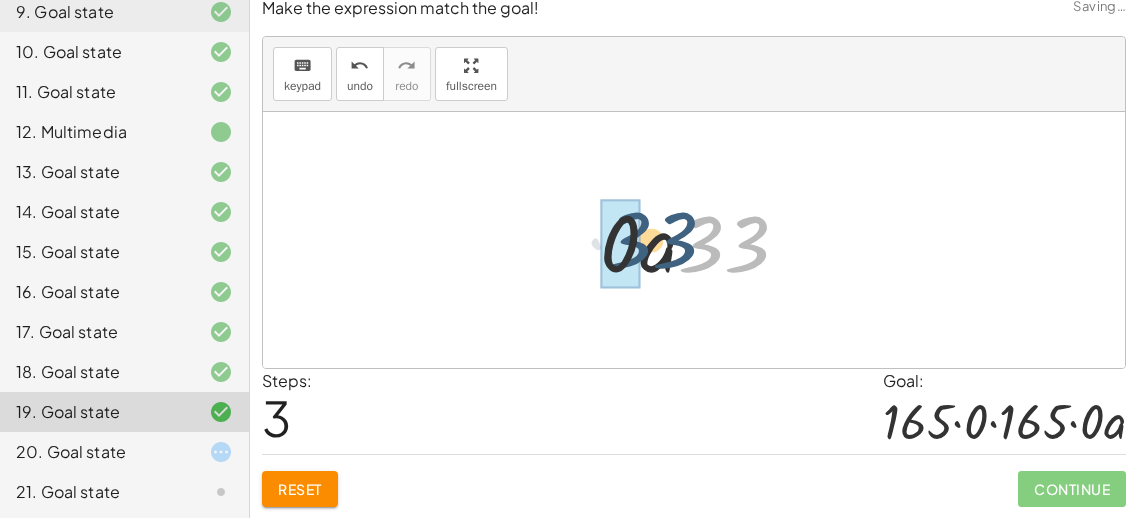 drag, startPoint x: 705, startPoint y: 251, endPoint x: 613, endPoint y: 242, distance: 92.43917 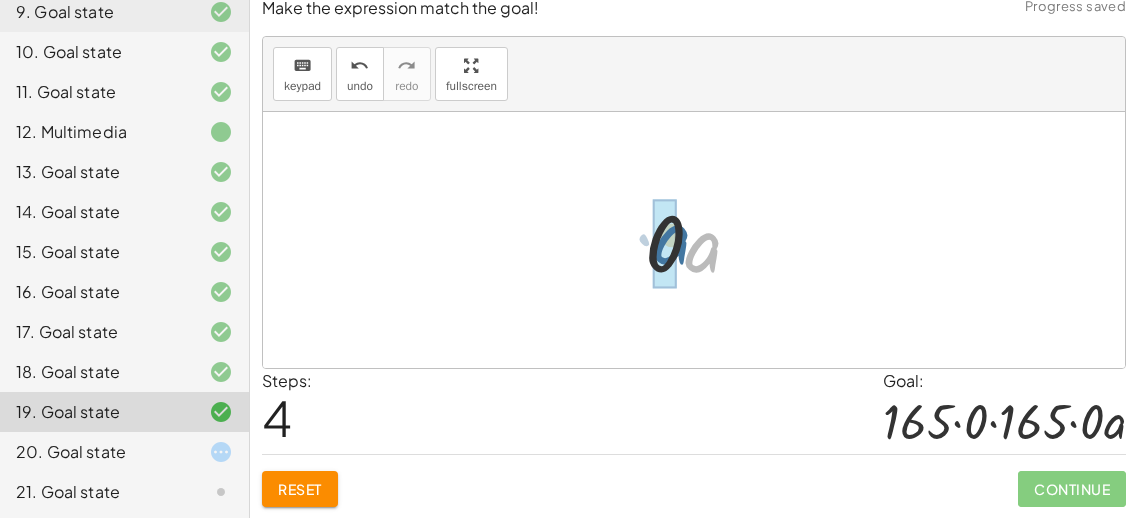 drag, startPoint x: 711, startPoint y: 232, endPoint x: 688, endPoint y: 225, distance: 24.04163 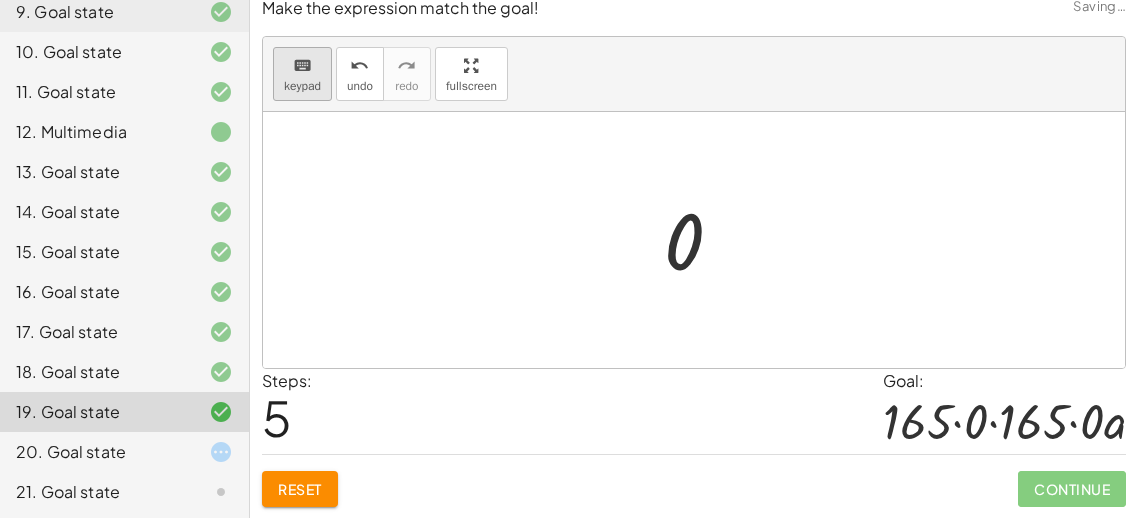 click on "keypad" at bounding box center [302, 86] 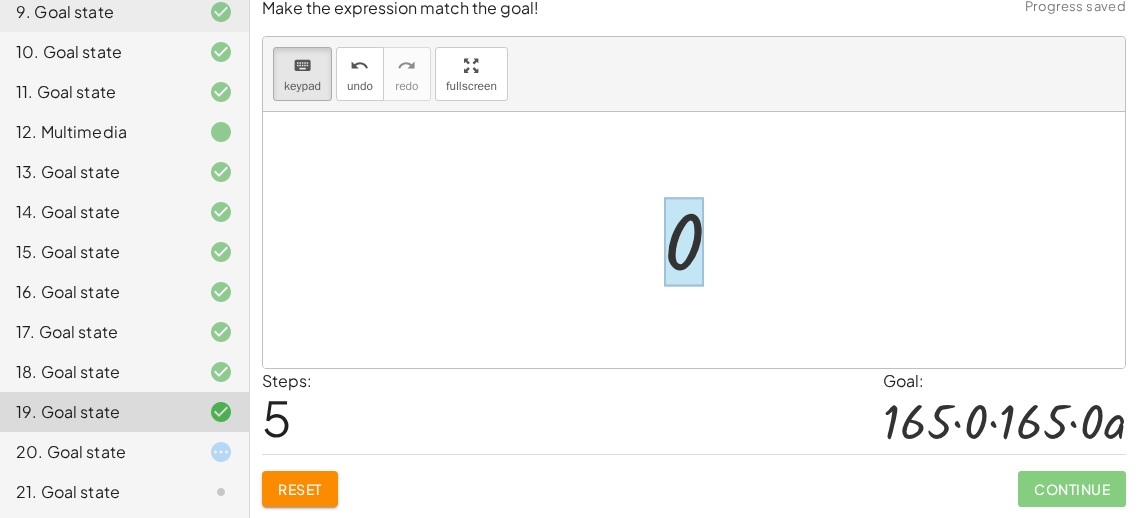 click at bounding box center (684, 242) 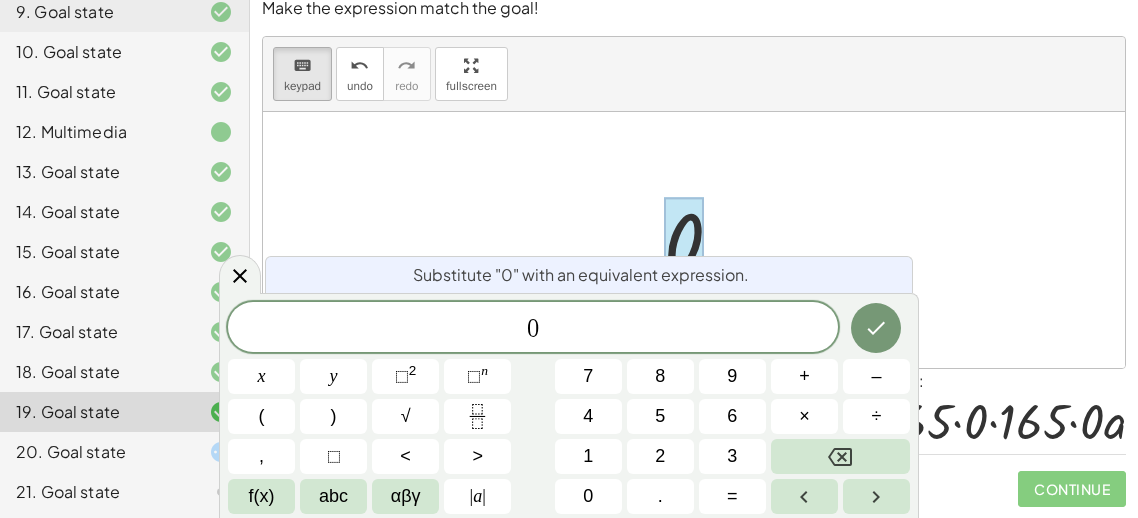drag, startPoint x: 1125, startPoint y: 416, endPoint x: 1037, endPoint y: 427, distance: 88.68484 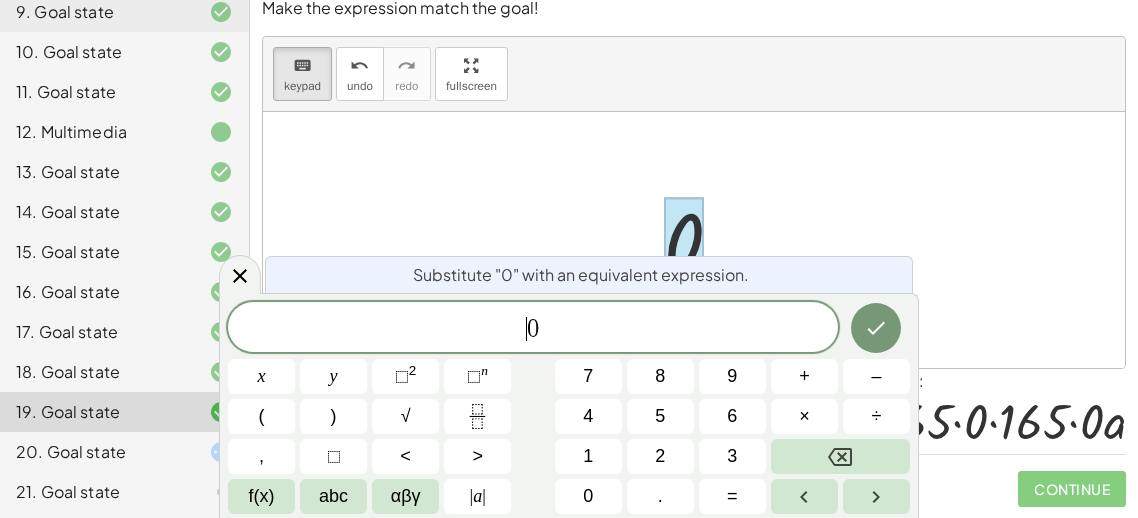 click on "​ 0" at bounding box center [533, 329] 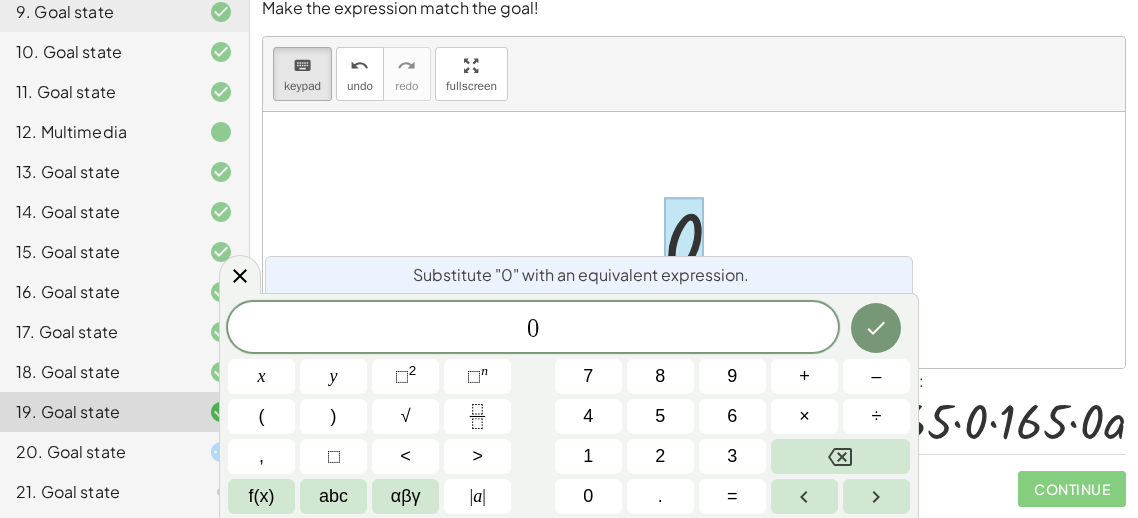 click on "​ 0" at bounding box center [533, 329] 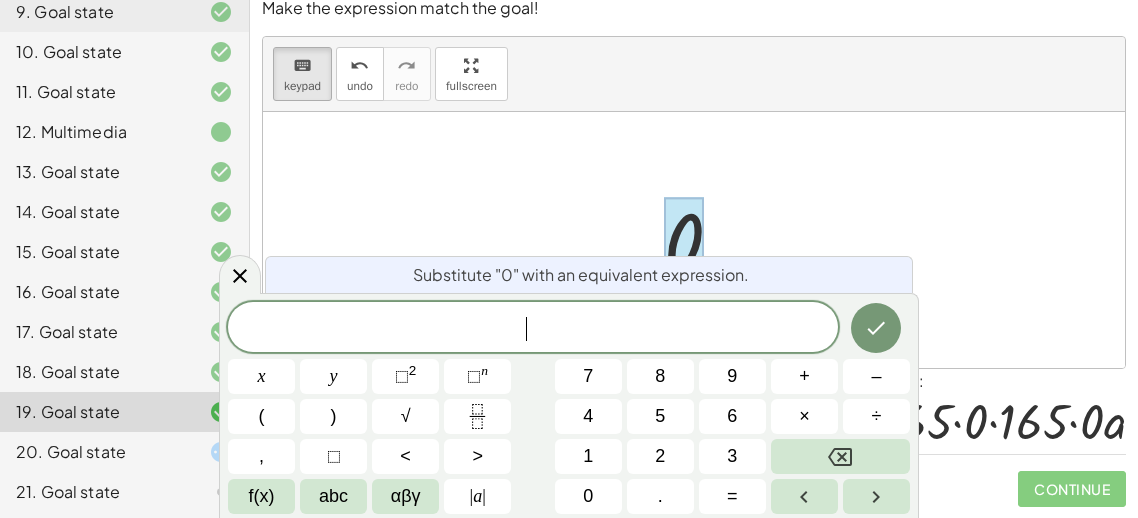 click at bounding box center (694, 240) 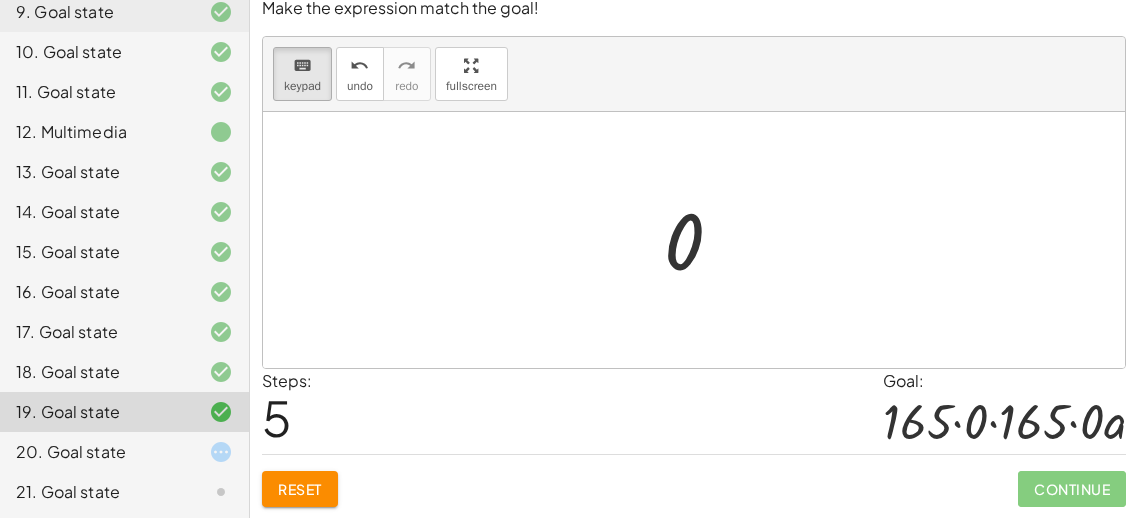 click at bounding box center (701, 240) 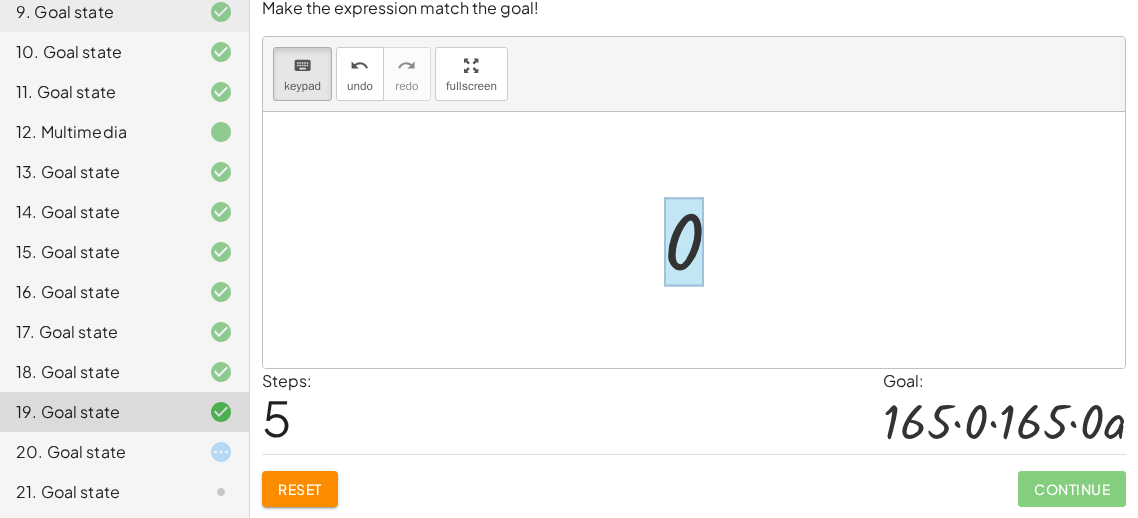 click at bounding box center [684, 242] 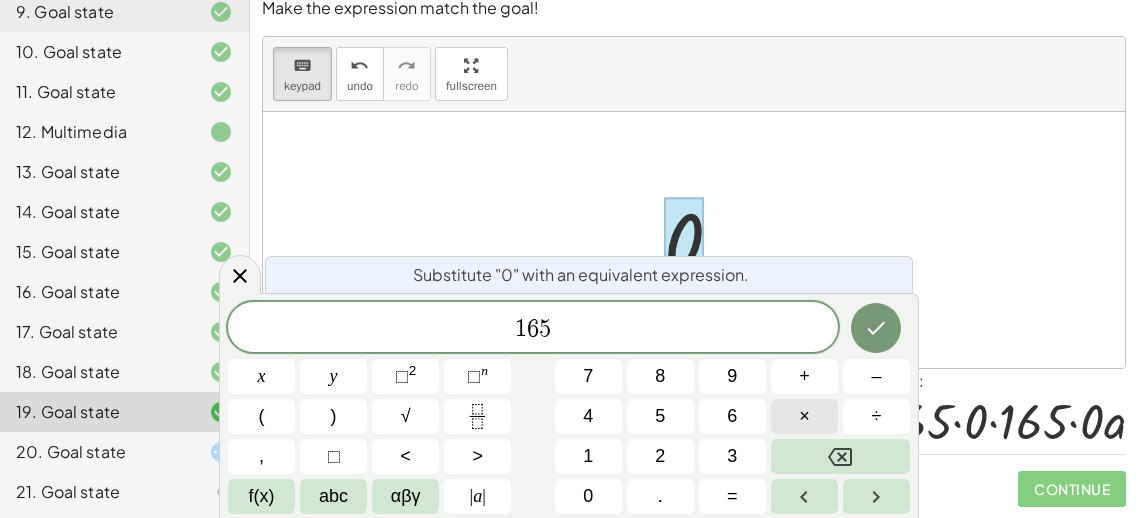 click on "×" at bounding box center [804, 416] 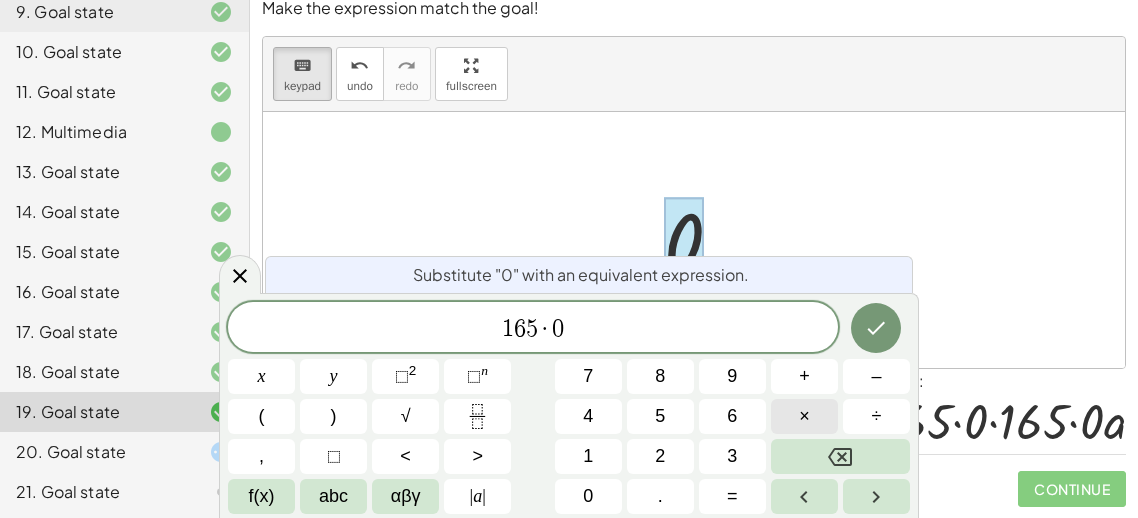 click on "×" at bounding box center (804, 416) 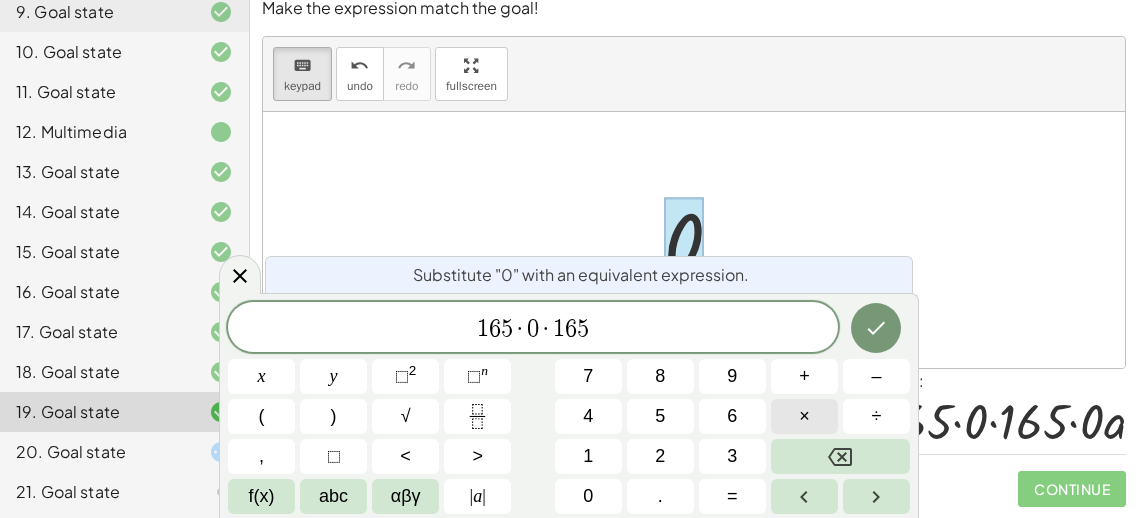 click on "×" at bounding box center [804, 416] 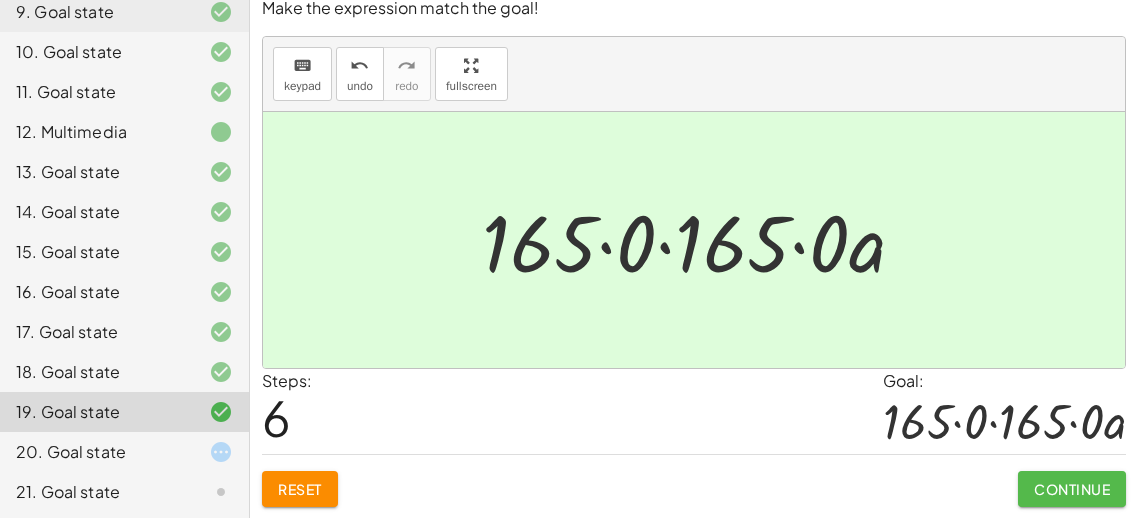 click on "Continue" 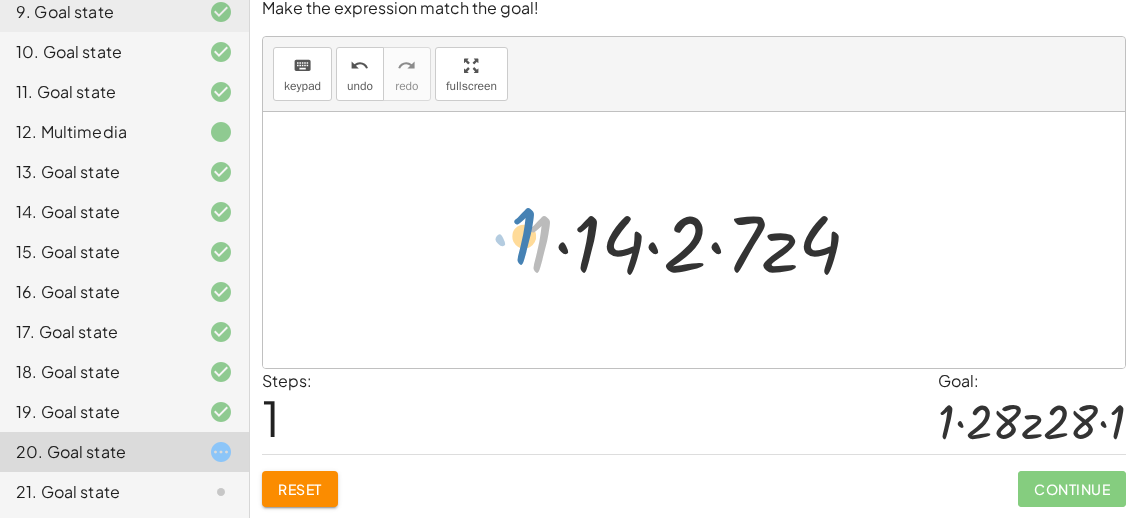 drag, startPoint x: 532, startPoint y: 248, endPoint x: 517, endPoint y: 243, distance: 15.811388 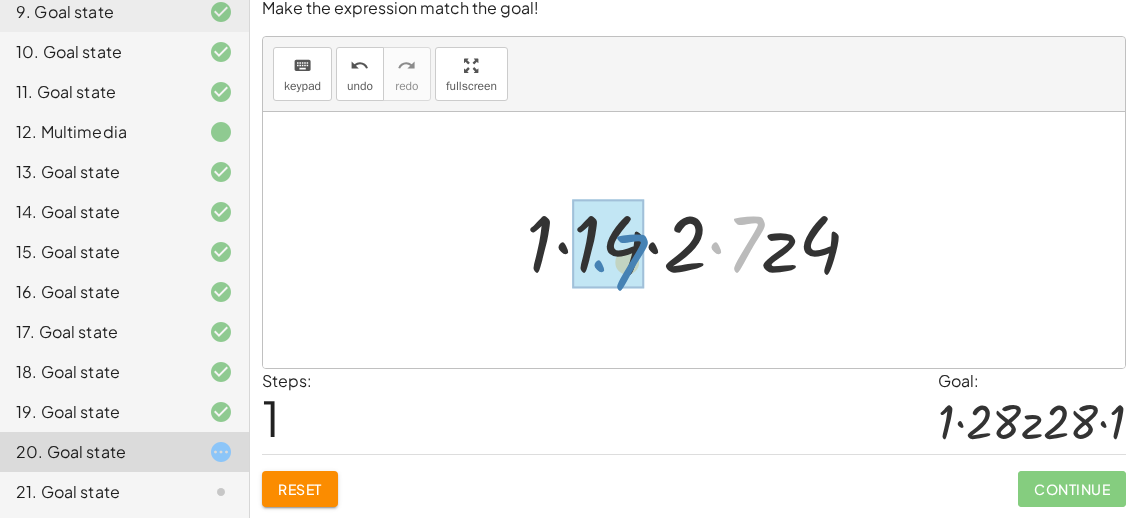 drag, startPoint x: 742, startPoint y: 248, endPoint x: 624, endPoint y: 264, distance: 119.0798 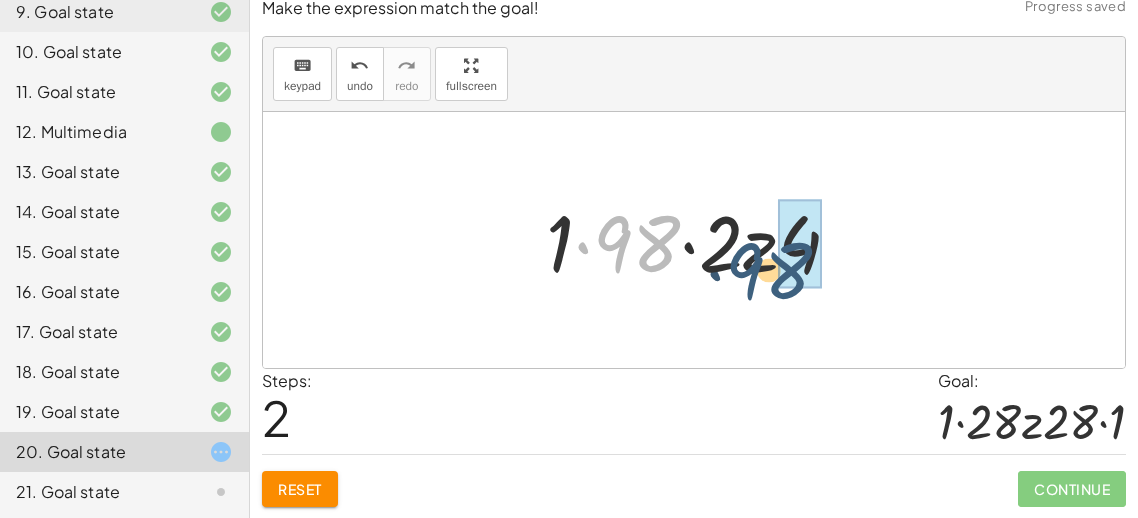 drag, startPoint x: 668, startPoint y: 256, endPoint x: 837, endPoint y: 255, distance: 169.00296 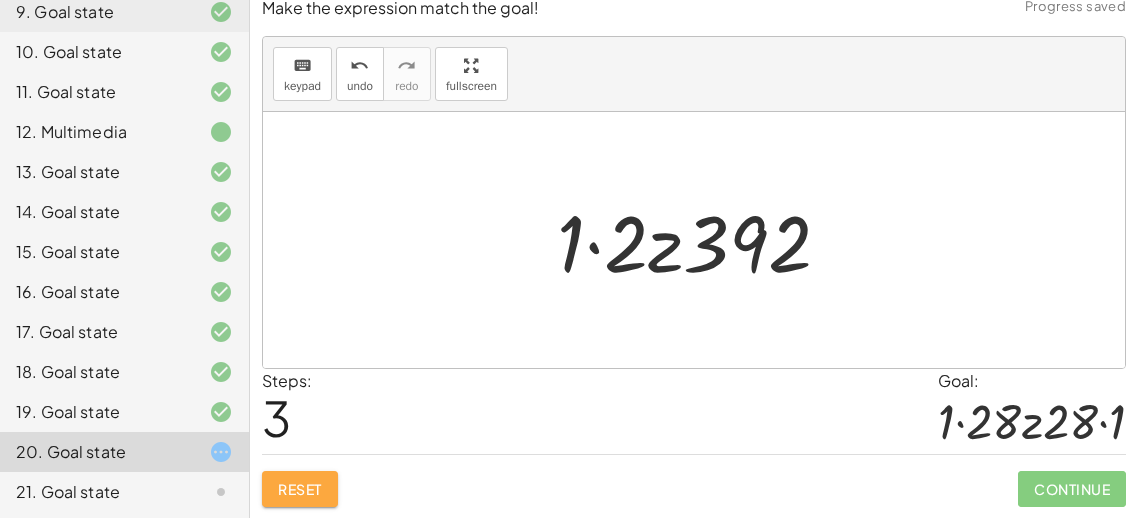 click on "Reset" 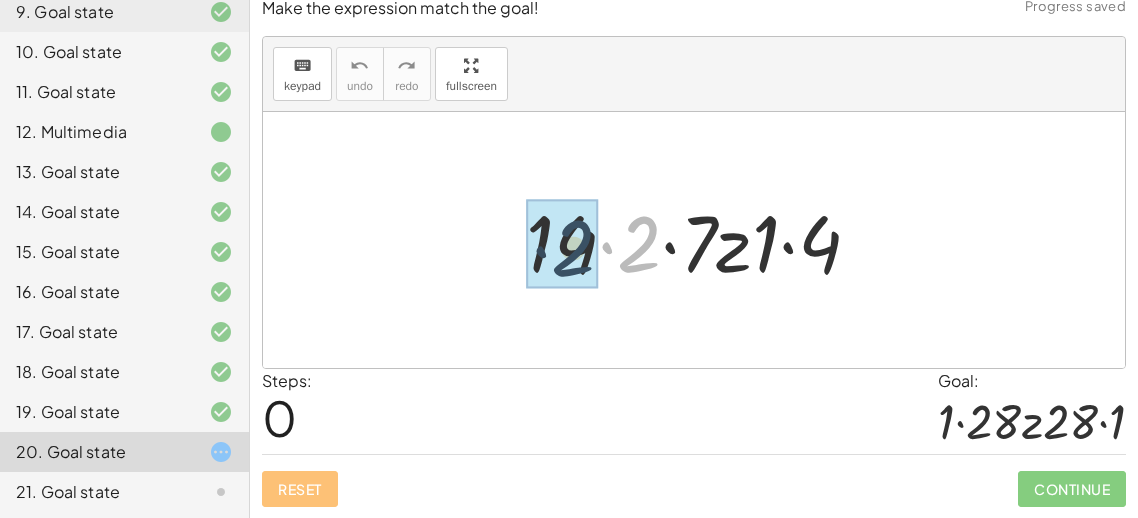 drag, startPoint x: 646, startPoint y: 259, endPoint x: 603, endPoint y: 263, distance: 43.185646 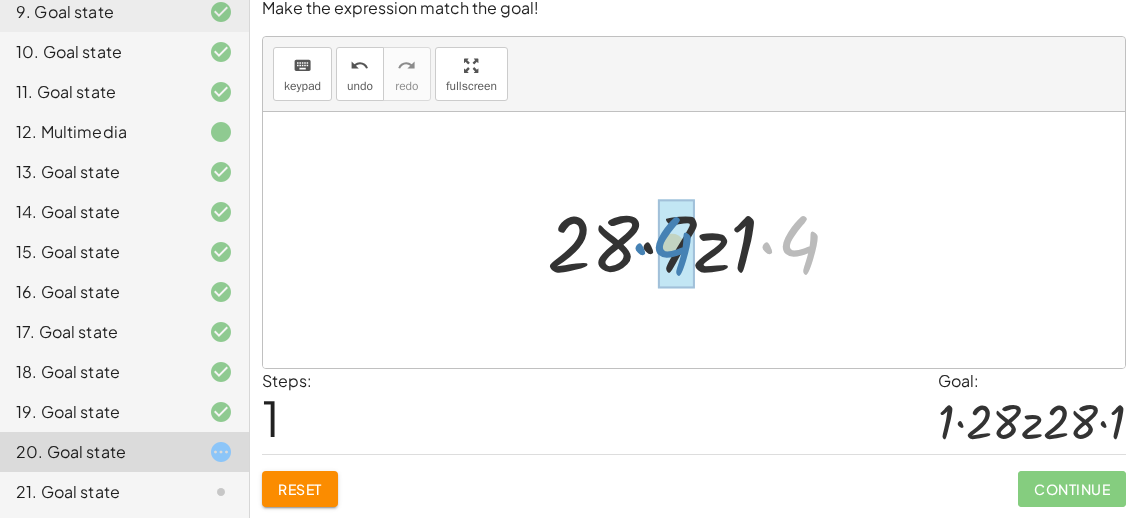 drag, startPoint x: 799, startPoint y: 236, endPoint x: 679, endPoint y: 241, distance: 120.10412 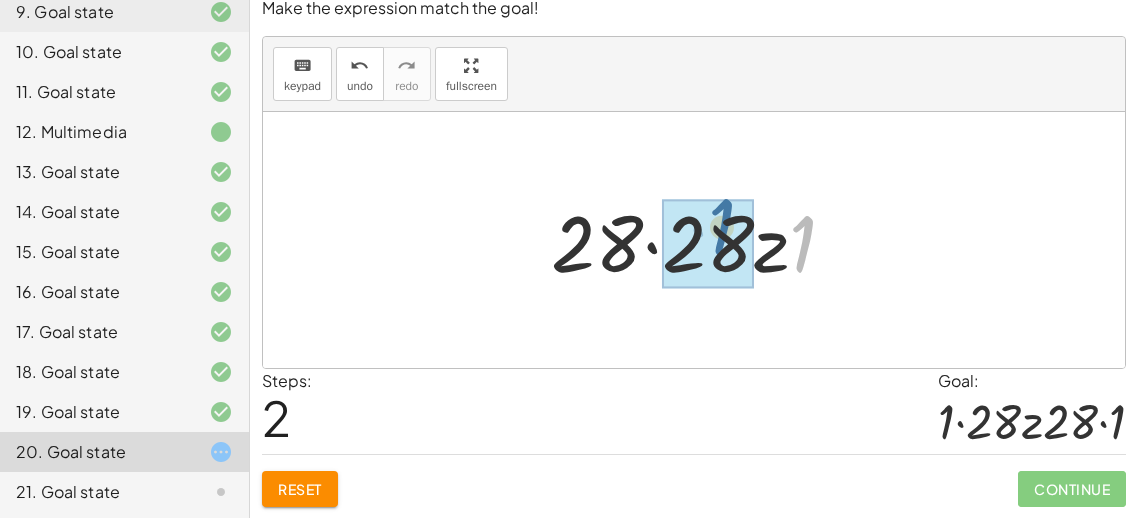 drag, startPoint x: 802, startPoint y: 257, endPoint x: 716, endPoint y: 242, distance: 87.29834 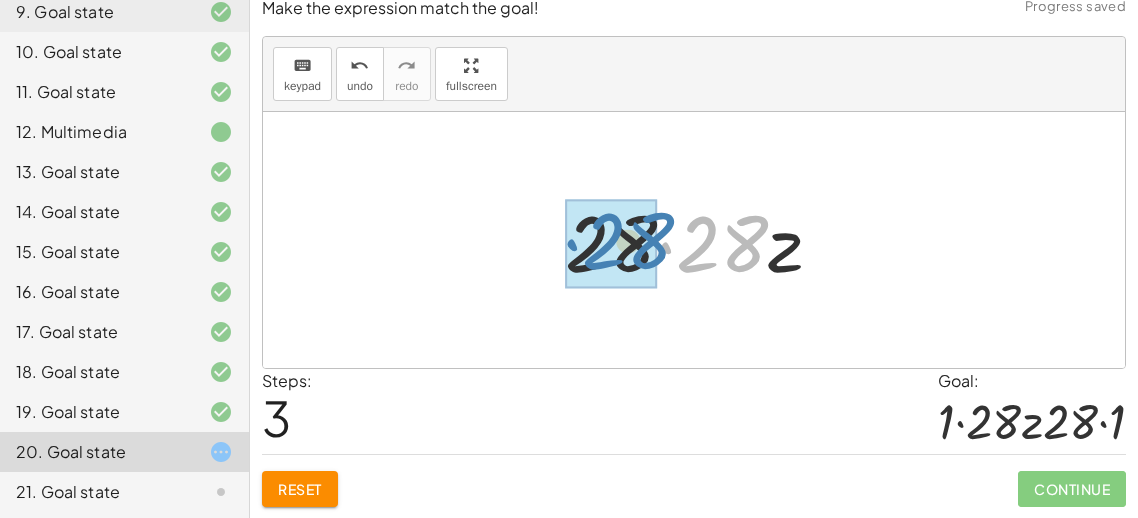 drag, startPoint x: 716, startPoint y: 242, endPoint x: 608, endPoint y: 240, distance: 108.01852 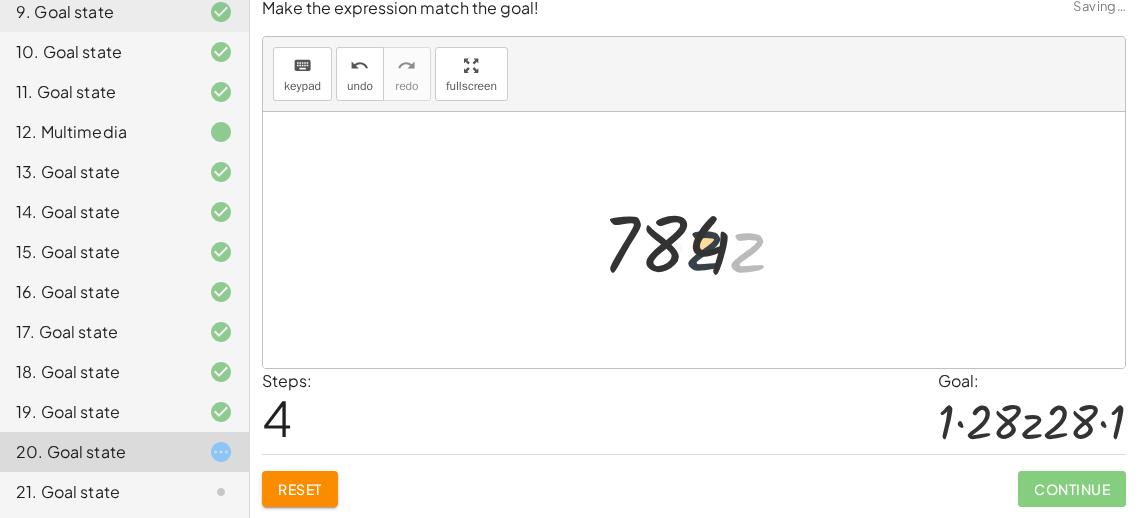 drag, startPoint x: 734, startPoint y: 254, endPoint x: 680, endPoint y: 248, distance: 54.33231 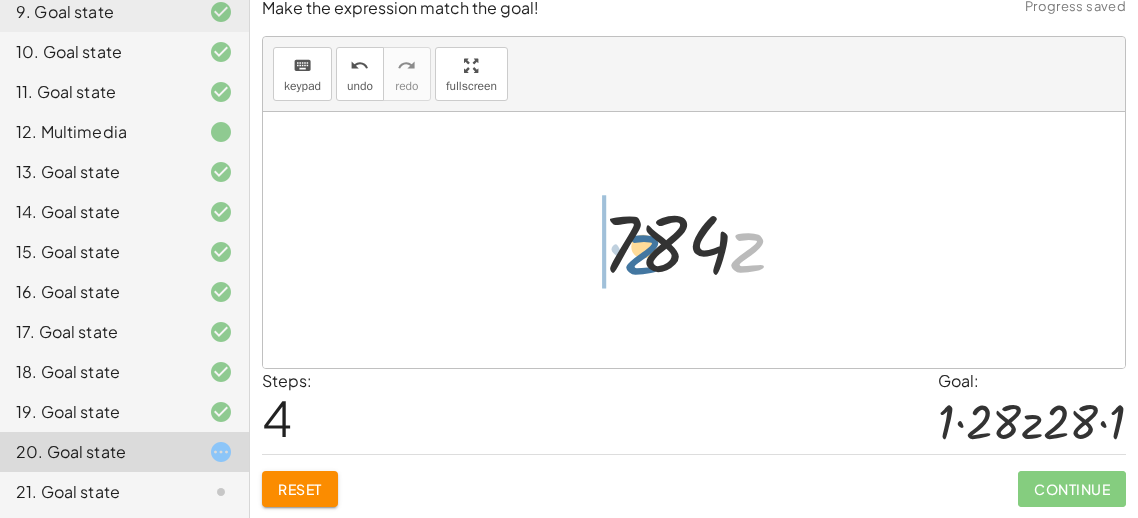 drag, startPoint x: 738, startPoint y: 257, endPoint x: 634, endPoint y: 259, distance: 104.019226 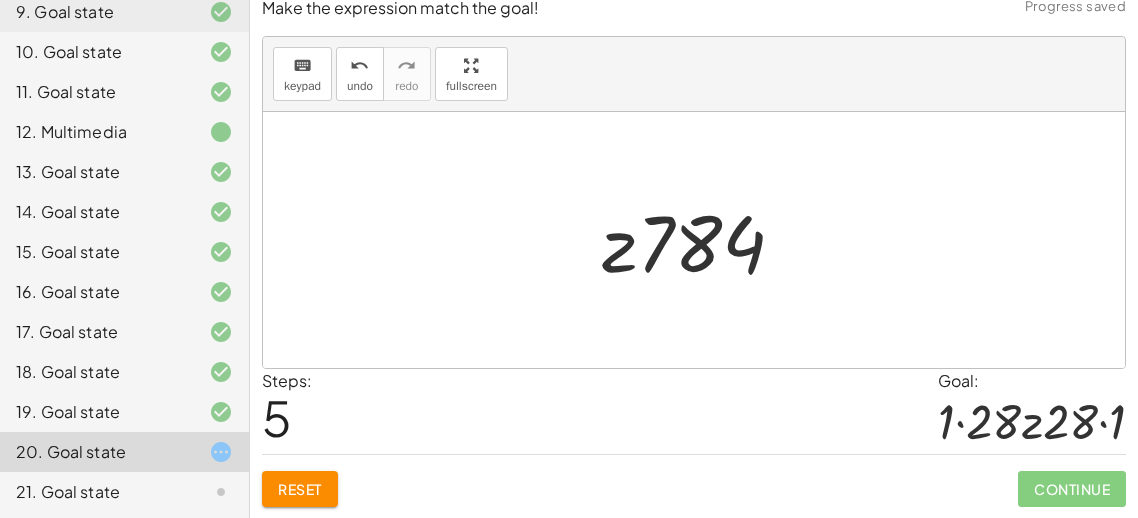 click at bounding box center [701, 240] 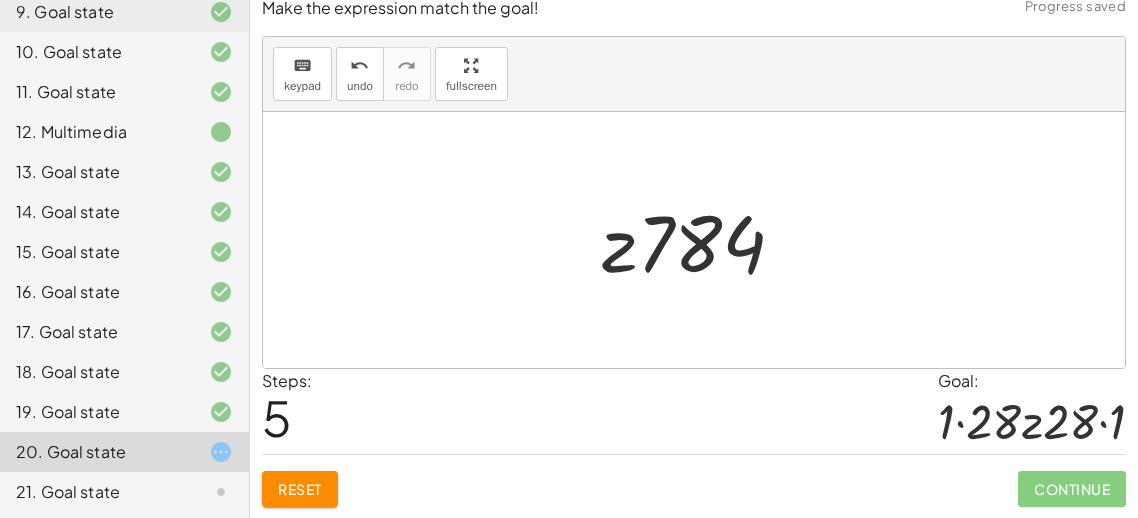 click at bounding box center (701, 240) 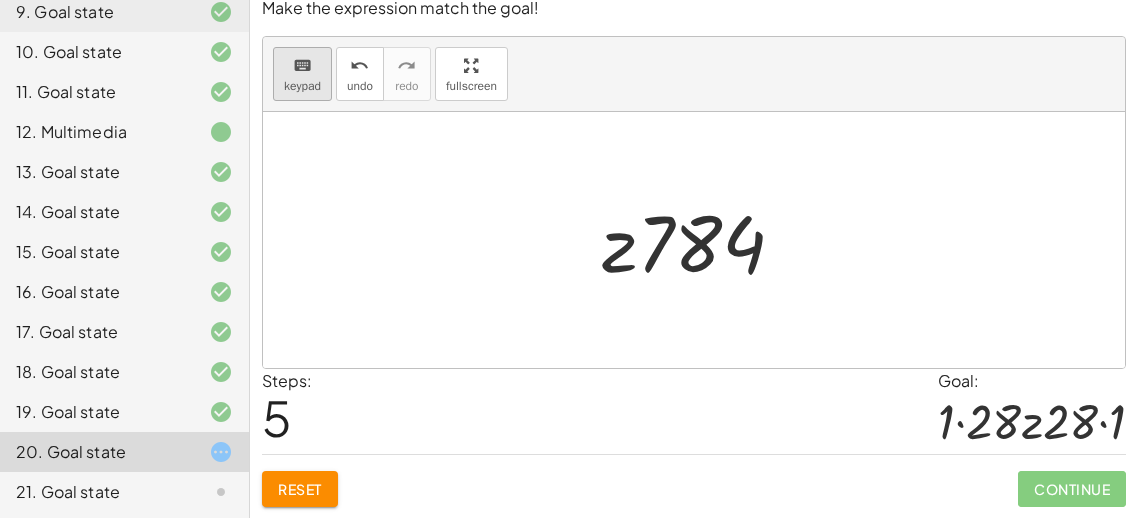 click on "keyboard" at bounding box center (302, 66) 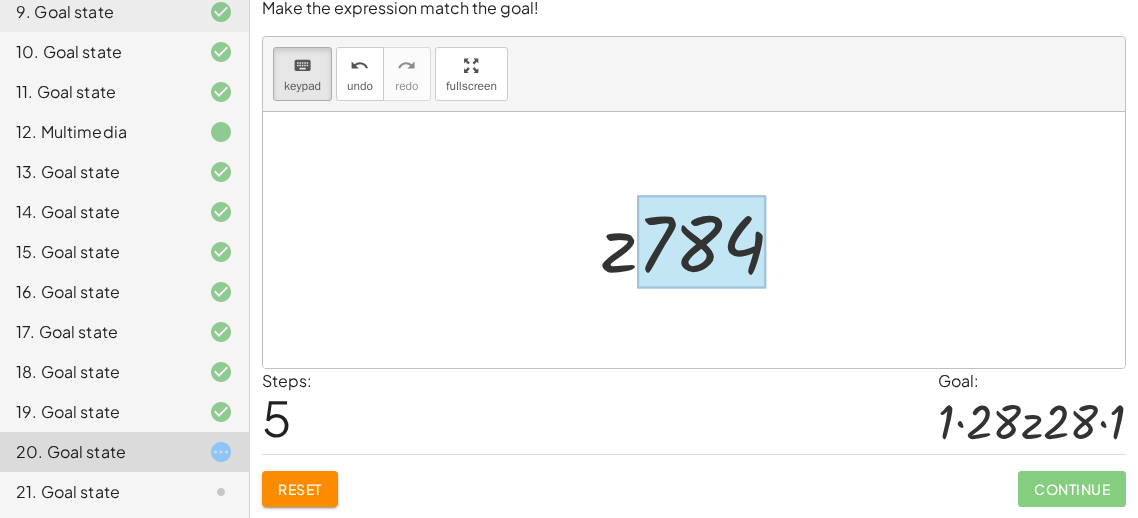 click at bounding box center (701, 242) 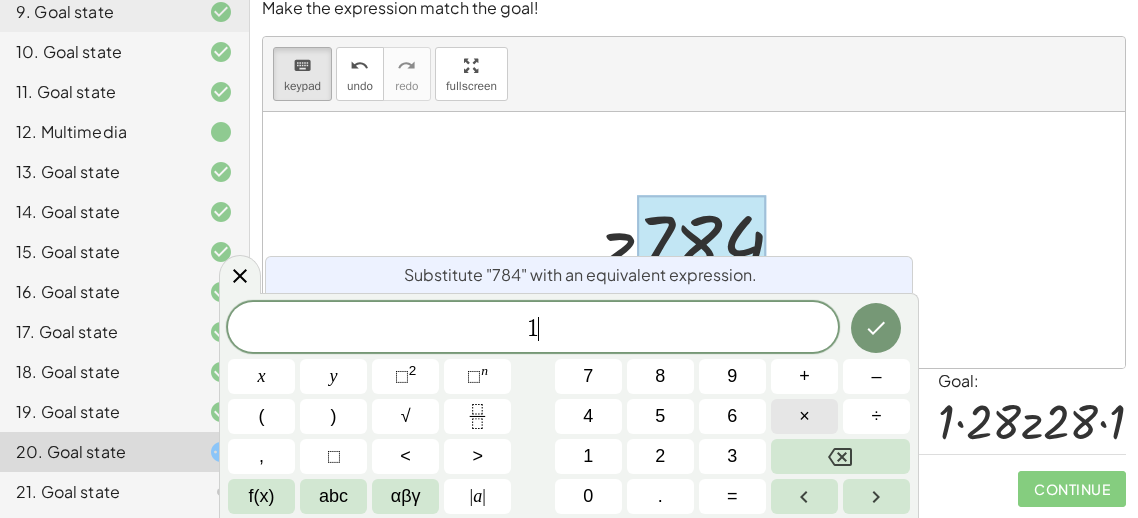click on "×" at bounding box center (804, 416) 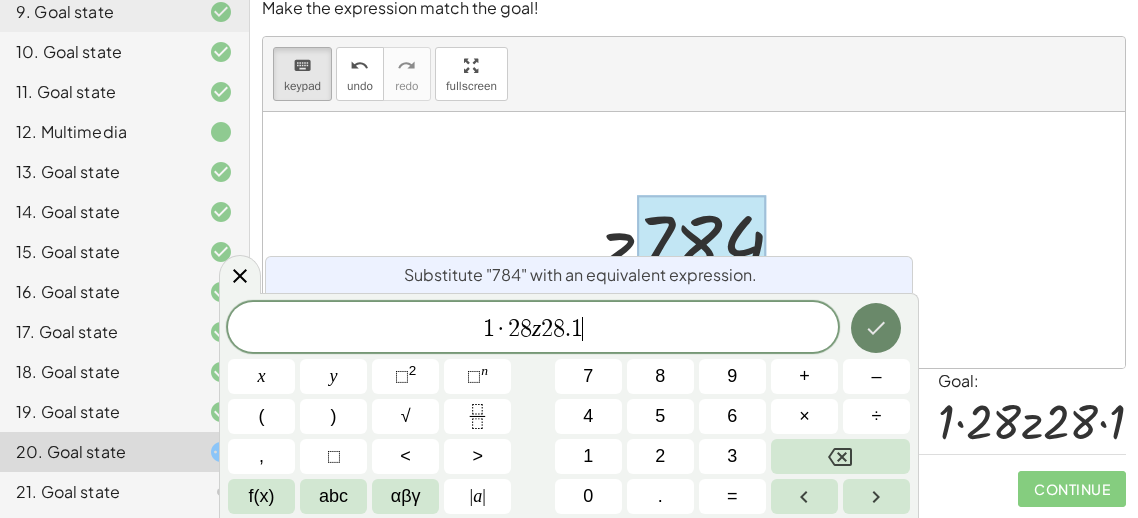 click 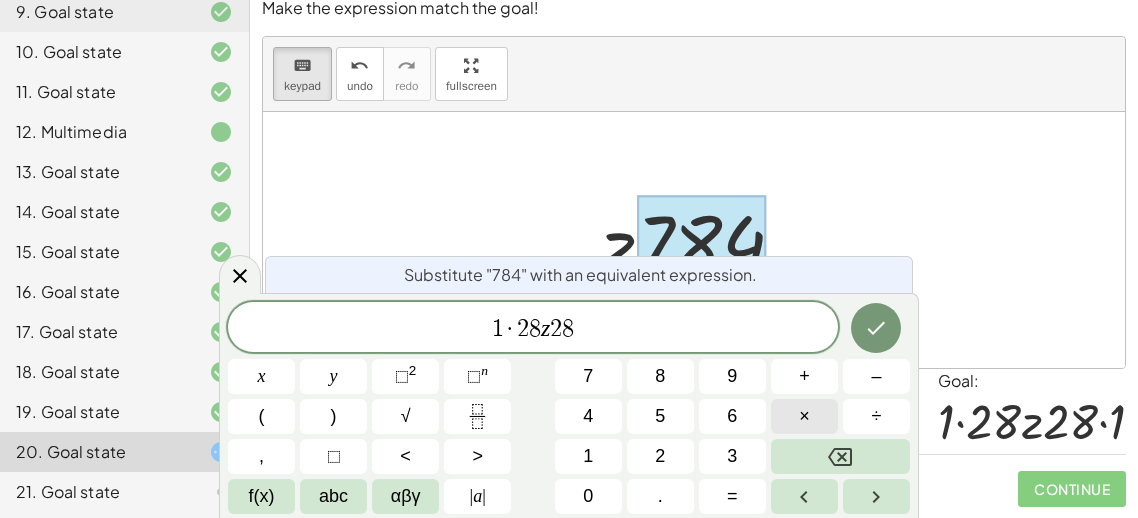 click on "×" at bounding box center (804, 416) 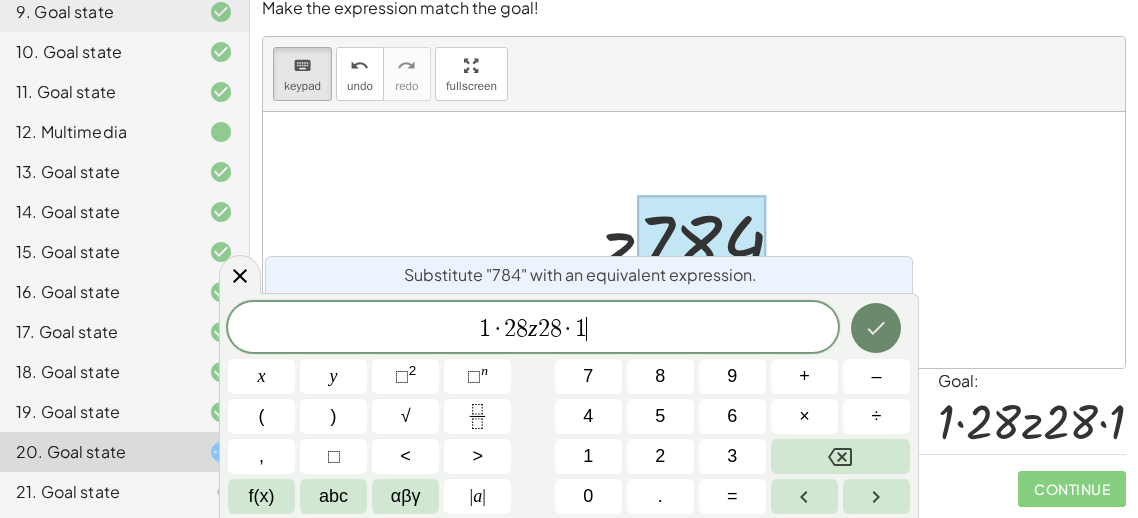 click 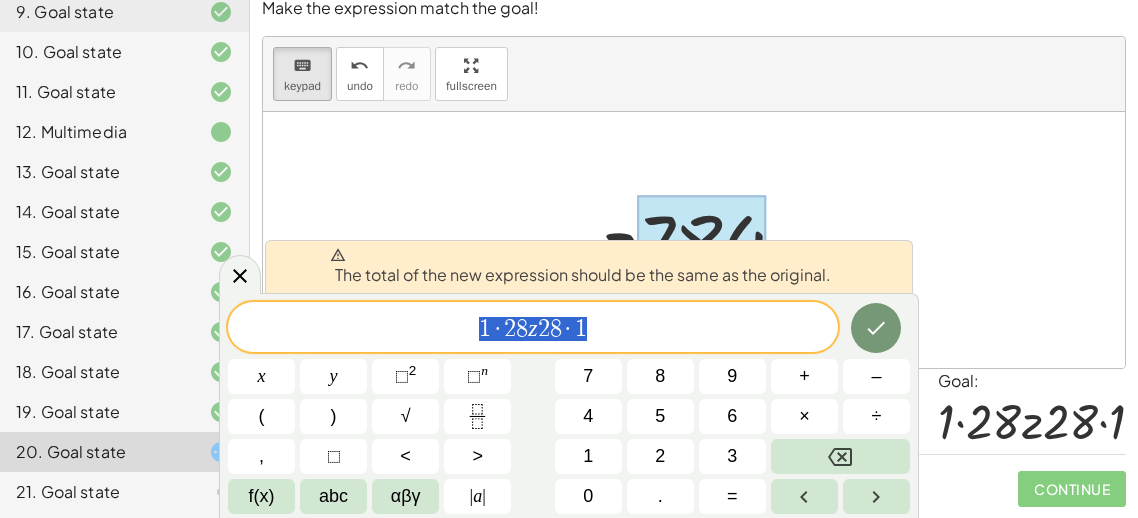 drag, startPoint x: 659, startPoint y: 318, endPoint x: 451, endPoint y: 323, distance: 208.06009 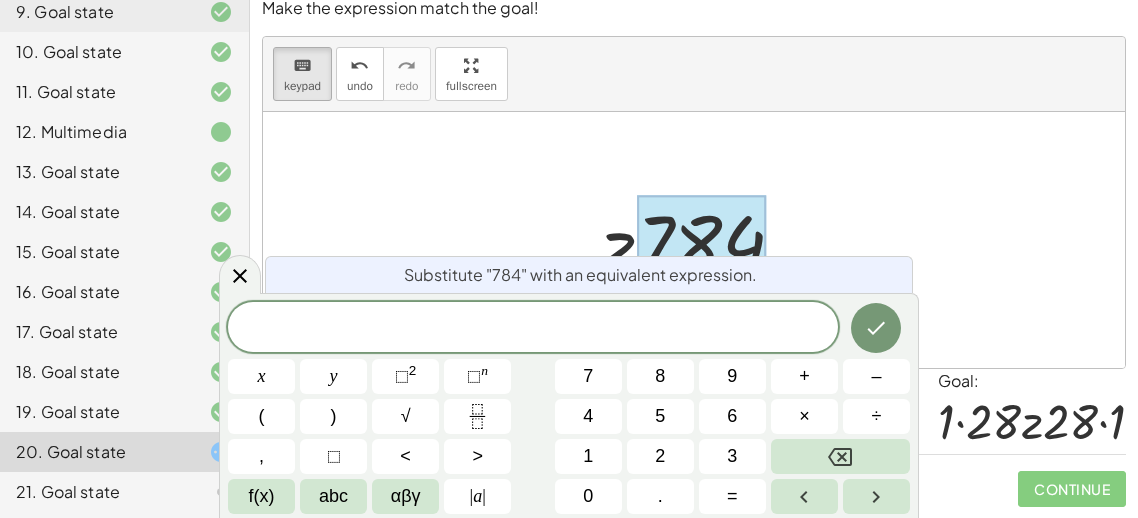 click at bounding box center [694, 240] 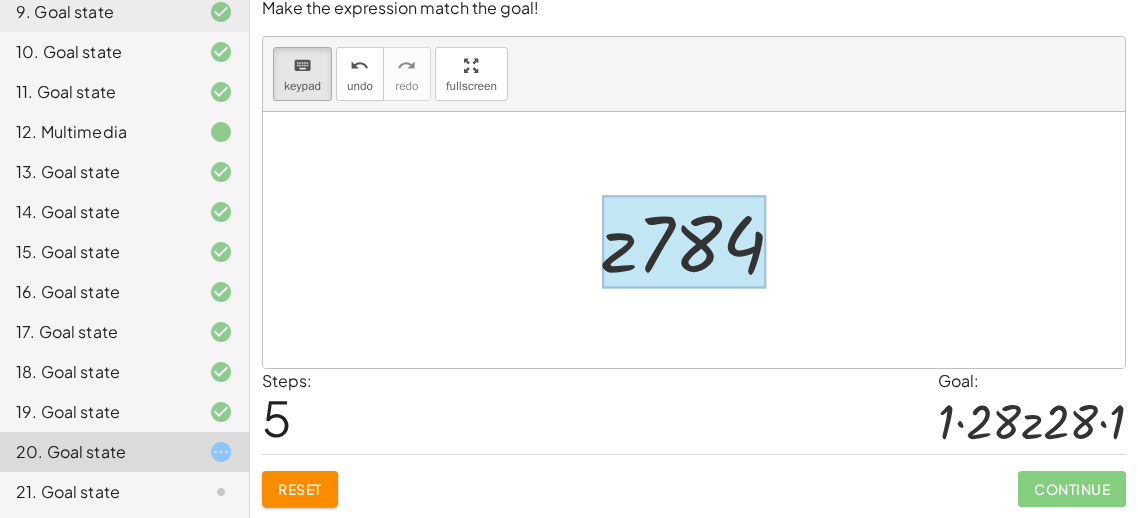 drag, startPoint x: 711, startPoint y: 221, endPoint x: 637, endPoint y: 227, distance: 74.24284 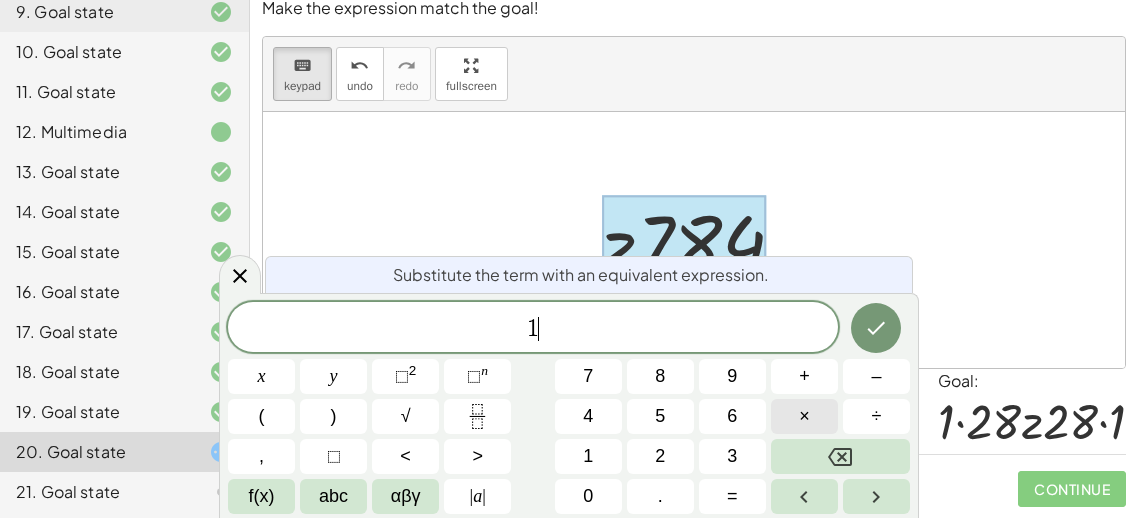 click on "×" at bounding box center (804, 416) 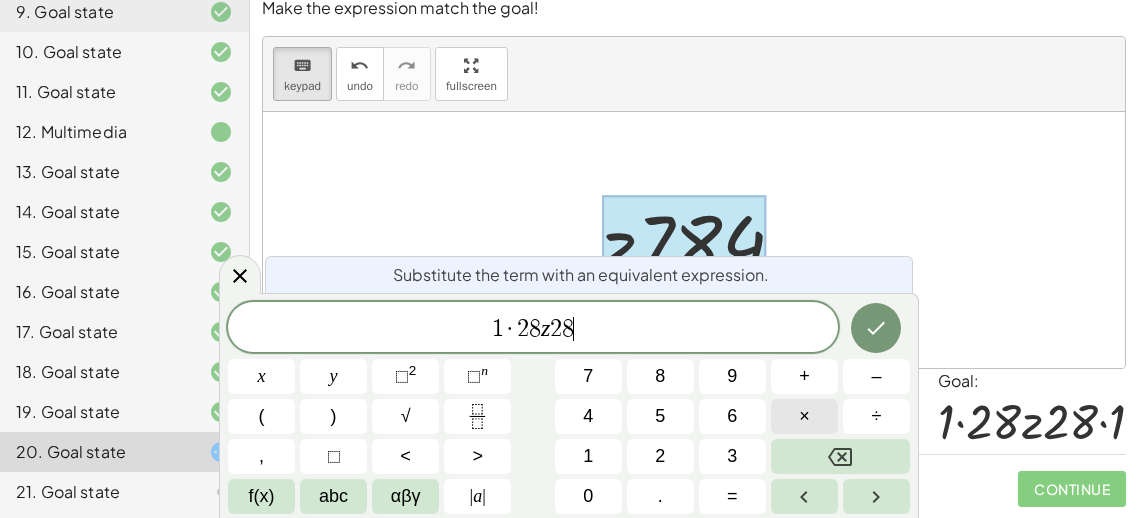 click on "×" at bounding box center (804, 416) 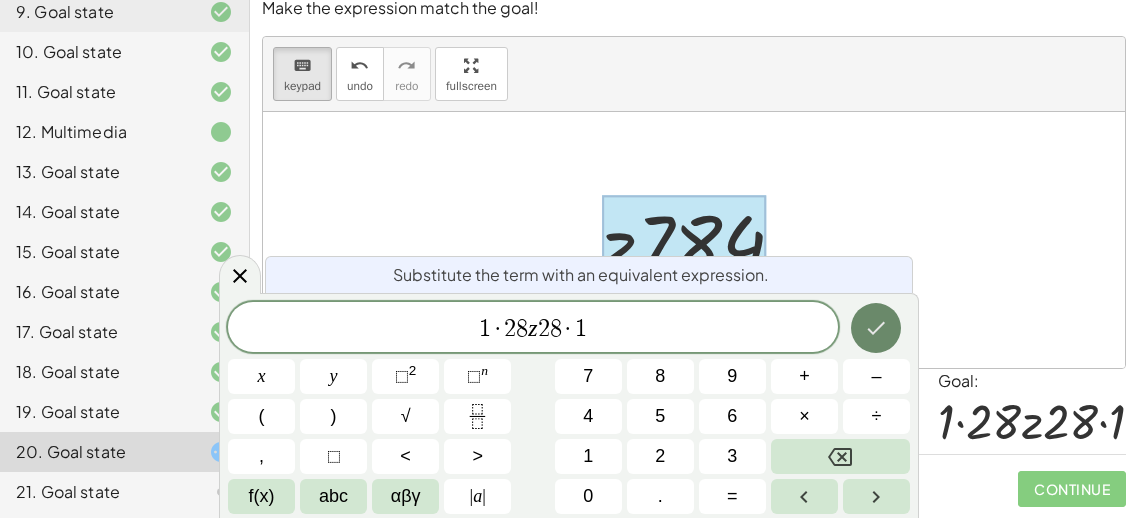 click at bounding box center (876, 328) 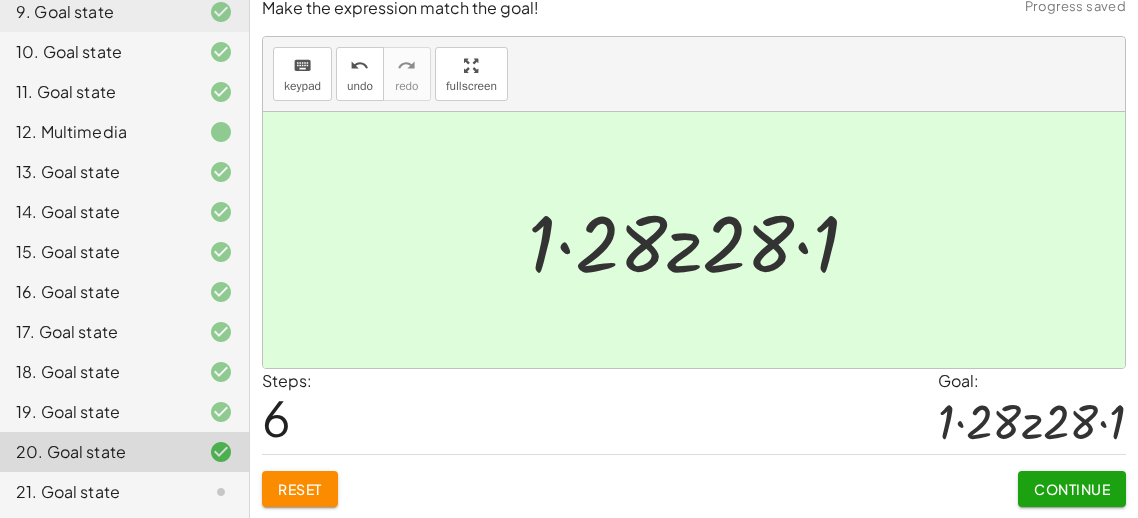 click on "Continue" at bounding box center (1072, 489) 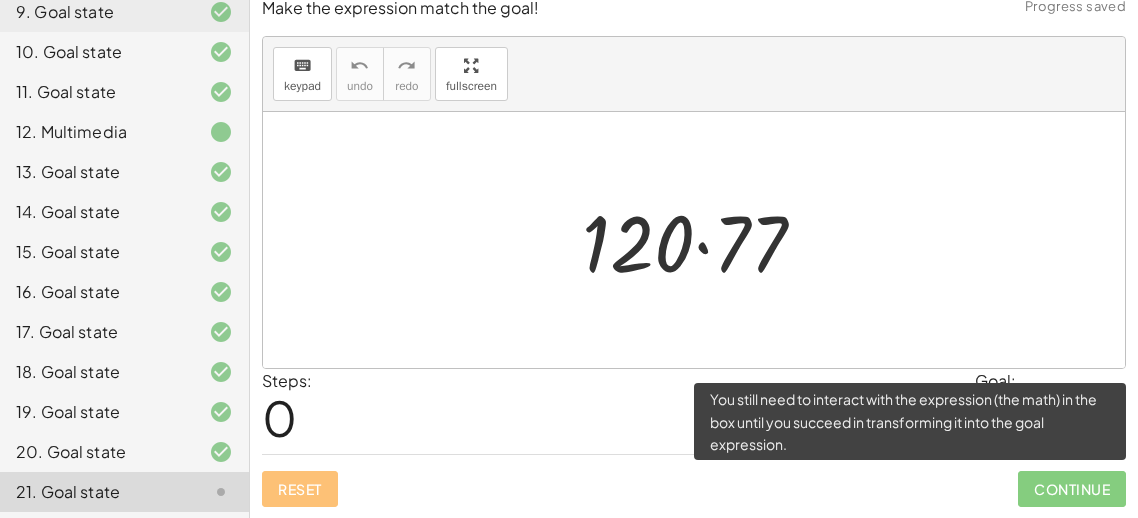 click on "Continue" 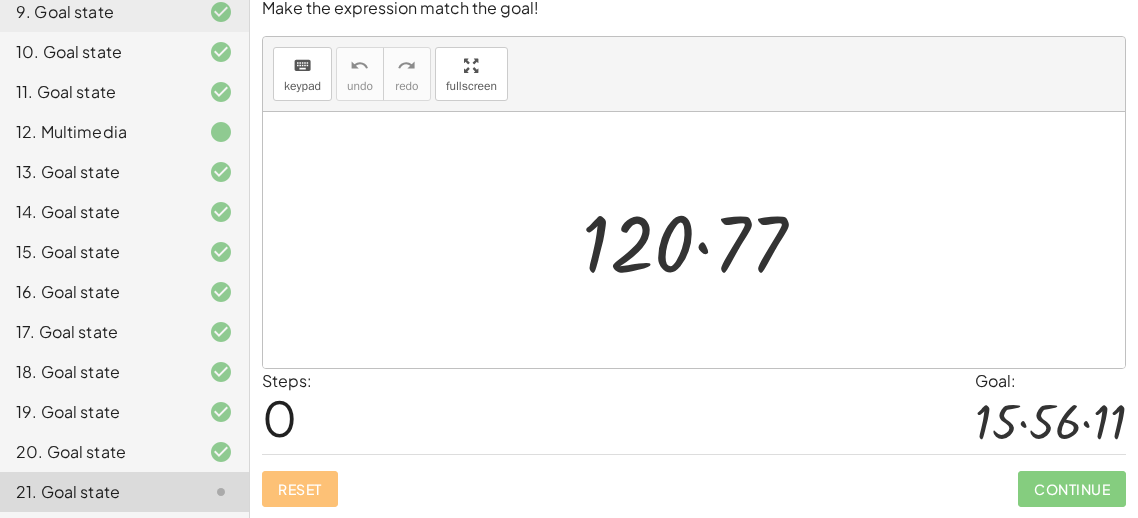 click at bounding box center (701, 240) 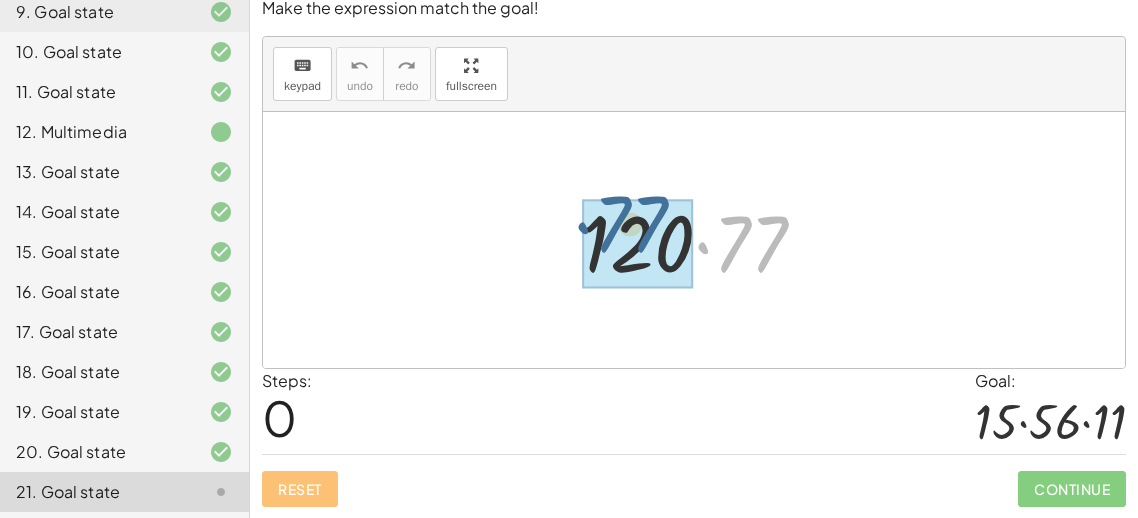 drag, startPoint x: 756, startPoint y: 231, endPoint x: 637, endPoint y: 213, distance: 120.353645 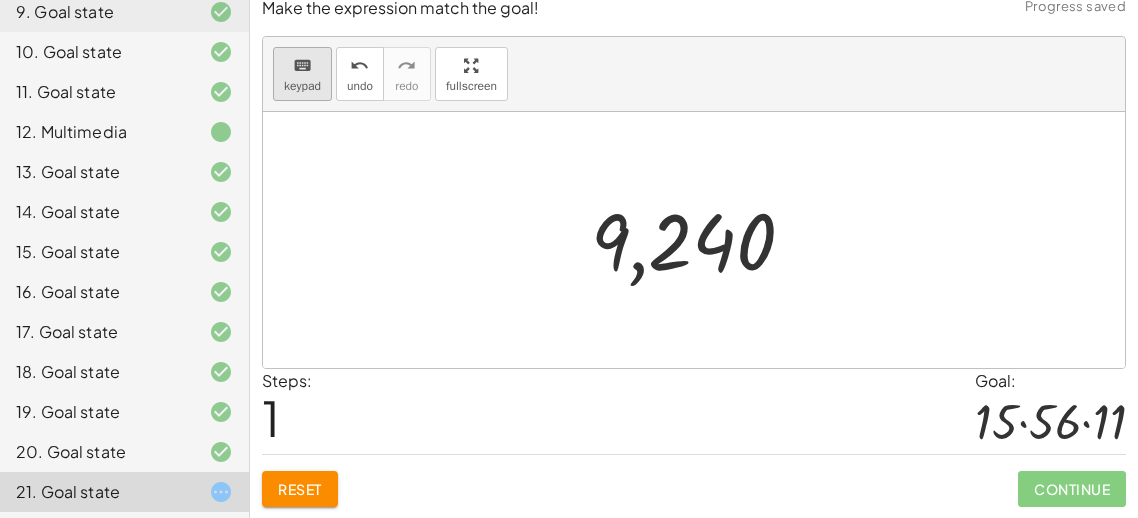 click on "keypad" at bounding box center [302, 86] 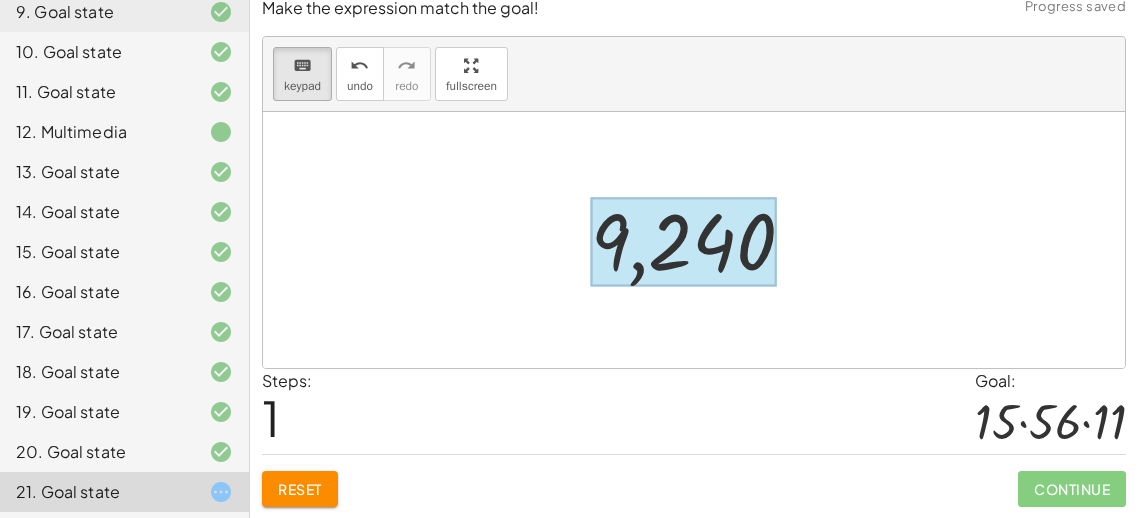 click at bounding box center (683, 242) 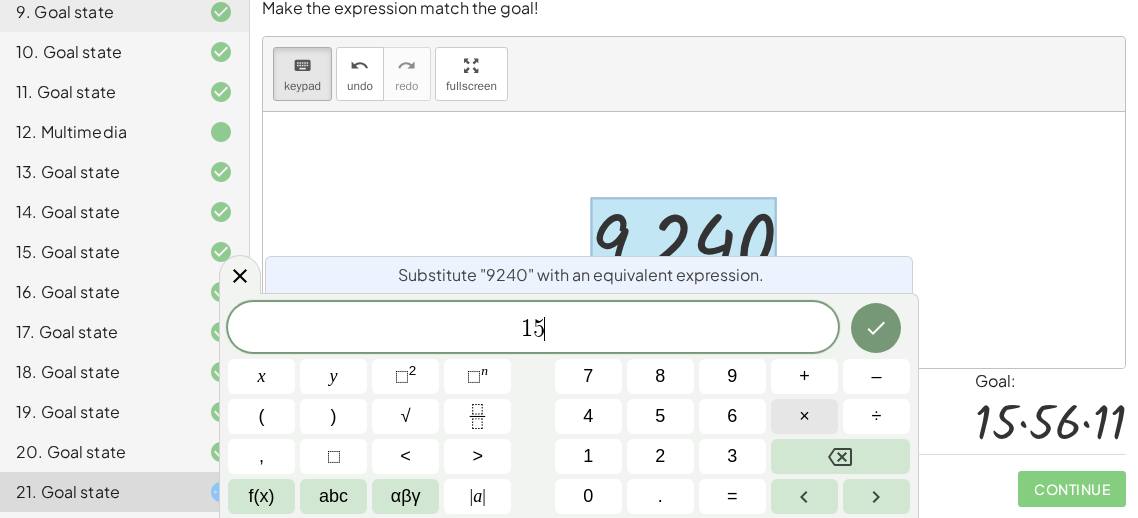 click on "×" at bounding box center (804, 416) 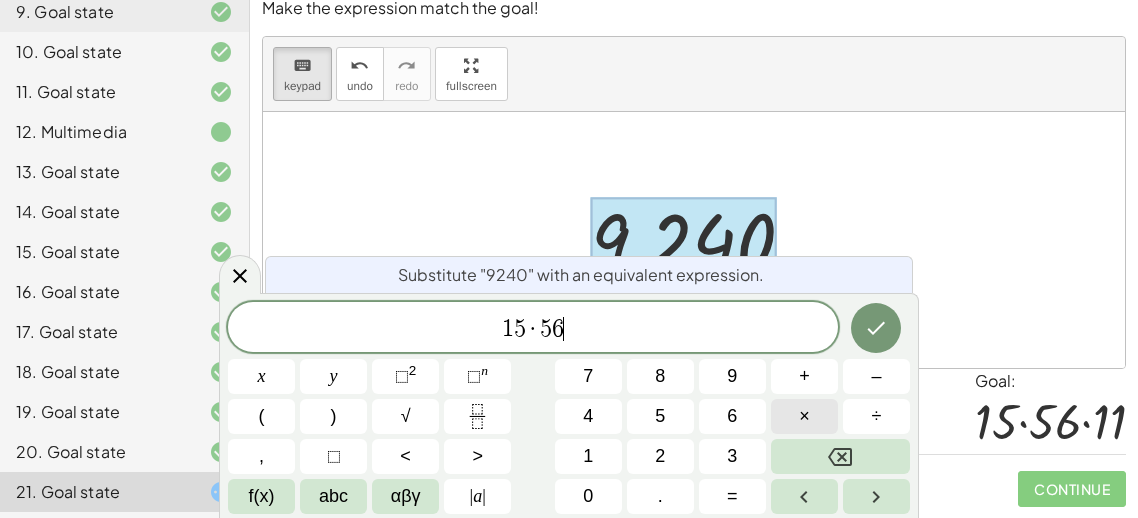 click on "×" at bounding box center (804, 416) 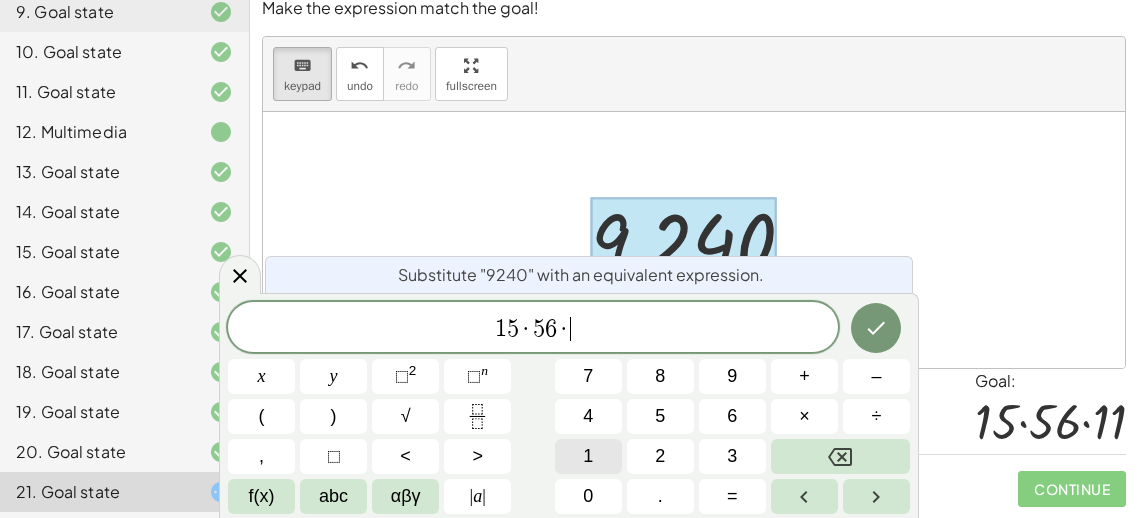click on "1" at bounding box center (588, 456) 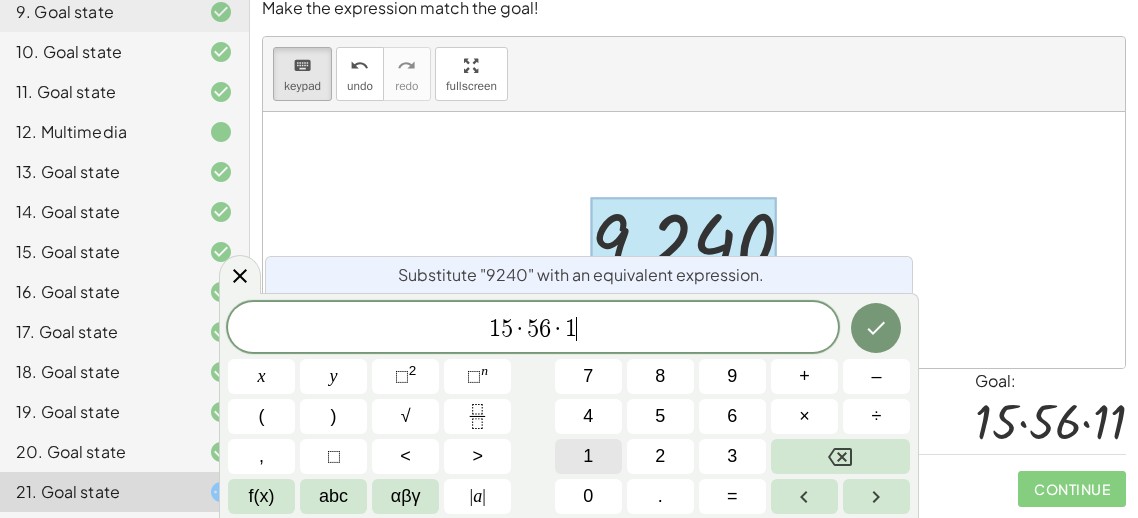 click on "1" at bounding box center (588, 456) 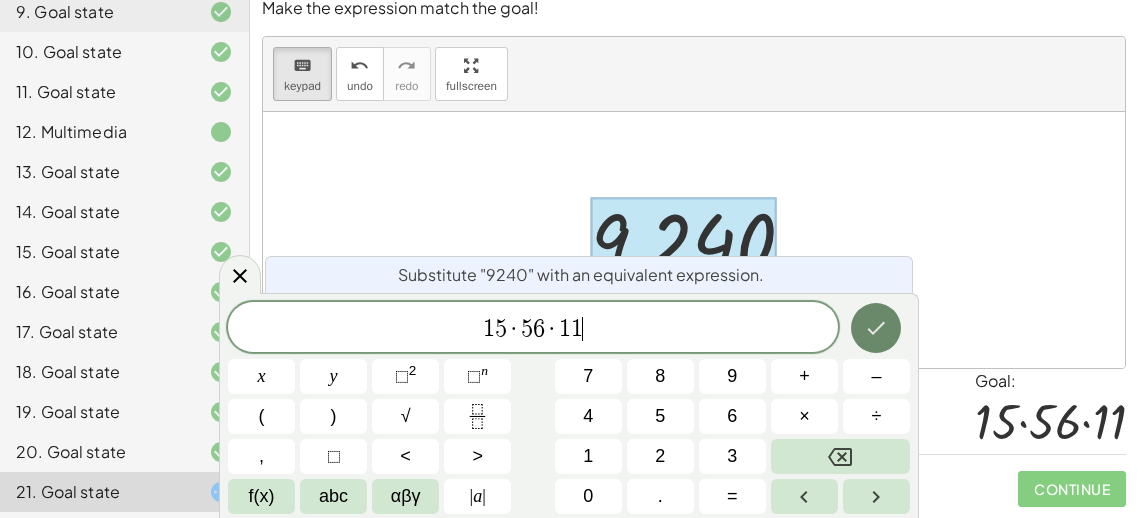 click at bounding box center [876, 328] 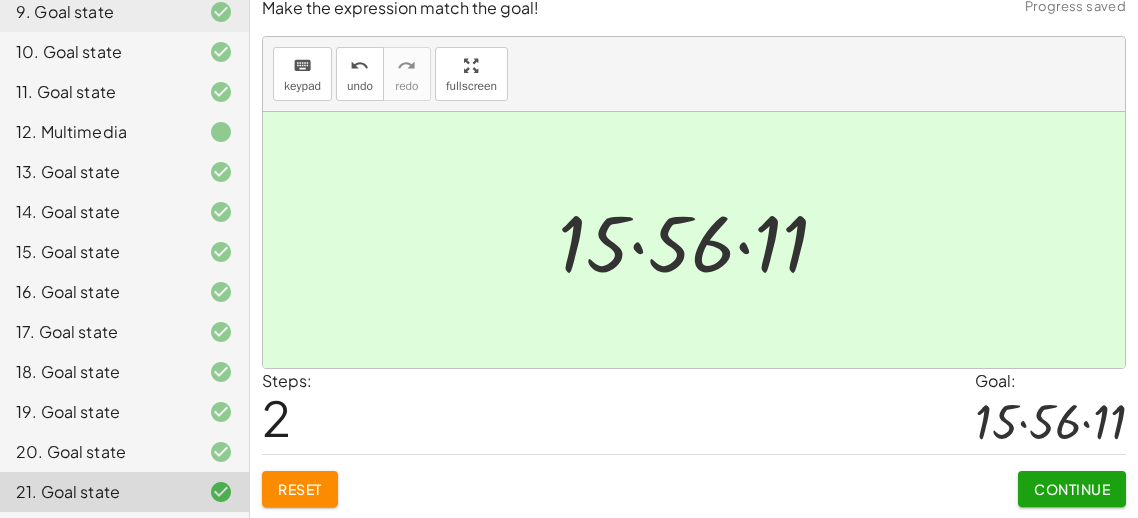 click on "Continue" 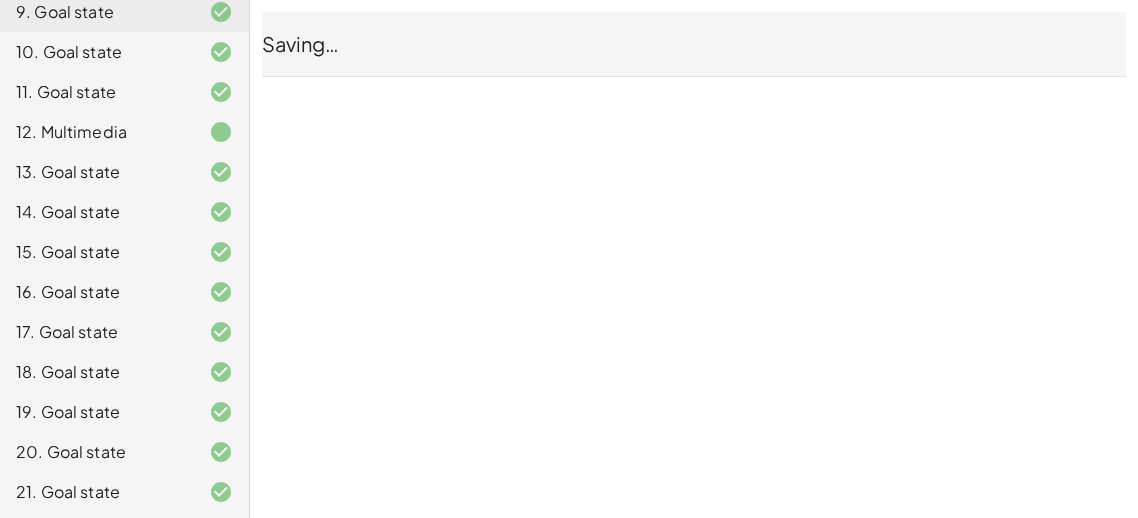 scroll, scrollTop: 0, scrollLeft: 0, axis: both 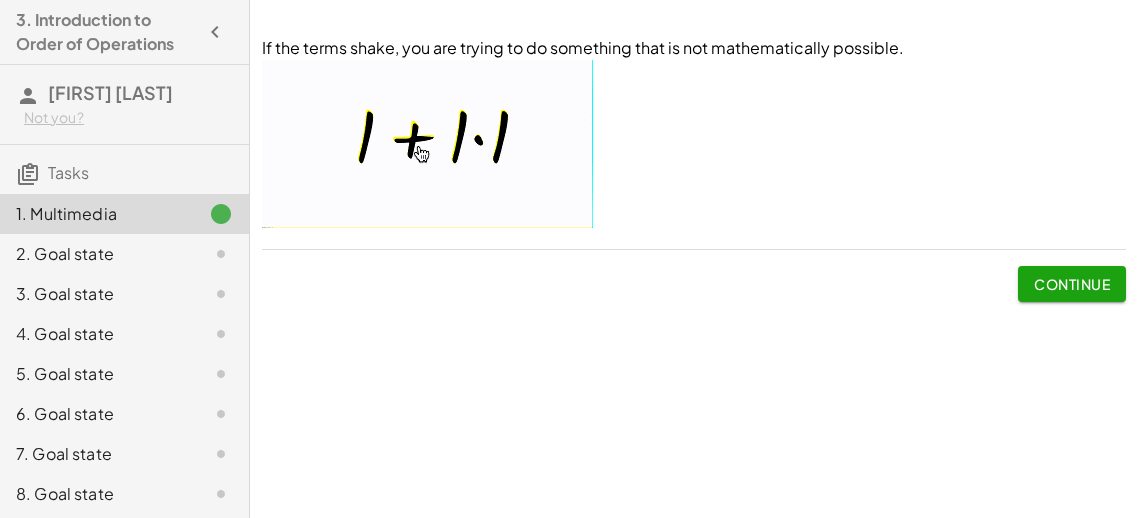 click on "Continue" at bounding box center [1072, 284] 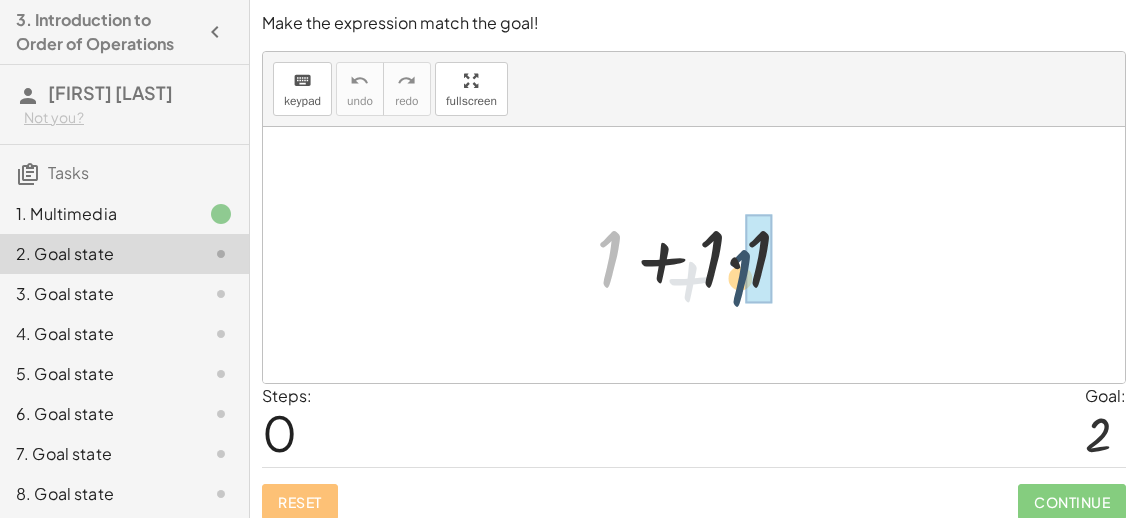 drag, startPoint x: 609, startPoint y: 244, endPoint x: 740, endPoint y: 261, distance: 132.09845 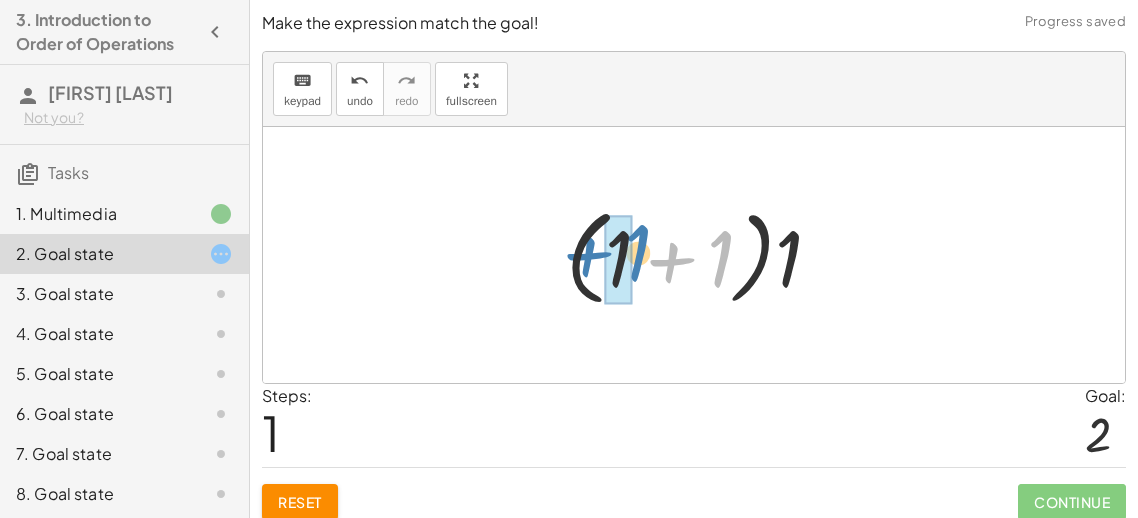 drag, startPoint x: 727, startPoint y: 257, endPoint x: 641, endPoint y: 251, distance: 86.209045 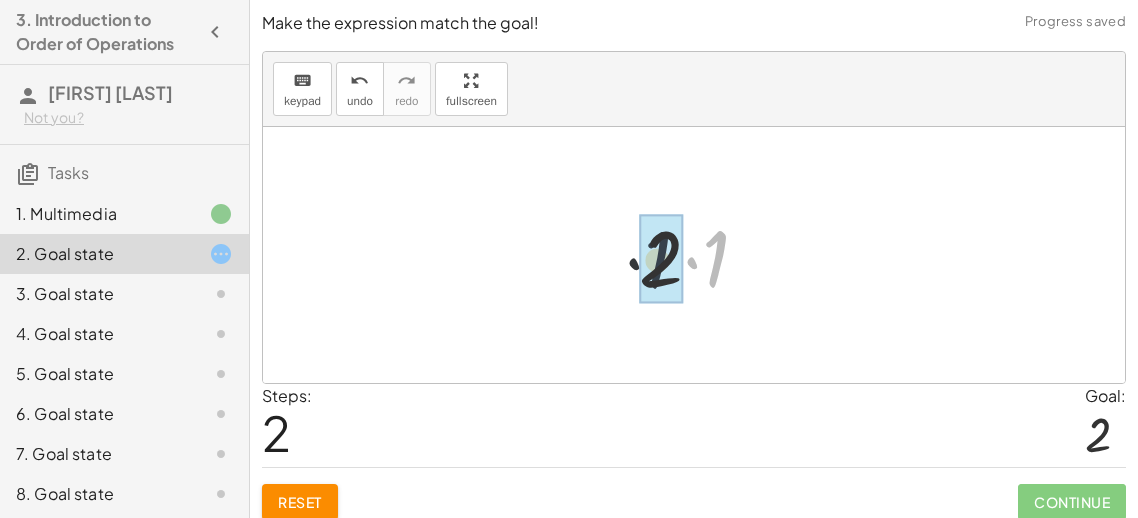 drag, startPoint x: 713, startPoint y: 265, endPoint x: 650, endPoint y: 266, distance: 63.007935 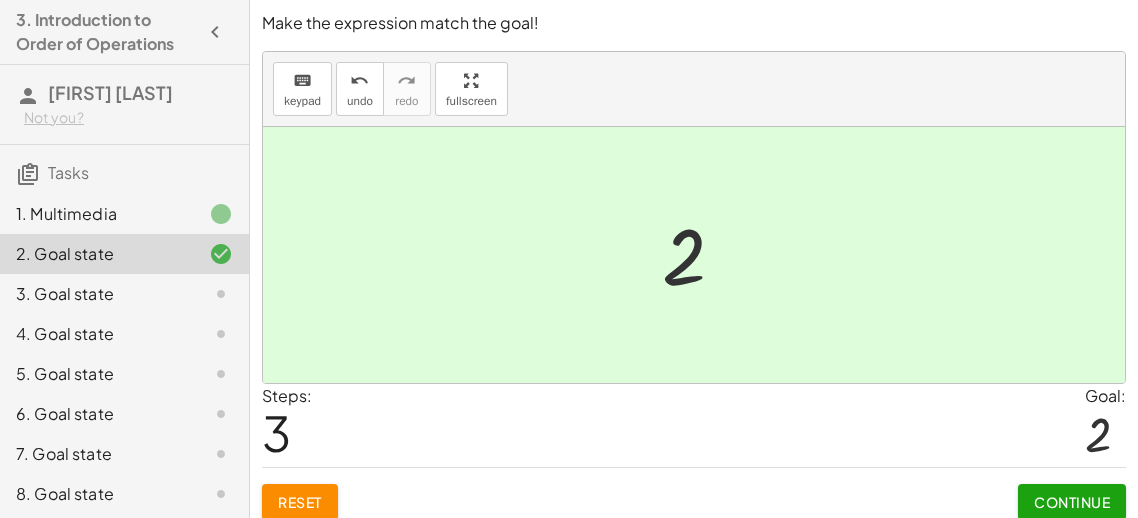 scroll, scrollTop: 13, scrollLeft: 0, axis: vertical 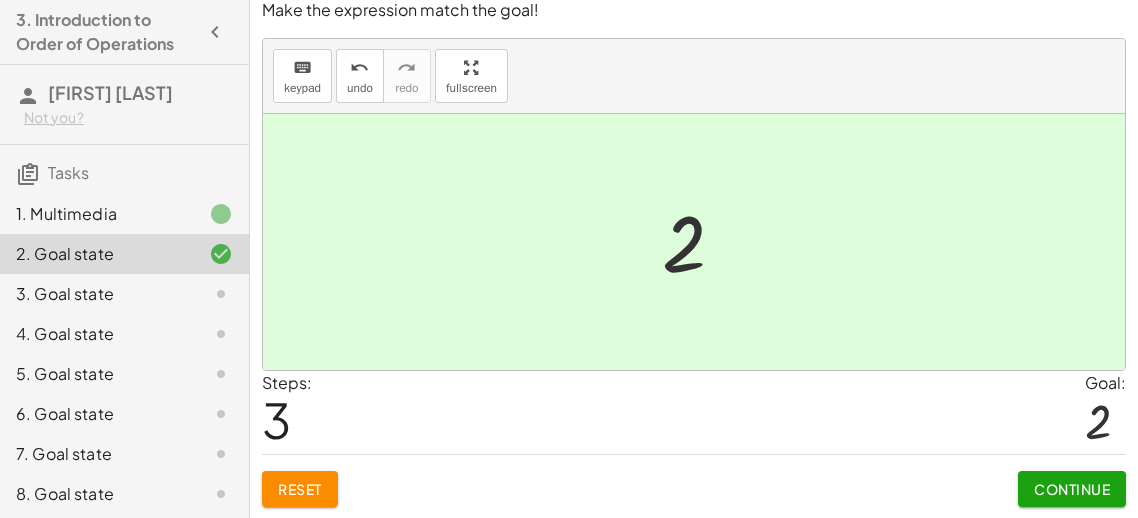 click on "Reset" at bounding box center (300, 489) 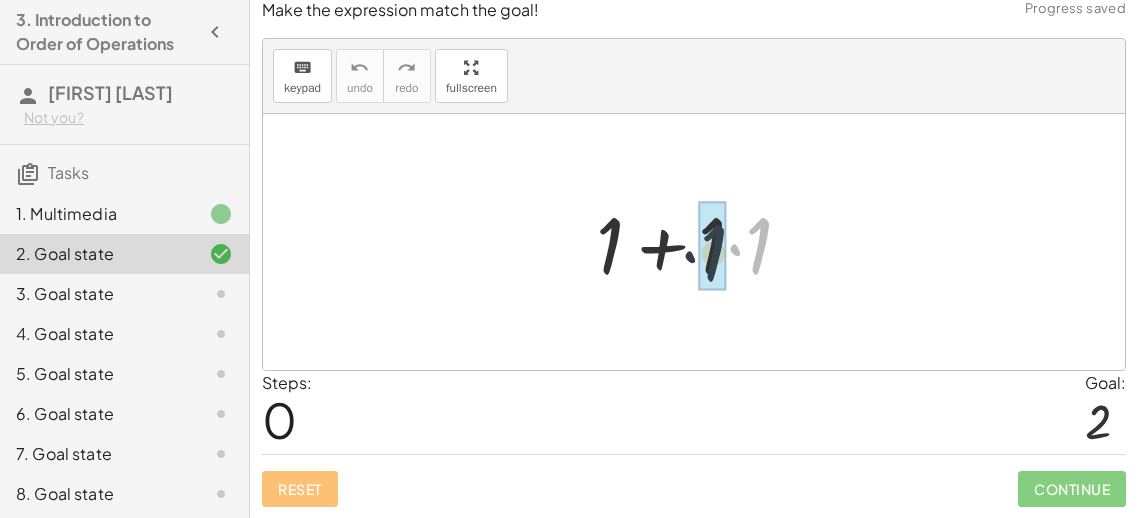 drag, startPoint x: 767, startPoint y: 230, endPoint x: 720, endPoint y: 234, distance: 47.169907 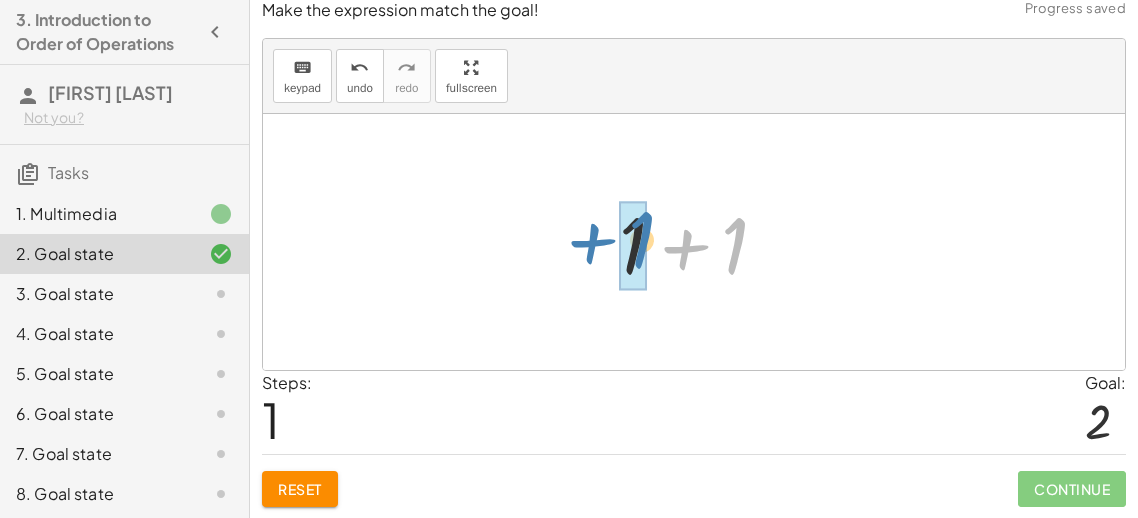 drag, startPoint x: 720, startPoint y: 234, endPoint x: 611, endPoint y: 229, distance: 109.11462 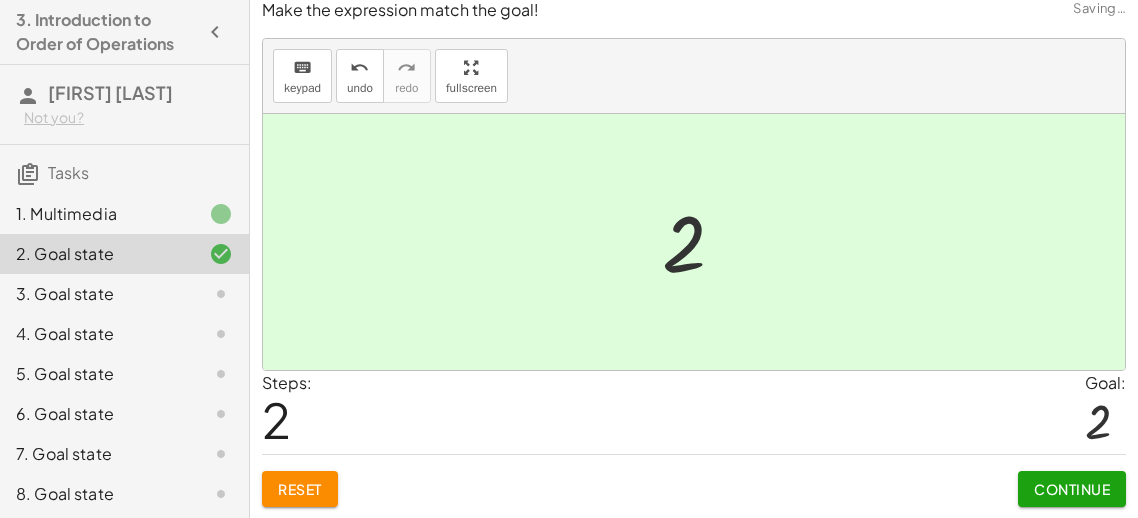 click on "Reset" 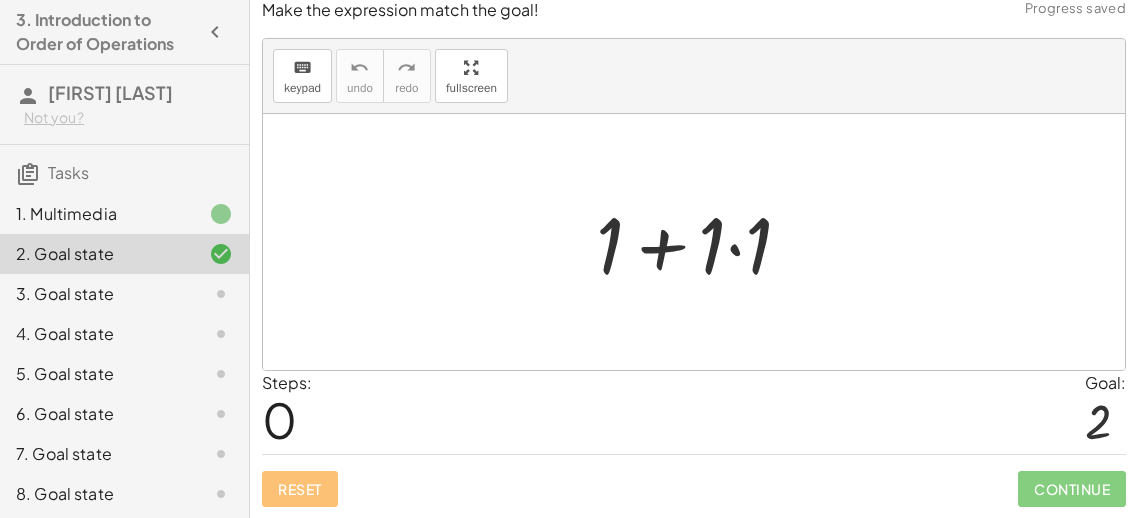 click at bounding box center (702, 242) 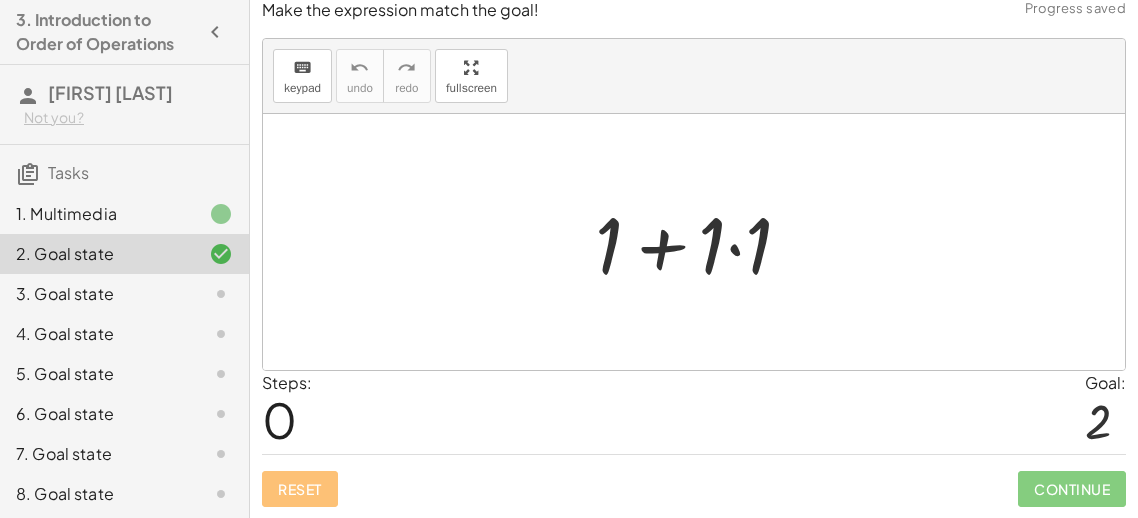 click at bounding box center (702, 242) 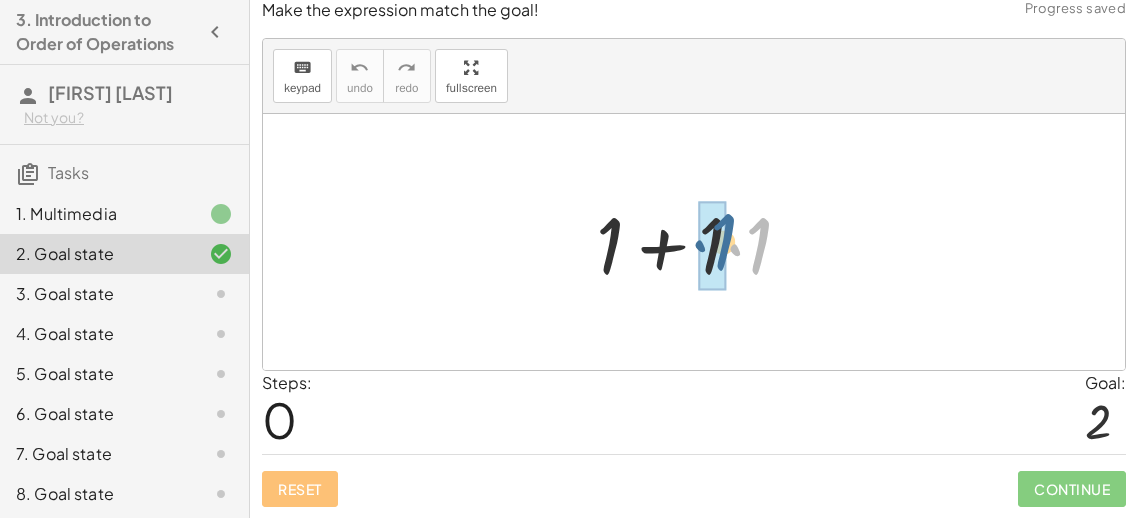 drag, startPoint x: 754, startPoint y: 249, endPoint x: 717, endPoint y: 245, distance: 37.215588 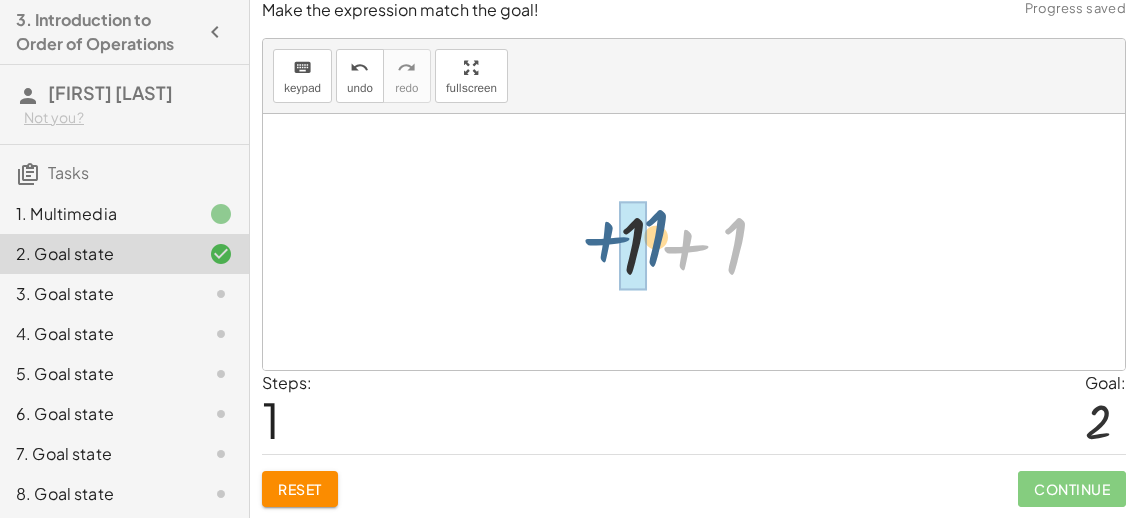 drag, startPoint x: 717, startPoint y: 245, endPoint x: 633, endPoint y: 237, distance: 84.38009 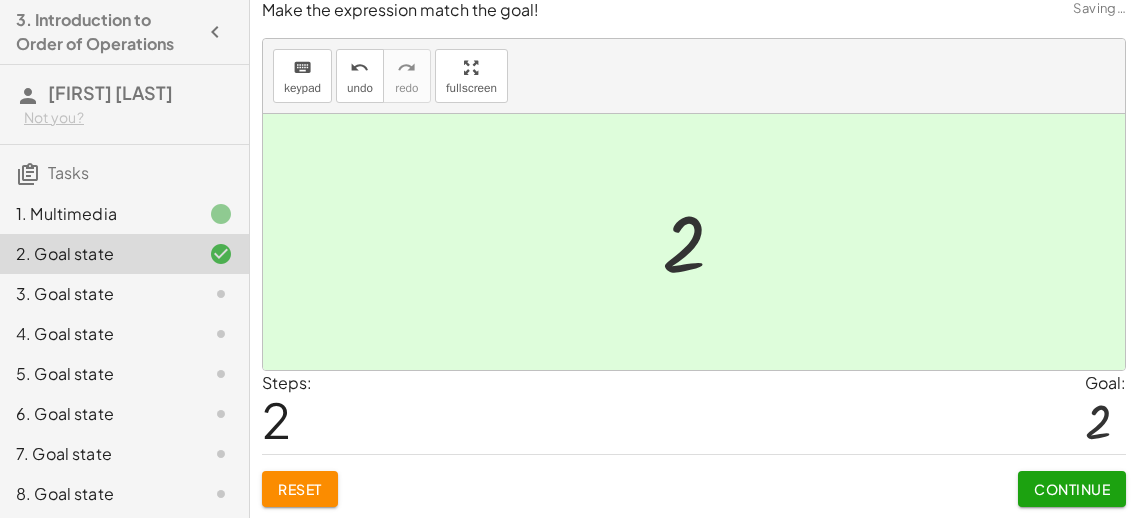click at bounding box center (701, 242) 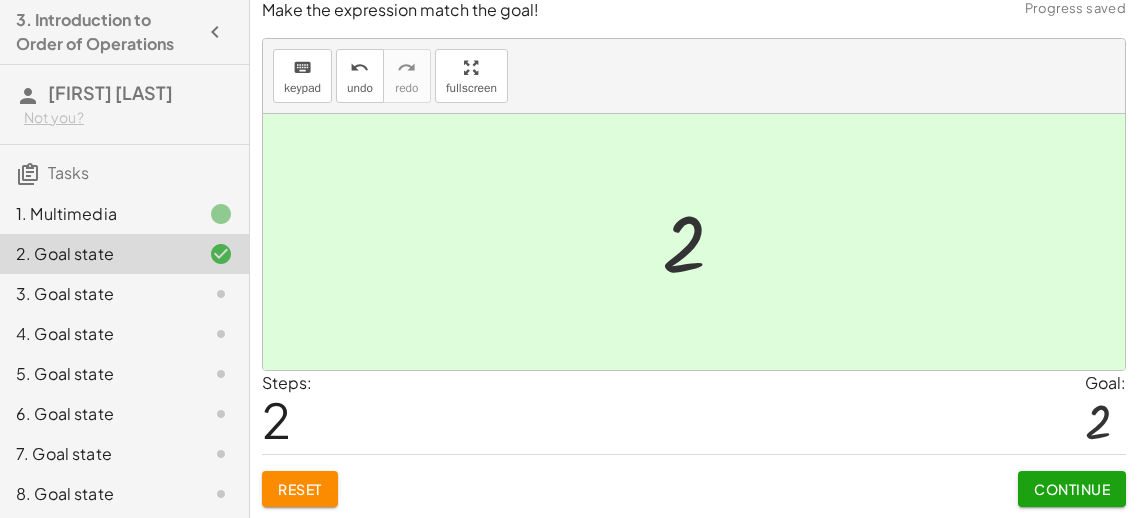 click on "Reset" at bounding box center (300, 489) 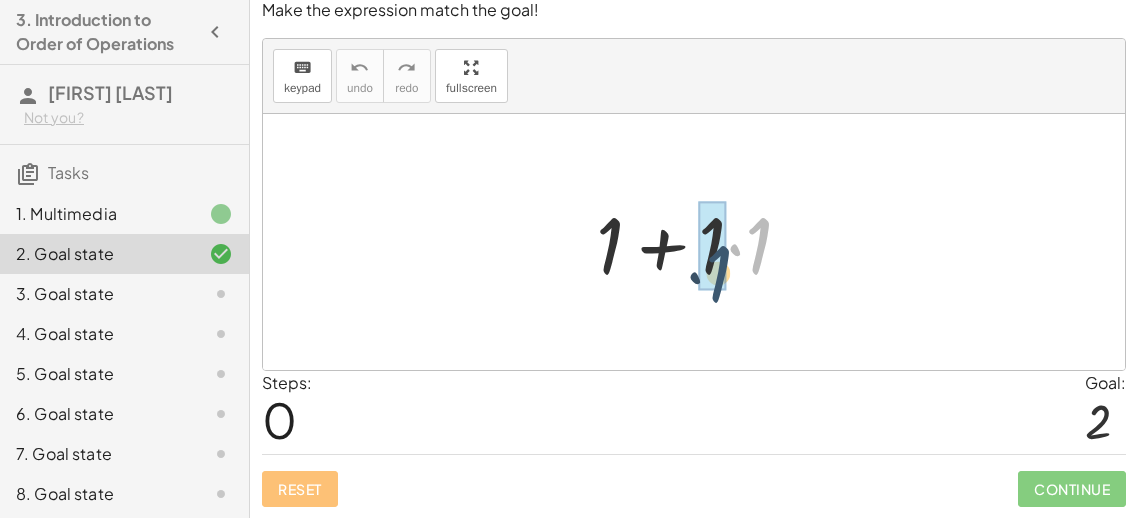 drag, startPoint x: 762, startPoint y: 249, endPoint x: 720, endPoint y: 264, distance: 44.598206 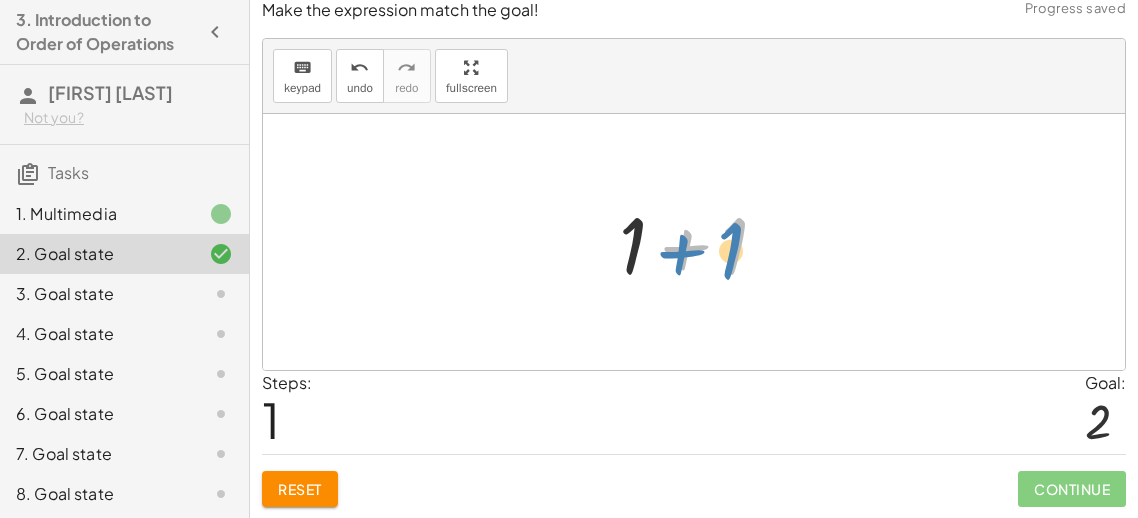 click at bounding box center [701, 242] 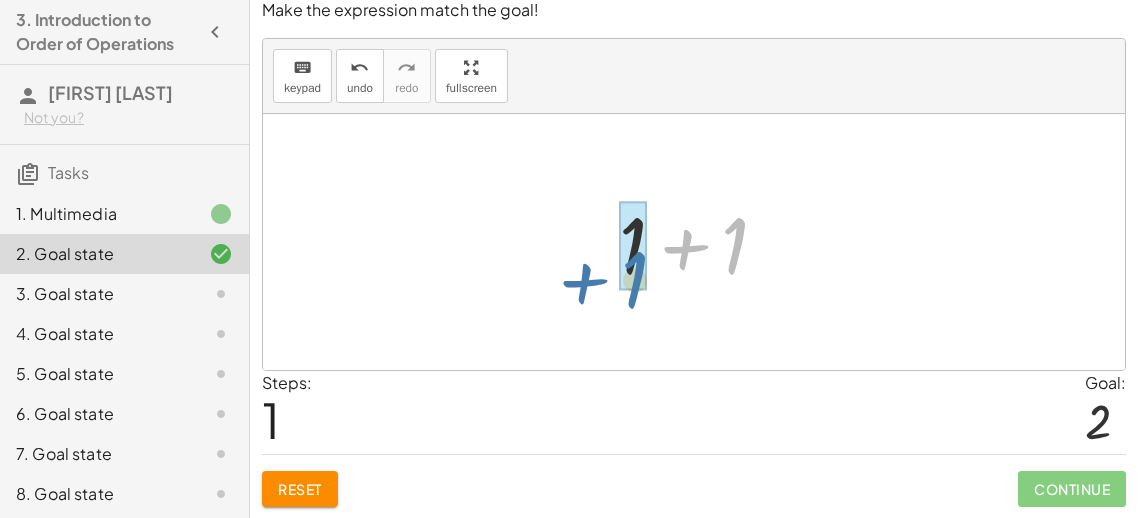 drag, startPoint x: 740, startPoint y: 225, endPoint x: 639, endPoint y: 243, distance: 102.59142 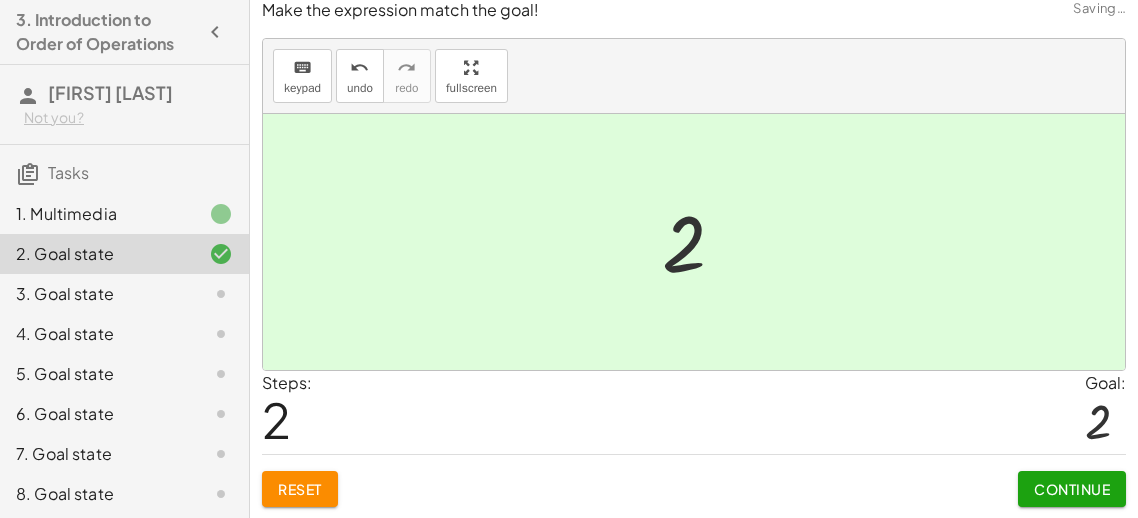 click on "Continue" 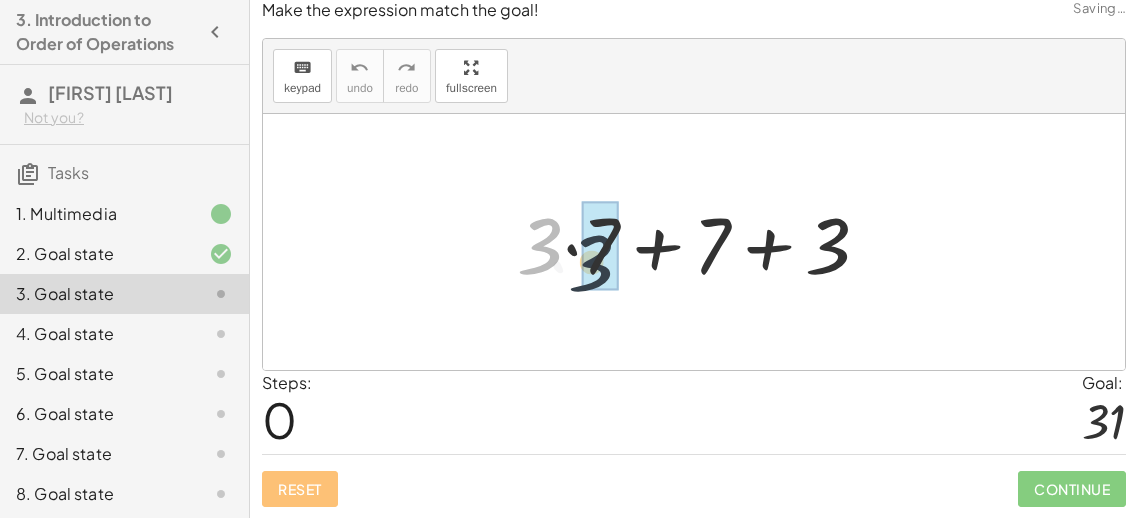drag, startPoint x: 529, startPoint y: 240, endPoint x: 583, endPoint y: 256, distance: 56.32051 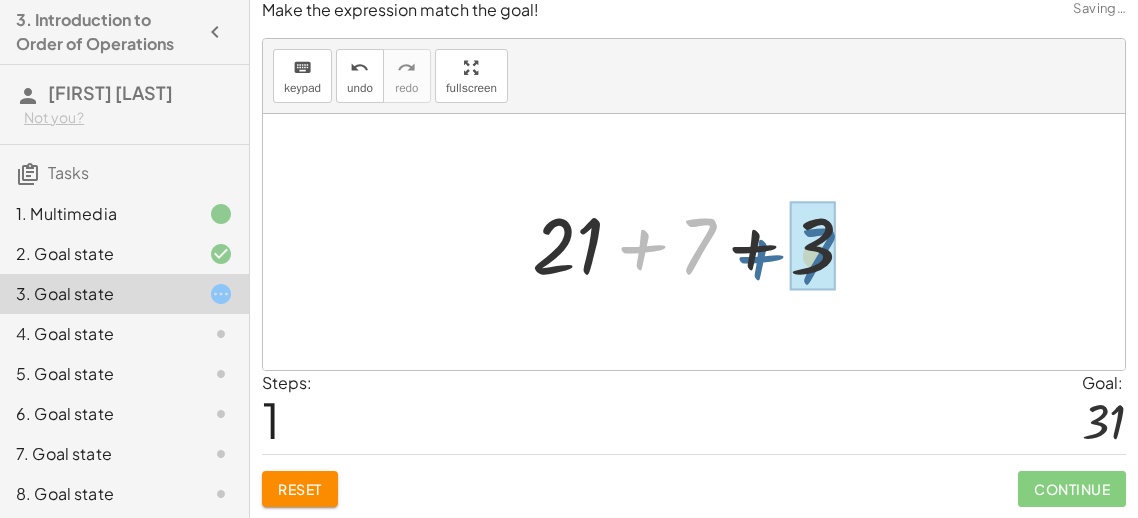 drag, startPoint x: 686, startPoint y: 260, endPoint x: 786, endPoint y: 264, distance: 100.07997 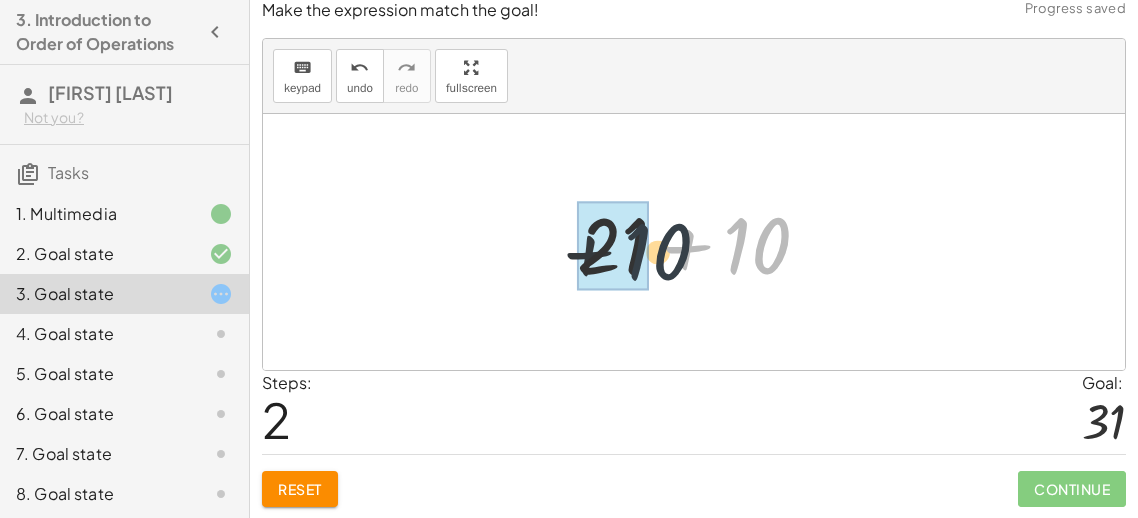 drag, startPoint x: 768, startPoint y: 251, endPoint x: 639, endPoint y: 257, distance: 129.13947 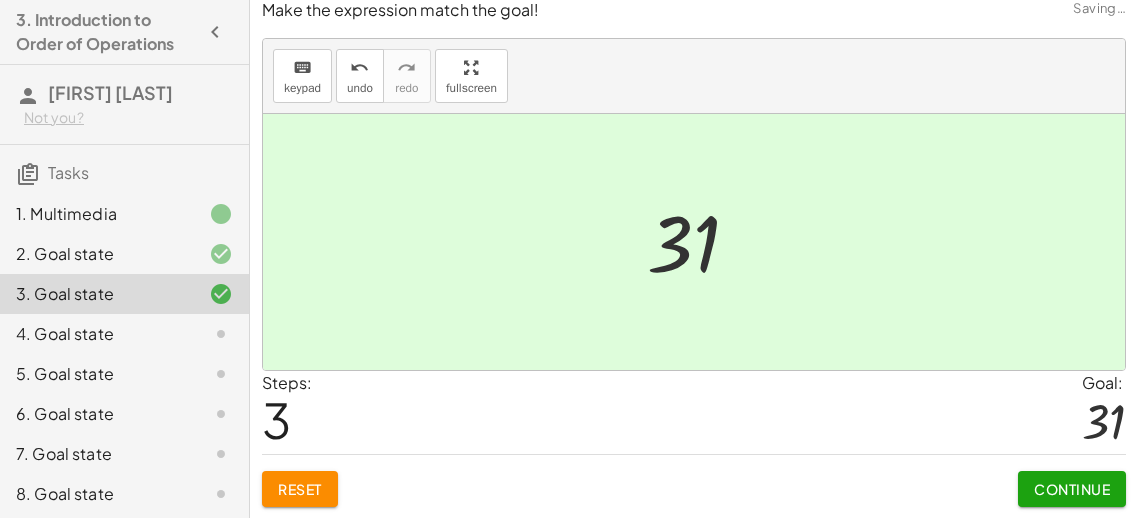 click on "Continue" 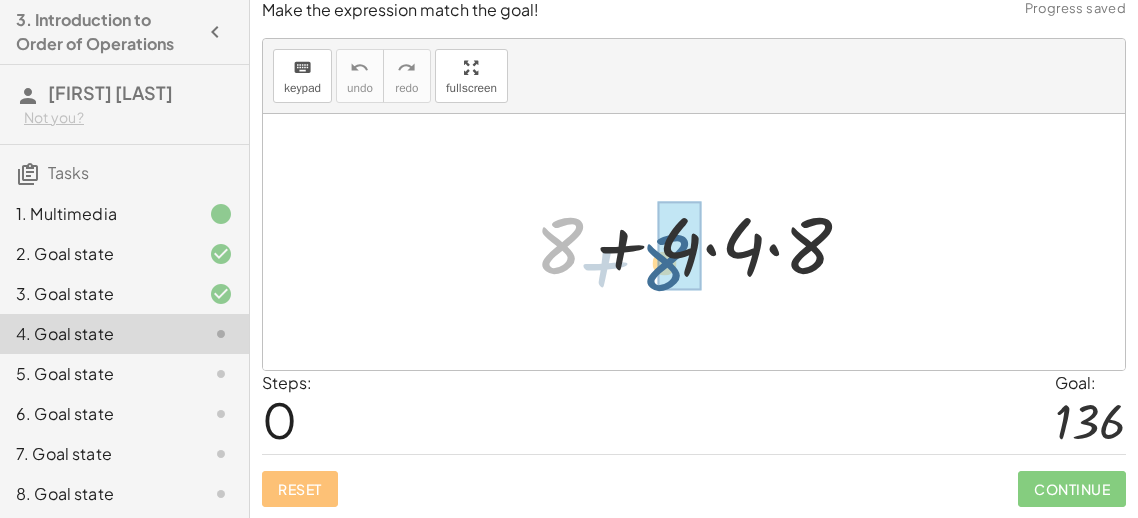 drag, startPoint x: 579, startPoint y: 228, endPoint x: 687, endPoint y: 245, distance: 109.32977 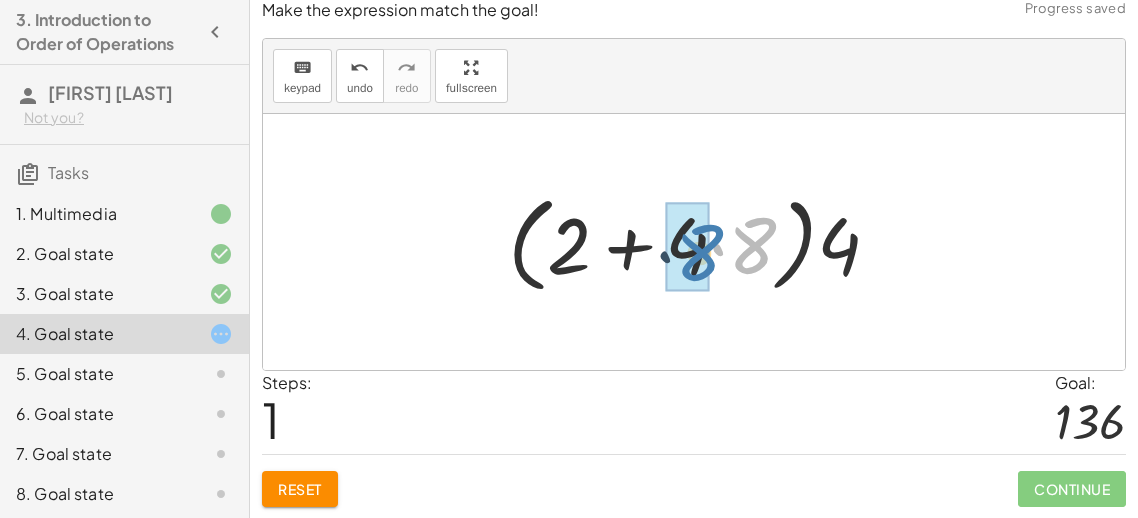 drag, startPoint x: 751, startPoint y: 251, endPoint x: 692, endPoint y: 257, distance: 59.3043 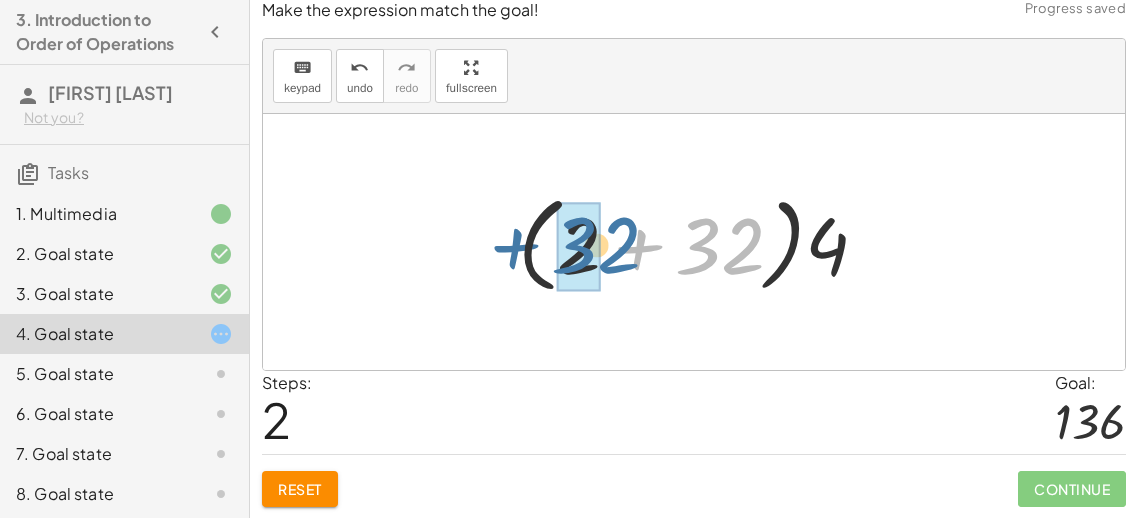 drag, startPoint x: 730, startPoint y: 261, endPoint x: 598, endPoint y: 259, distance: 132.01515 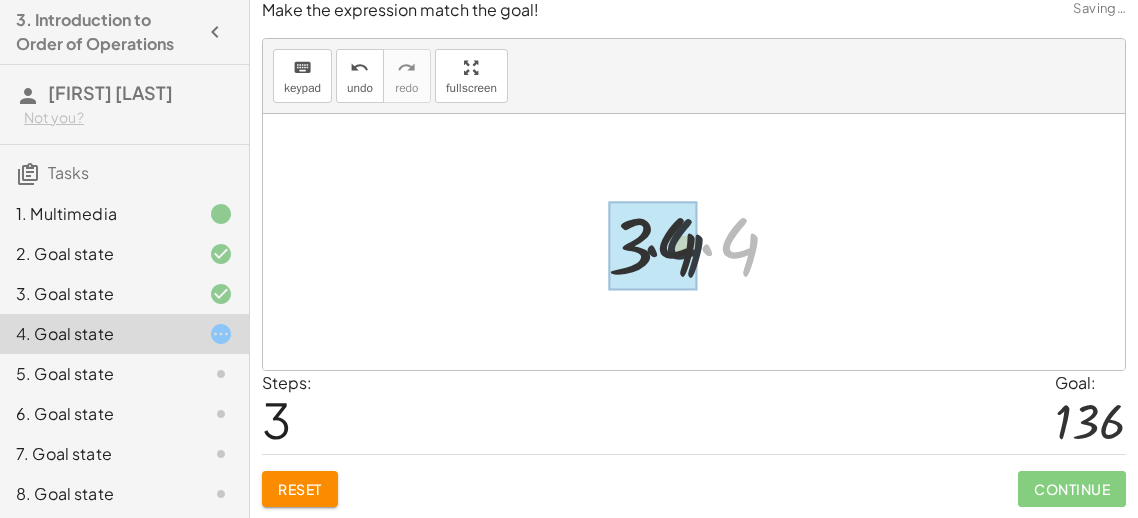 drag, startPoint x: 738, startPoint y: 258, endPoint x: 655, endPoint y: 262, distance: 83.09633 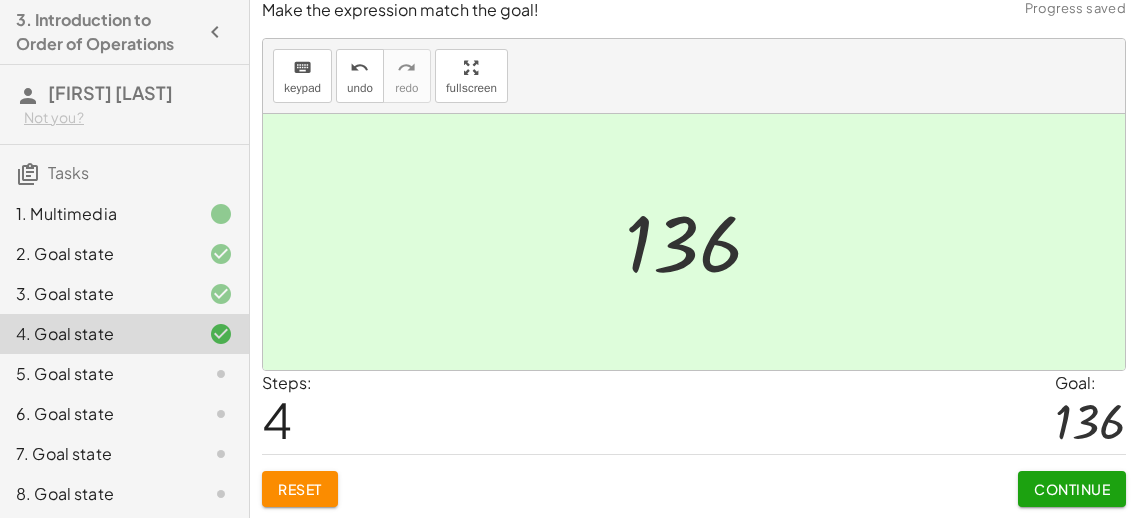 click on "Continue" at bounding box center [1072, 489] 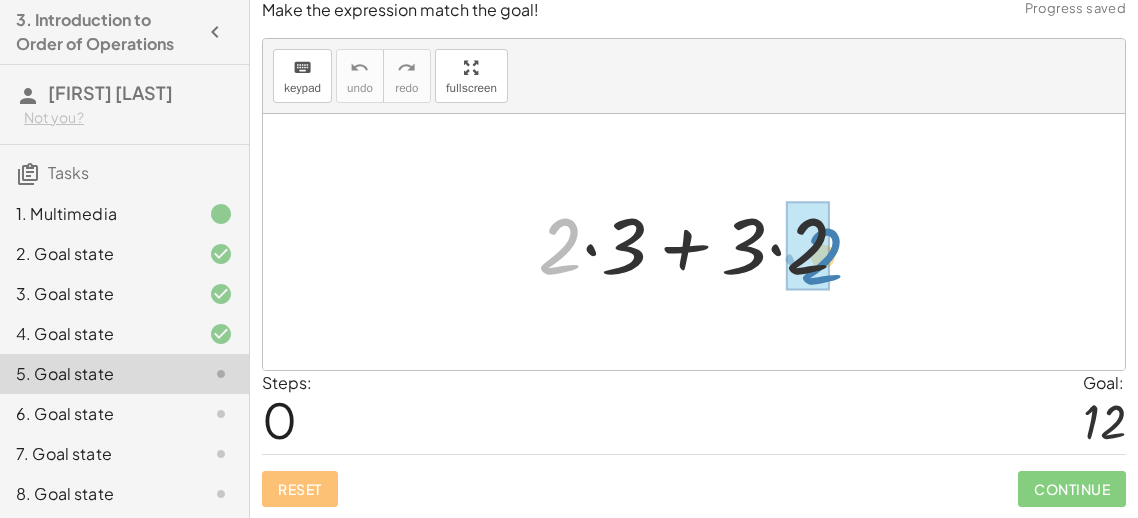 drag, startPoint x: 563, startPoint y: 262, endPoint x: 813, endPoint y: 269, distance: 250.09798 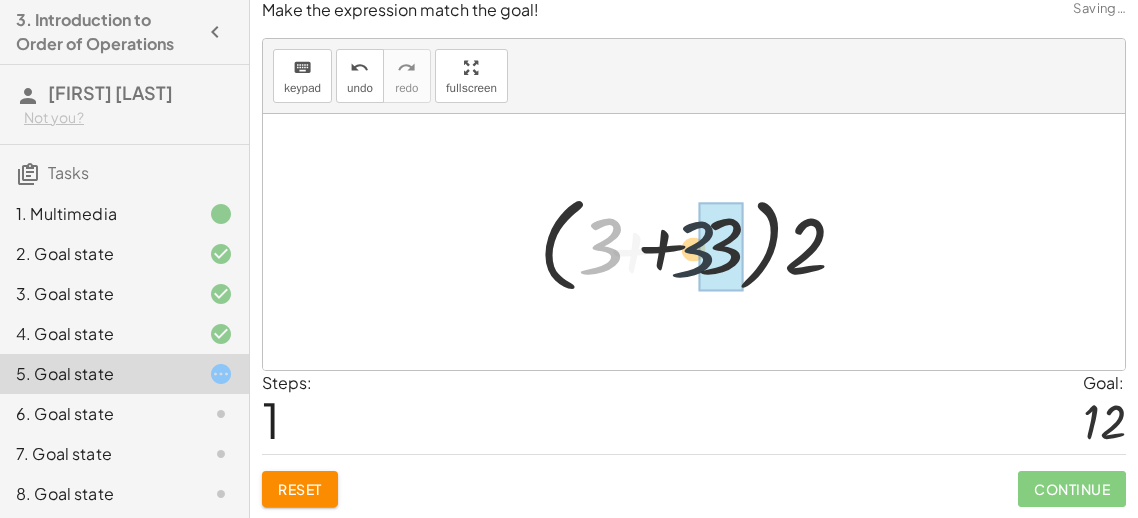 drag, startPoint x: 619, startPoint y: 245, endPoint x: 738, endPoint y: 248, distance: 119.03781 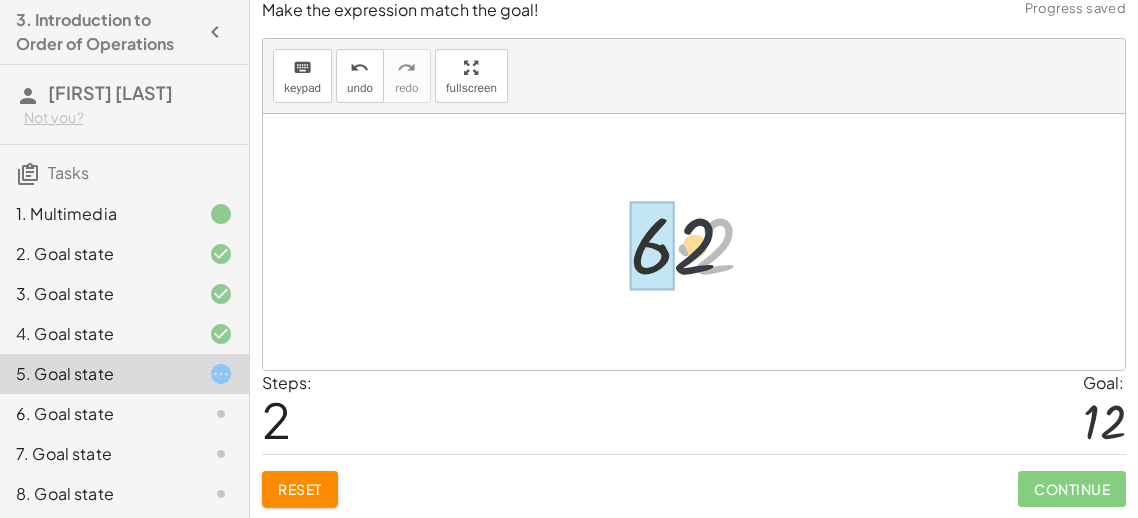 drag, startPoint x: 716, startPoint y: 248, endPoint x: 649, endPoint y: 246, distance: 67.02985 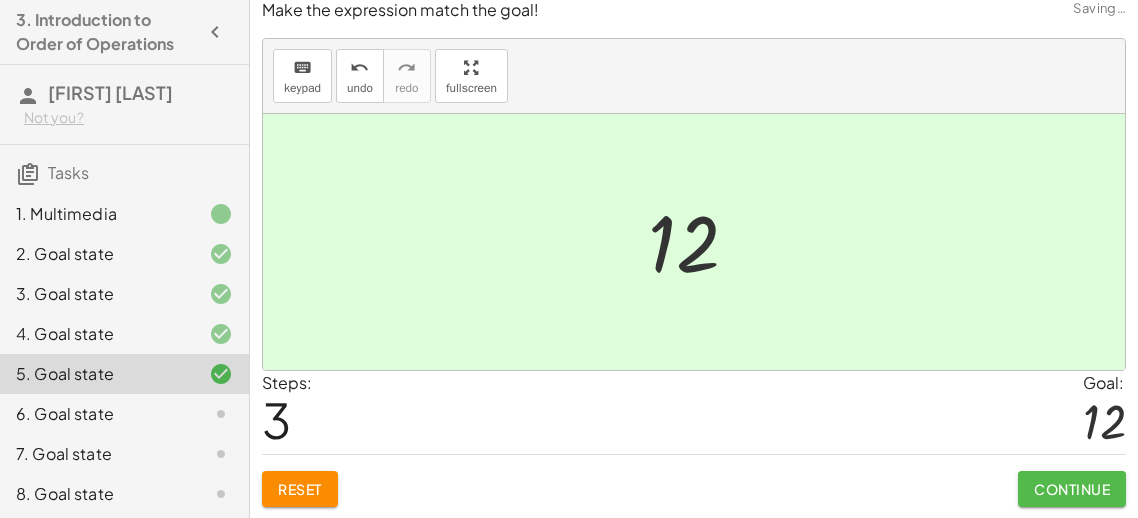click on "Continue" 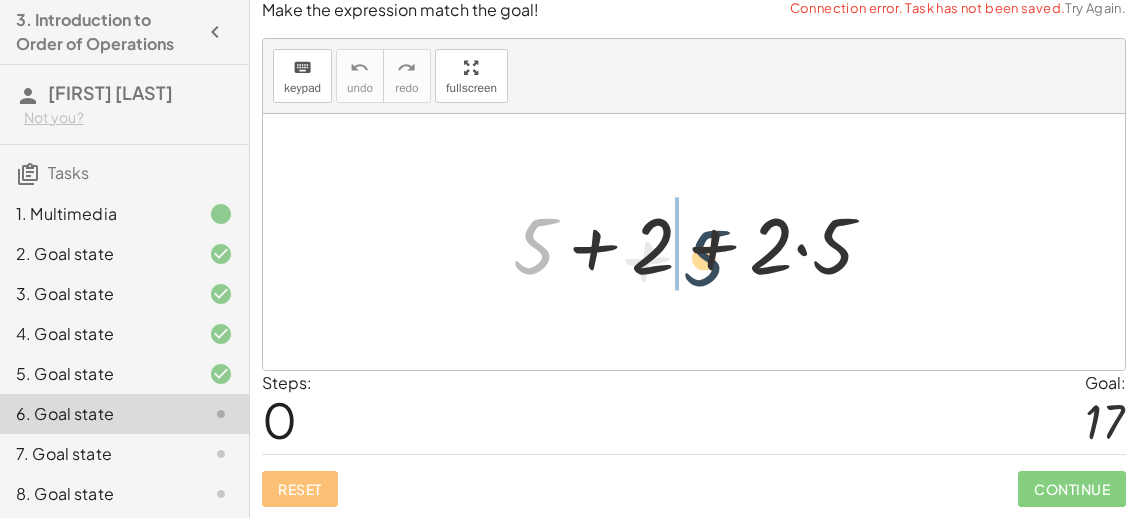 drag, startPoint x: 521, startPoint y: 234, endPoint x: 693, endPoint y: 246, distance: 172.41809 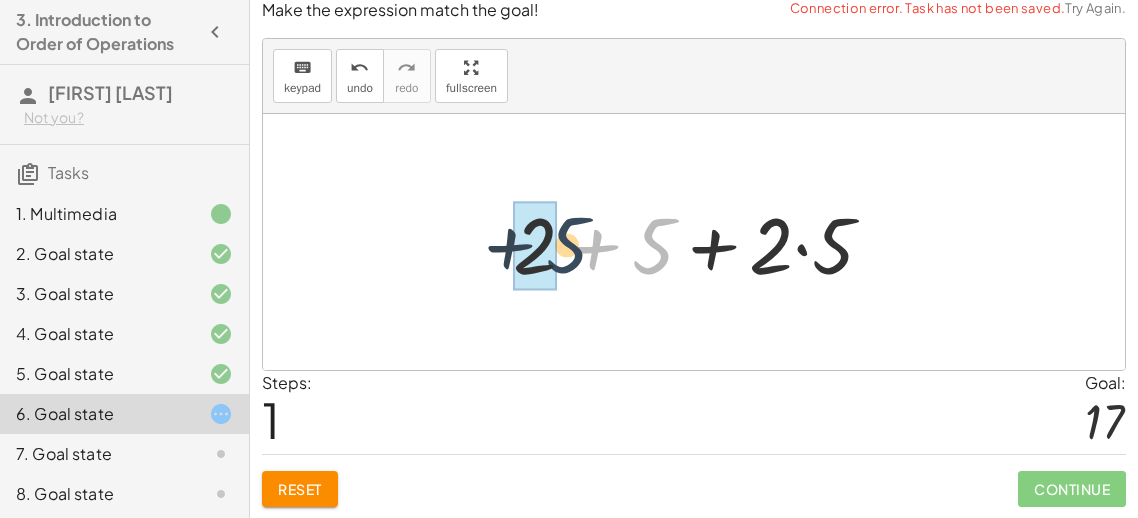 drag, startPoint x: 662, startPoint y: 248, endPoint x: 560, endPoint y: 247, distance: 102.0049 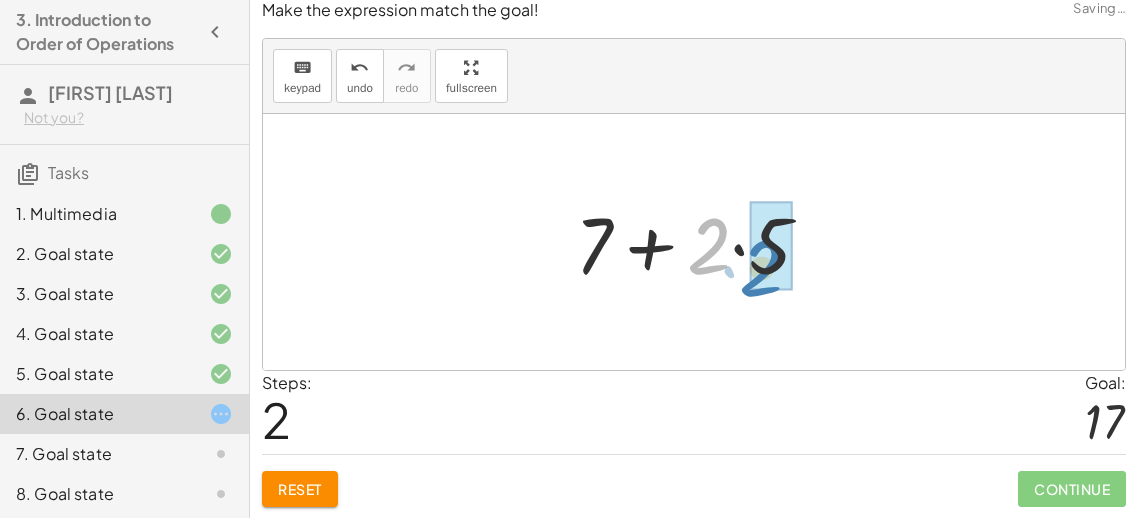 drag, startPoint x: 707, startPoint y: 251, endPoint x: 760, endPoint y: 273, distance: 57.384666 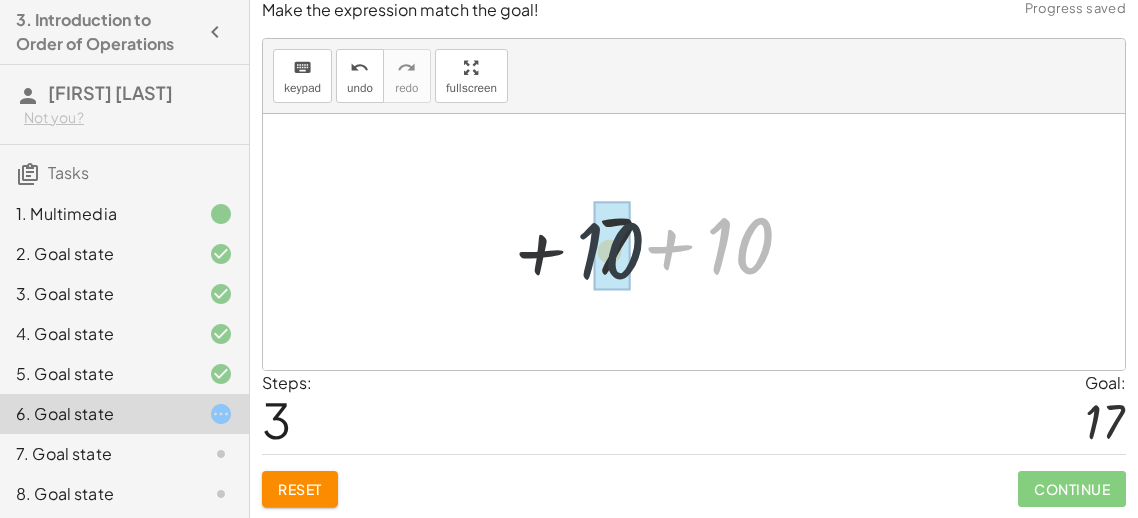 drag, startPoint x: 748, startPoint y: 251, endPoint x: 604, endPoint y: 256, distance: 144.08678 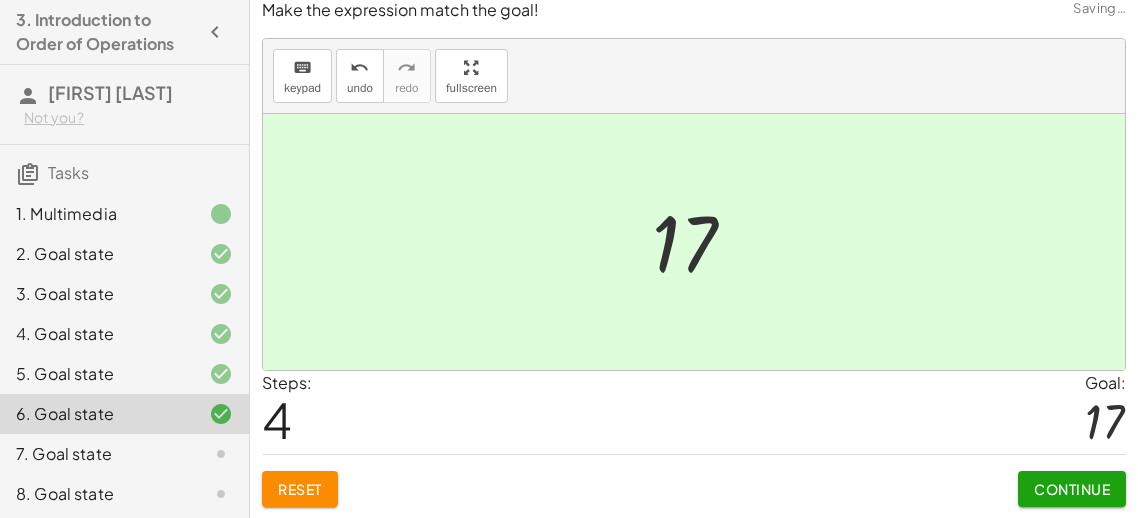 click on "Continue" 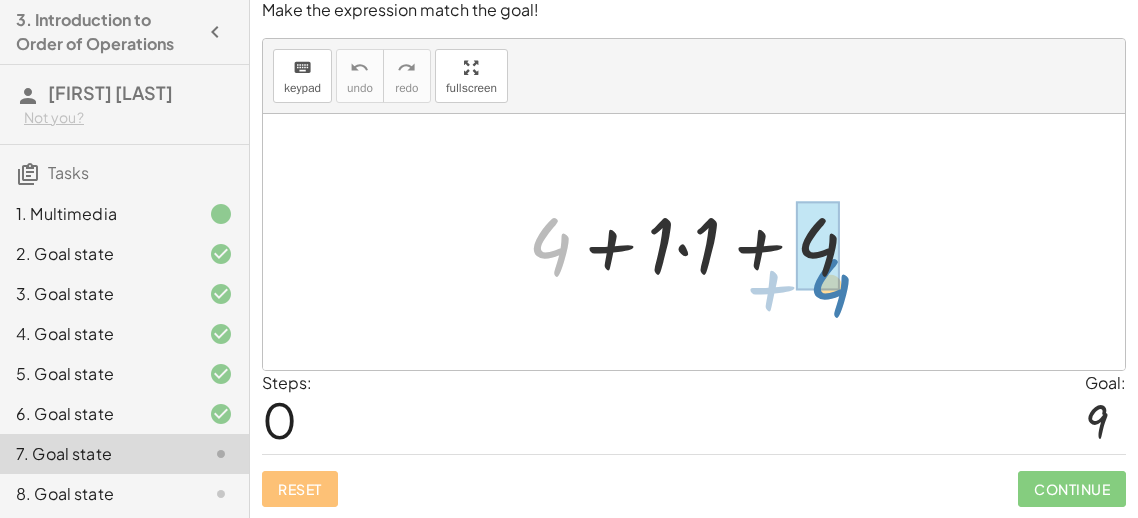 drag, startPoint x: 550, startPoint y: 247, endPoint x: 826, endPoint y: 271, distance: 277.0415 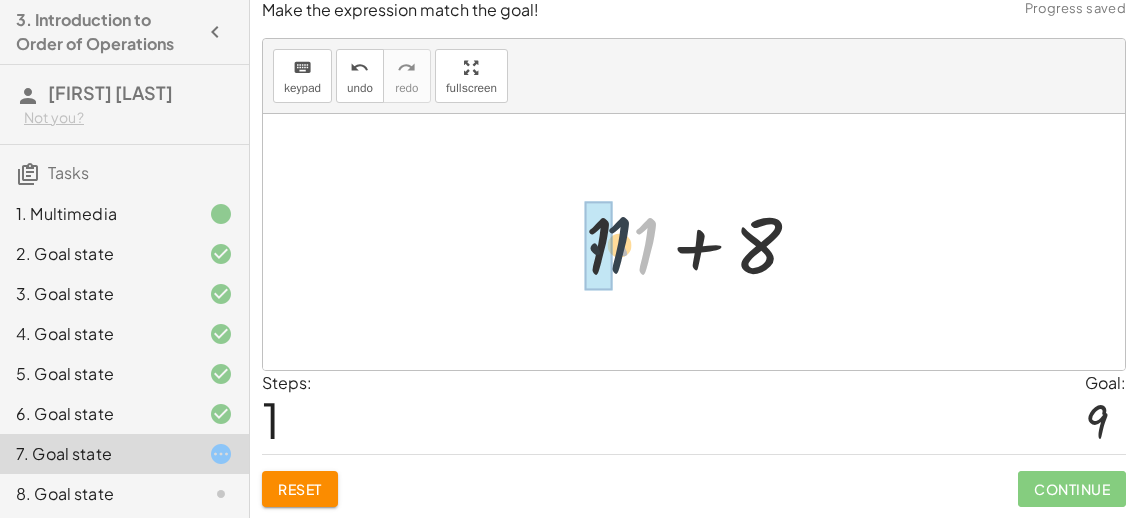 drag, startPoint x: 650, startPoint y: 219, endPoint x: 620, endPoint y: 217, distance: 30.066593 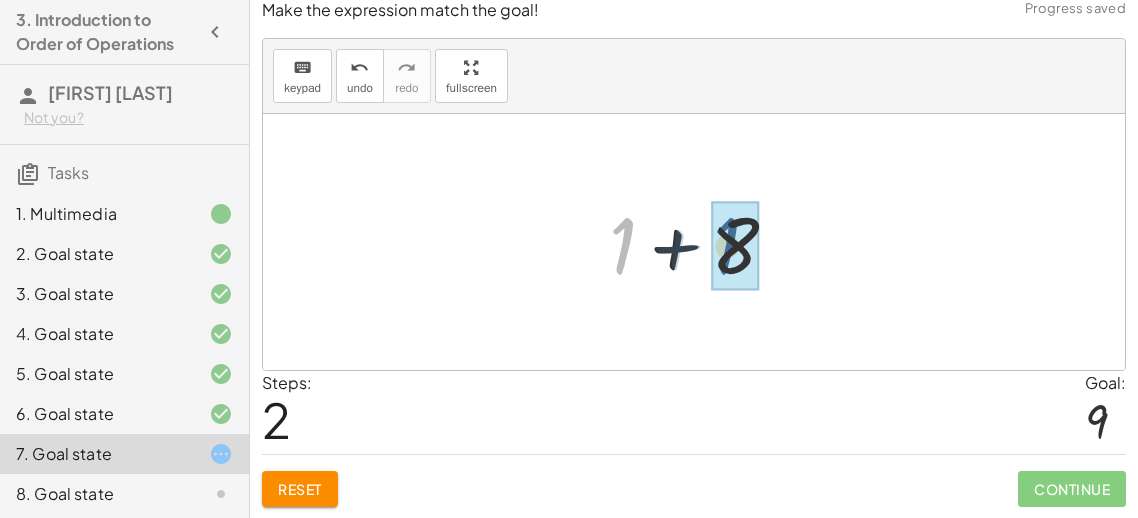 drag, startPoint x: 630, startPoint y: 233, endPoint x: 735, endPoint y: 233, distance: 105 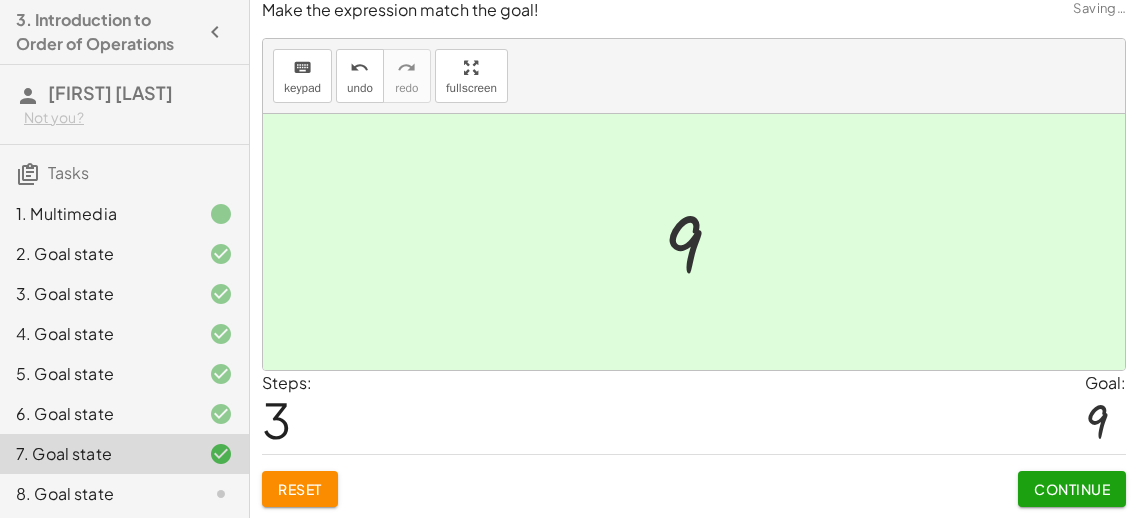 click on "Continue" at bounding box center (1072, 489) 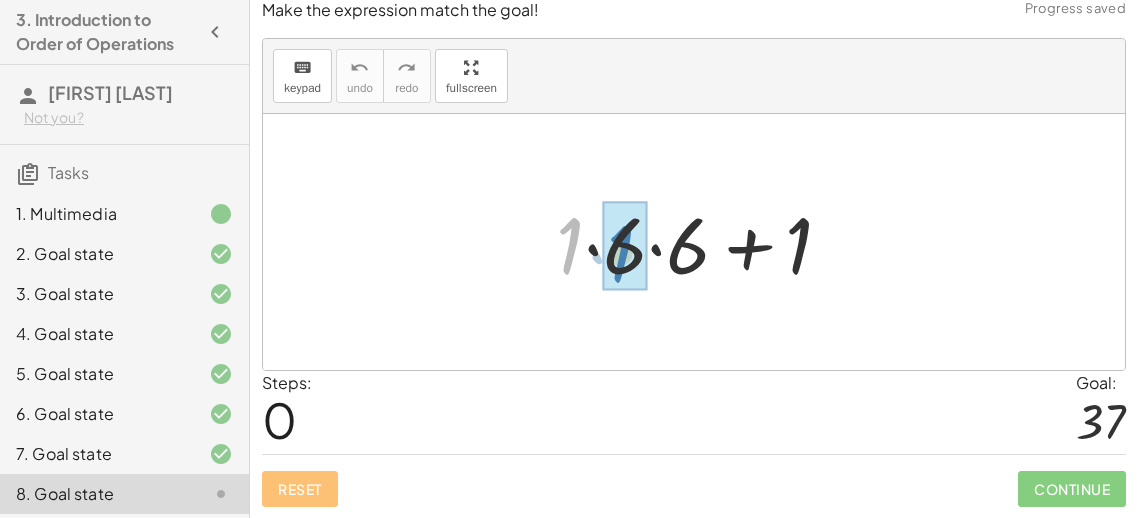 drag, startPoint x: 572, startPoint y: 240, endPoint x: 624, endPoint y: 248, distance: 52.611786 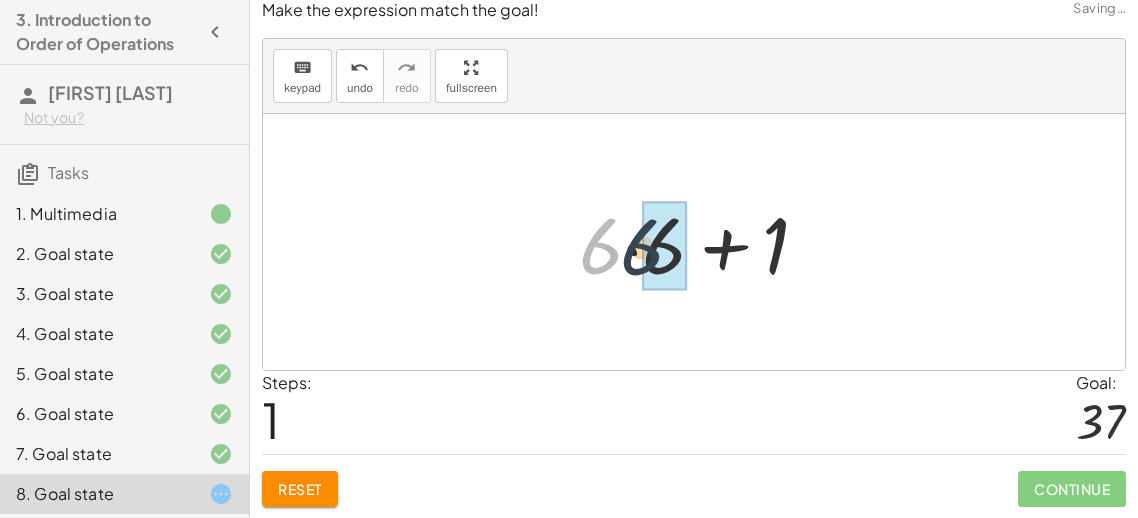 drag, startPoint x: 600, startPoint y: 251, endPoint x: 645, endPoint y: 252, distance: 45.01111 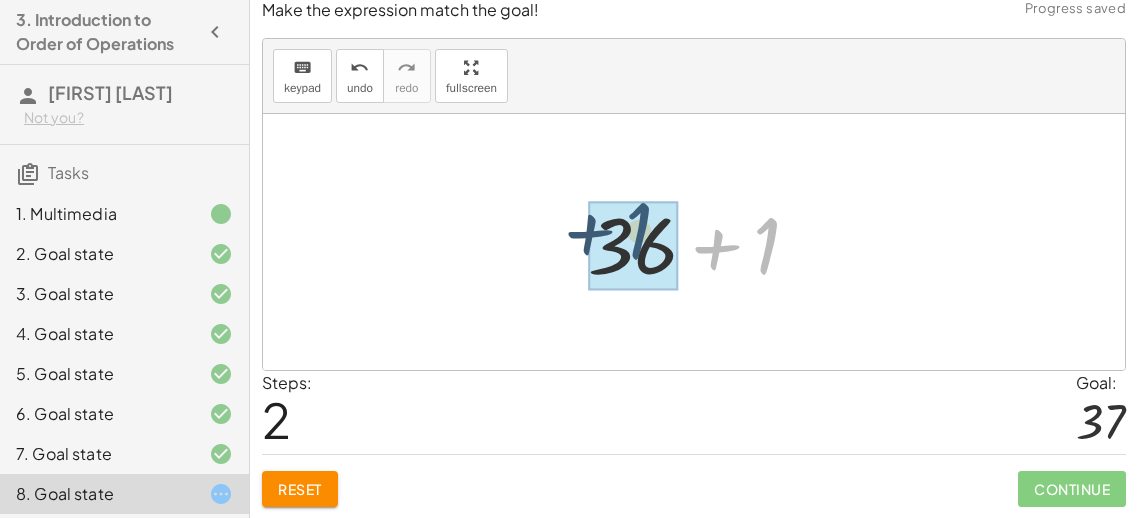 drag, startPoint x: 766, startPoint y: 244, endPoint x: 636, endPoint y: 229, distance: 130.86252 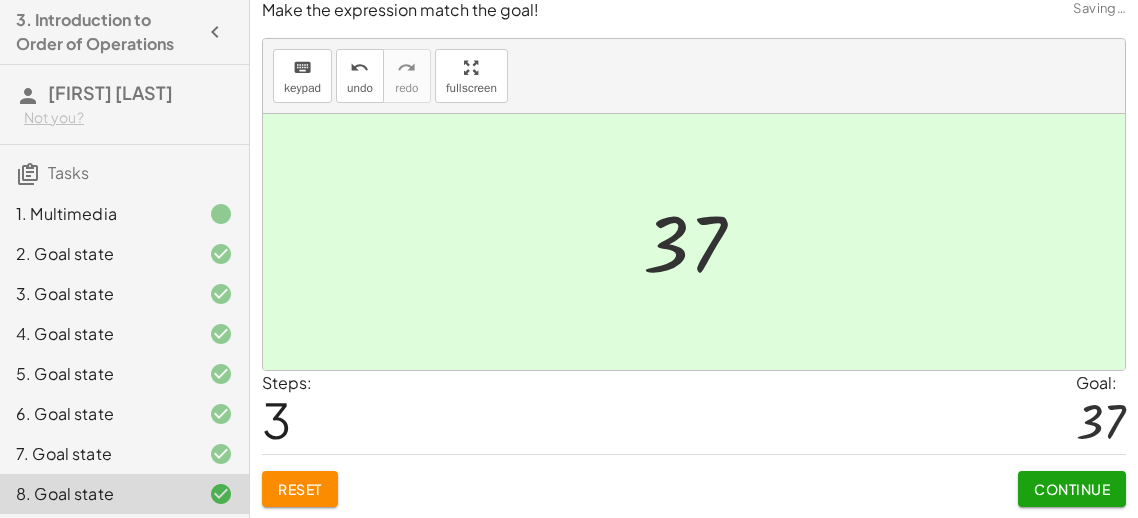 click on "Continue" at bounding box center [1072, 489] 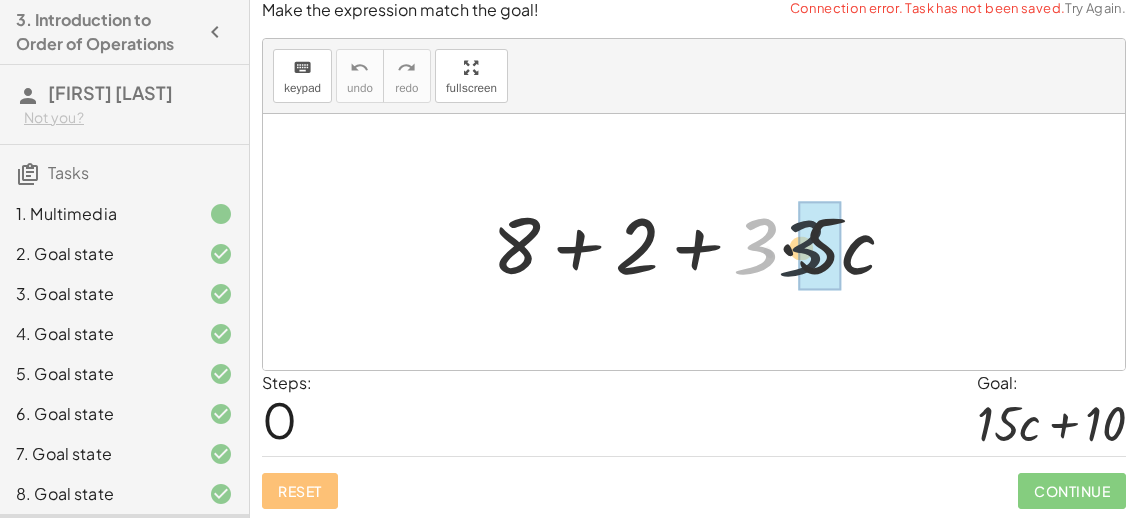 drag, startPoint x: 750, startPoint y: 257, endPoint x: 796, endPoint y: 259, distance: 46.043457 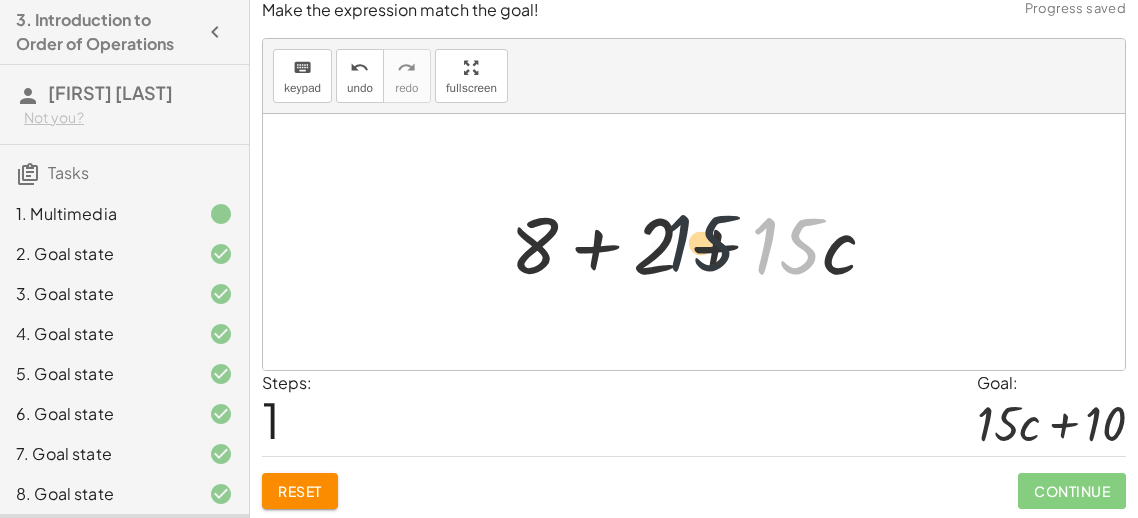 drag, startPoint x: 783, startPoint y: 257, endPoint x: 652, endPoint y: 256, distance: 131.00381 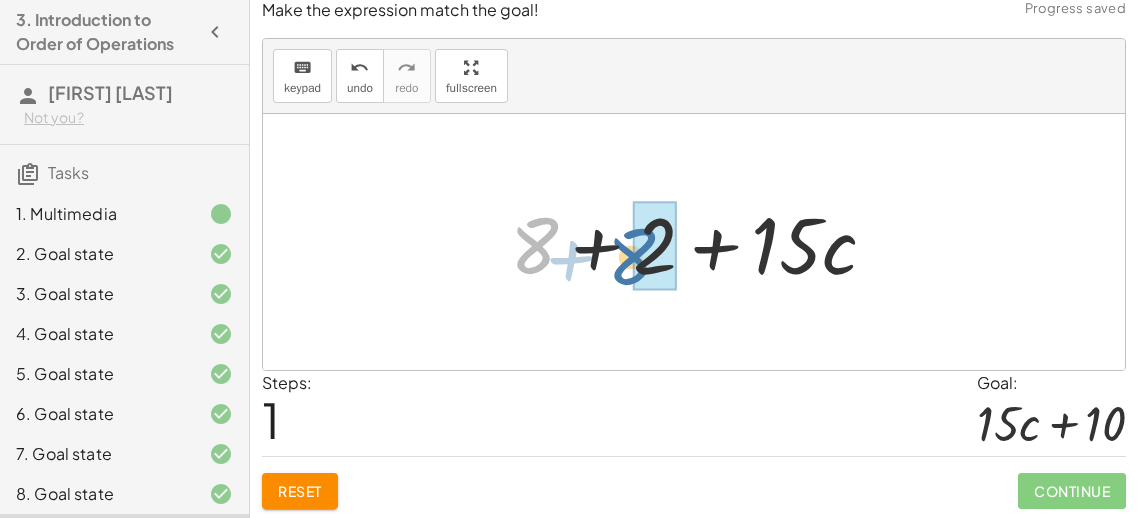 drag, startPoint x: 508, startPoint y: 241, endPoint x: 607, endPoint y: 254, distance: 99.849884 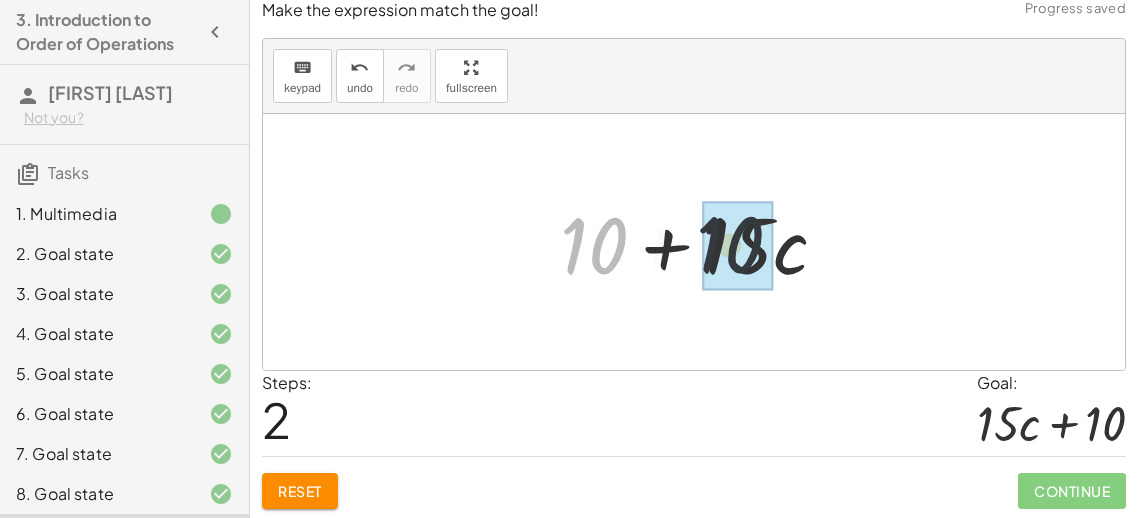 drag, startPoint x: 585, startPoint y: 246, endPoint x: 757, endPoint y: 247, distance: 172.00291 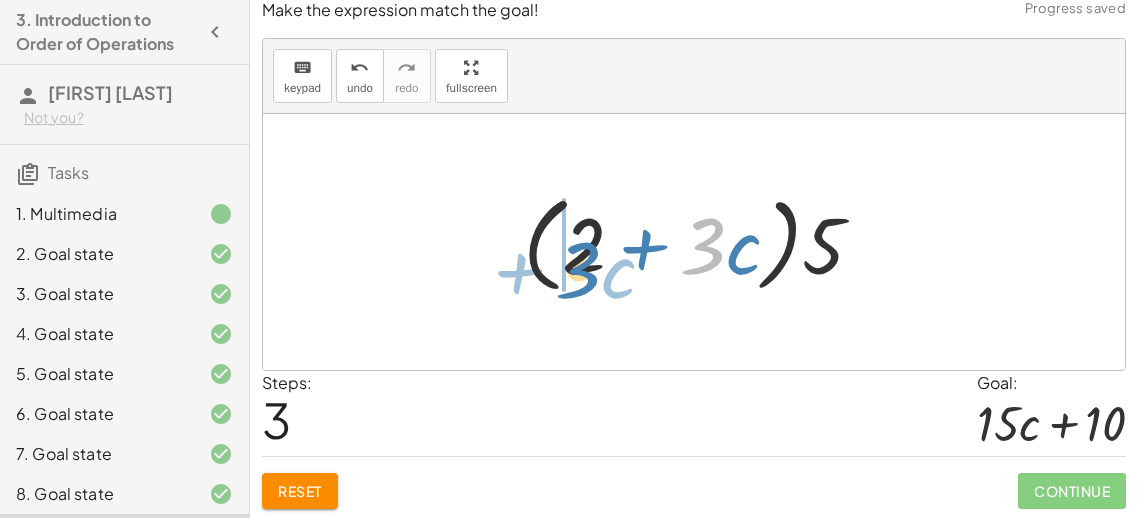 drag, startPoint x: 708, startPoint y: 244, endPoint x: 575, endPoint y: 263, distance: 134.3503 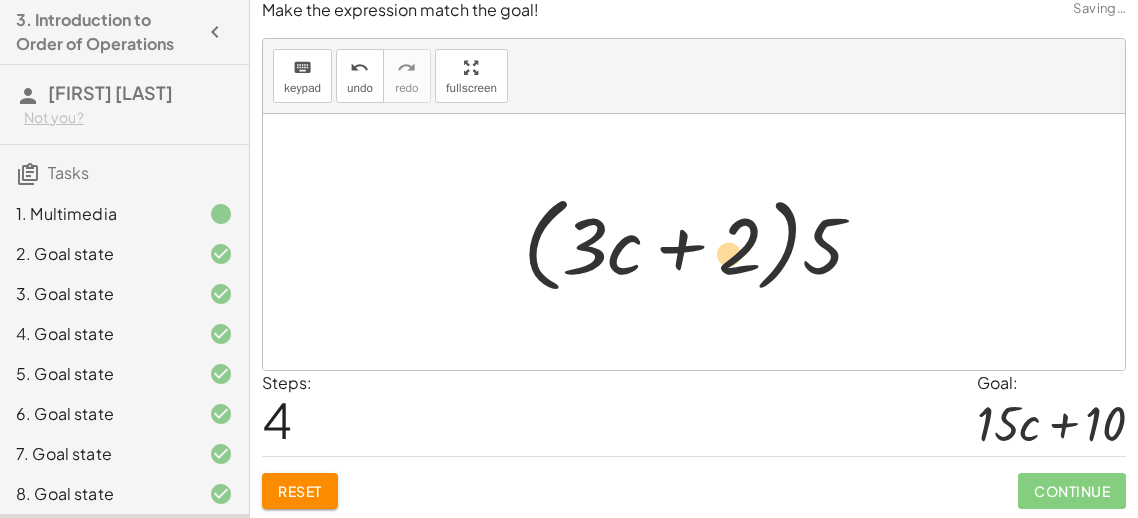 drag, startPoint x: 574, startPoint y: 240, endPoint x: 717, endPoint y: 247, distance: 143.17122 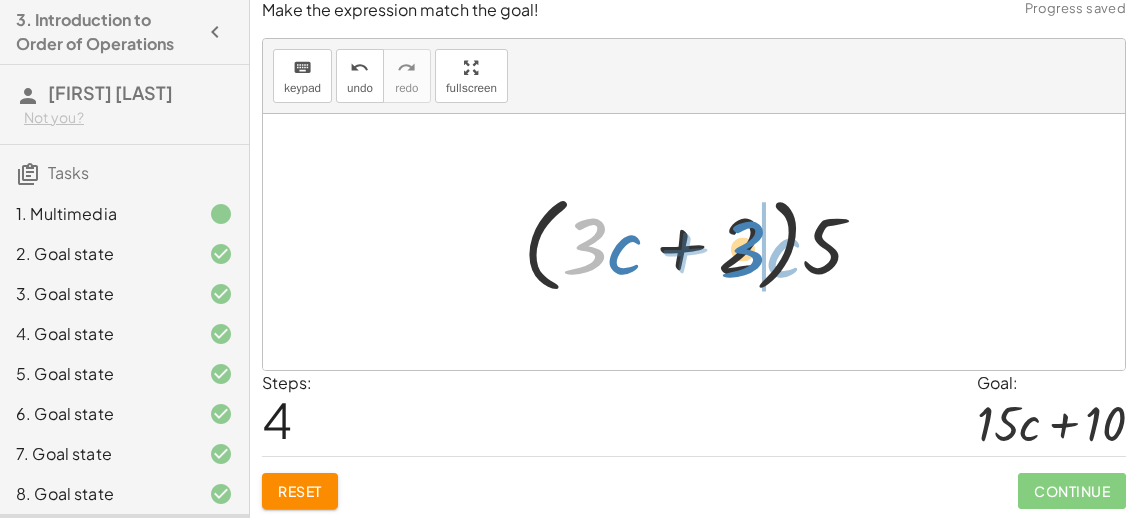 drag, startPoint x: 590, startPoint y: 226, endPoint x: 746, endPoint y: 229, distance: 156.02884 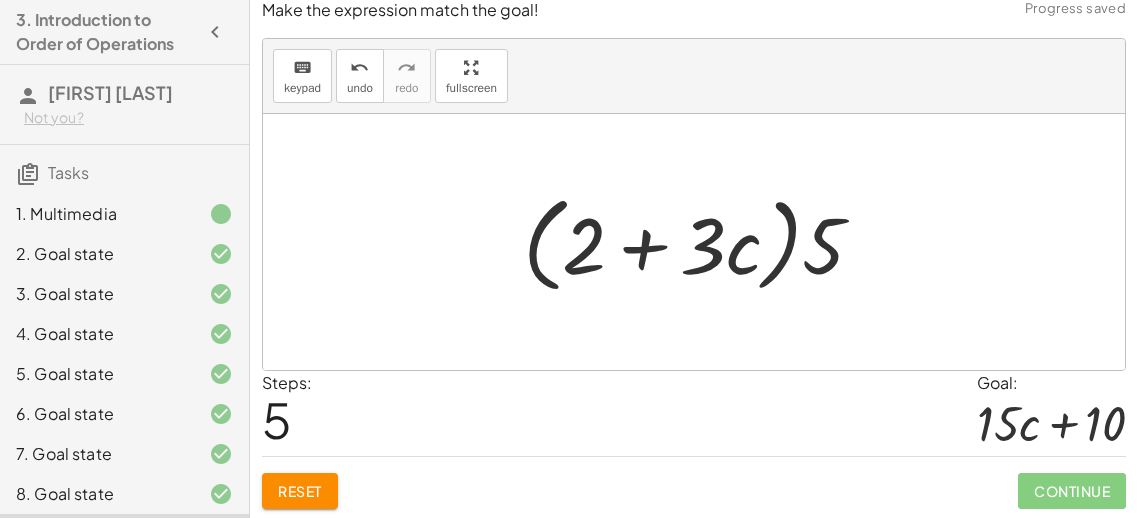 click at bounding box center [701, 242] 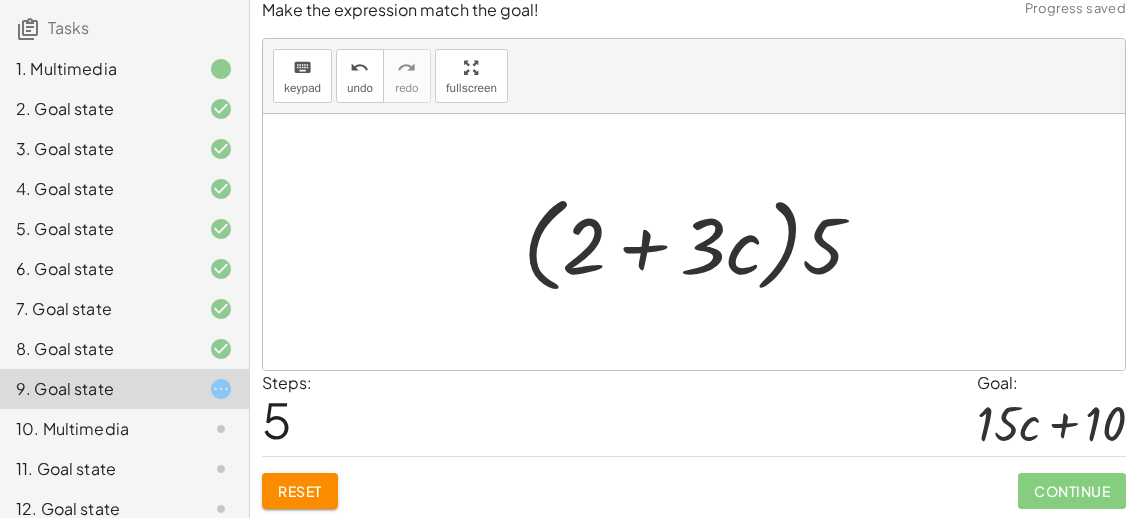 scroll, scrollTop: 153, scrollLeft: 0, axis: vertical 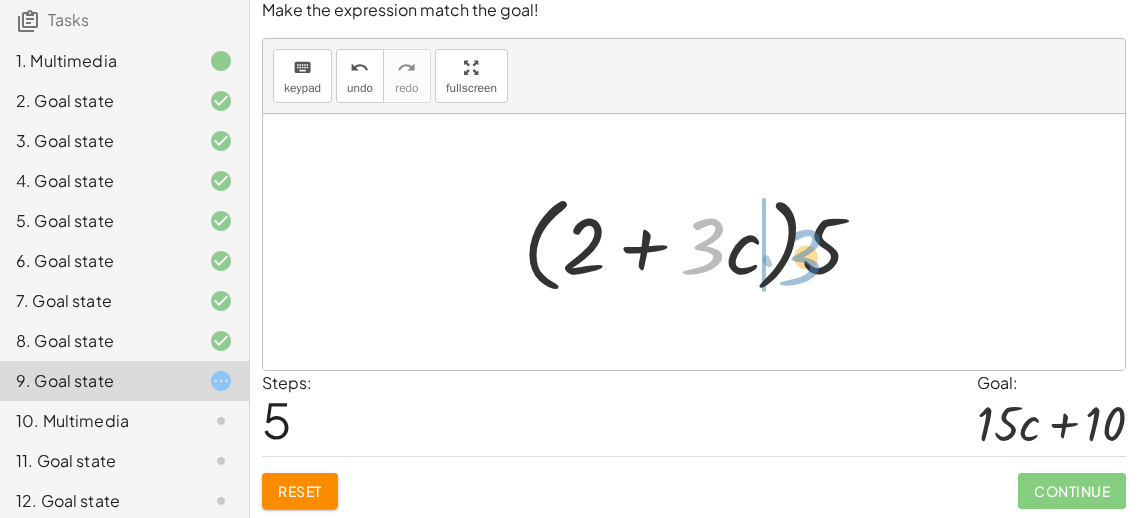 drag, startPoint x: 722, startPoint y: 248, endPoint x: 771, endPoint y: 260, distance: 50.447994 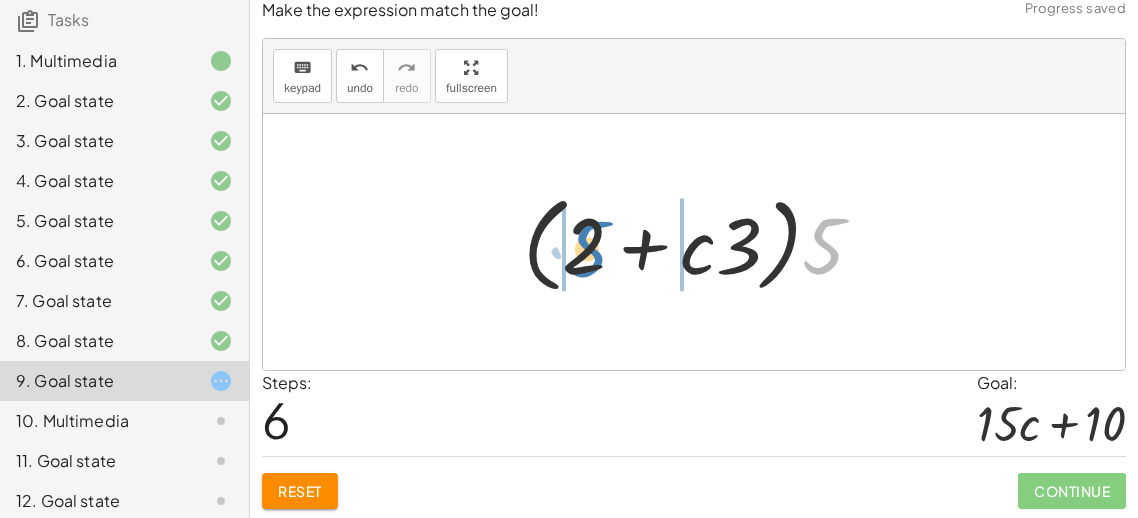 drag, startPoint x: 818, startPoint y: 255, endPoint x: 577, endPoint y: 256, distance: 241.00208 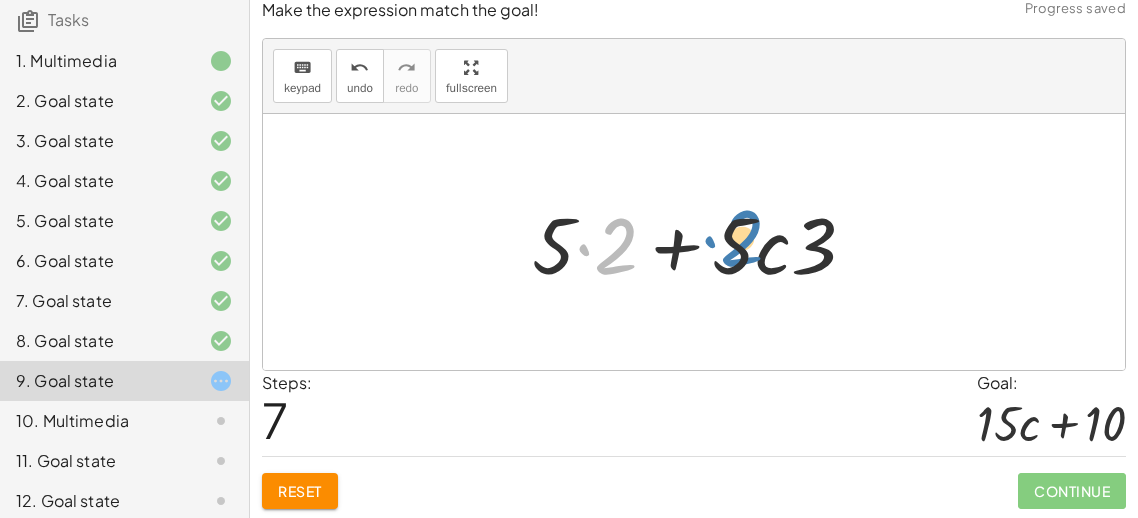 drag, startPoint x: 616, startPoint y: 261, endPoint x: 737, endPoint y: 254, distance: 121.20231 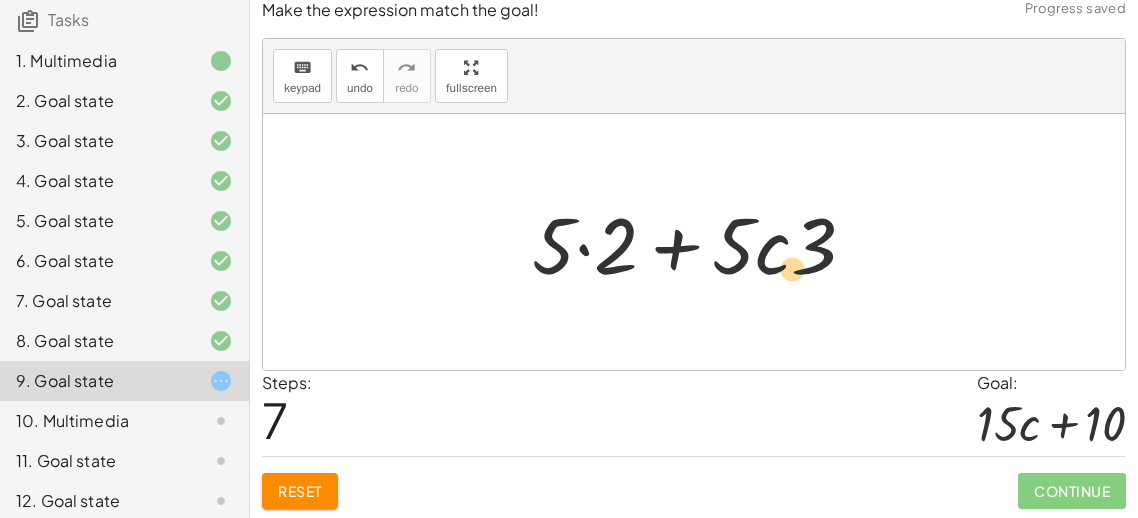 drag, startPoint x: 812, startPoint y: 246, endPoint x: 827, endPoint y: 268, distance: 26.627054 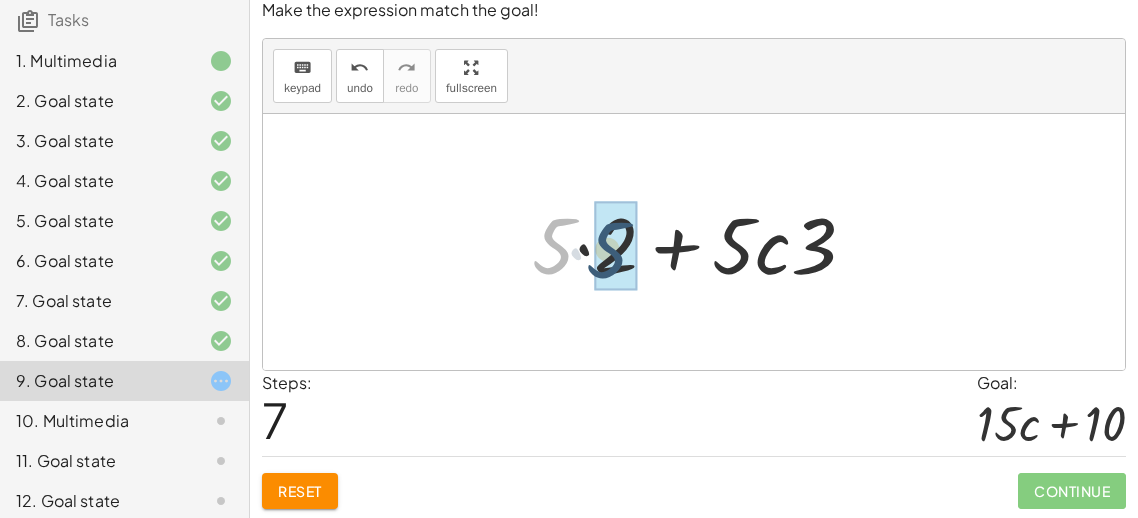 drag, startPoint x: 533, startPoint y: 245, endPoint x: 596, endPoint y: 256, distance: 63.953106 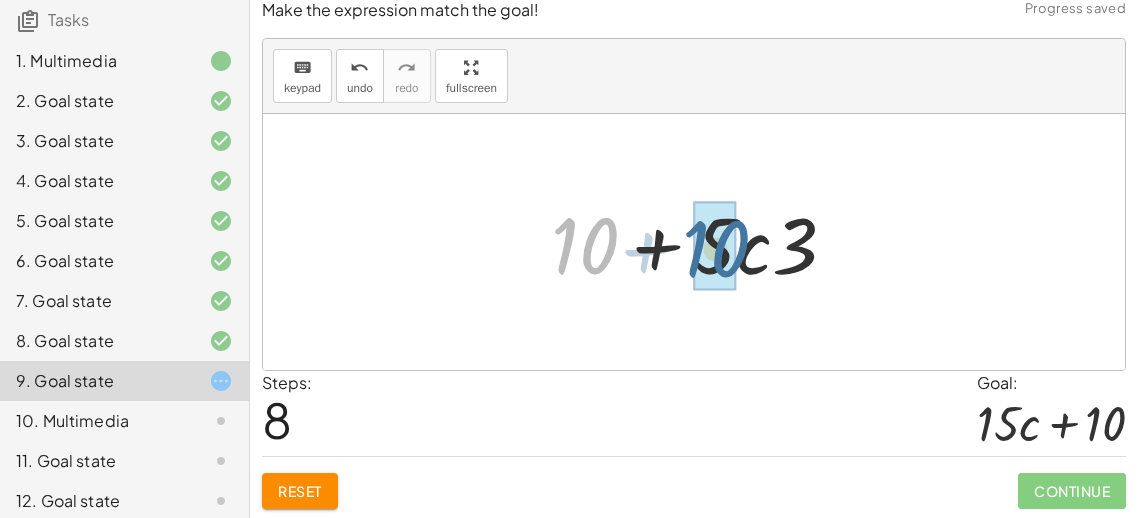 drag, startPoint x: 576, startPoint y: 240, endPoint x: 707, endPoint y: 243, distance: 131.03435 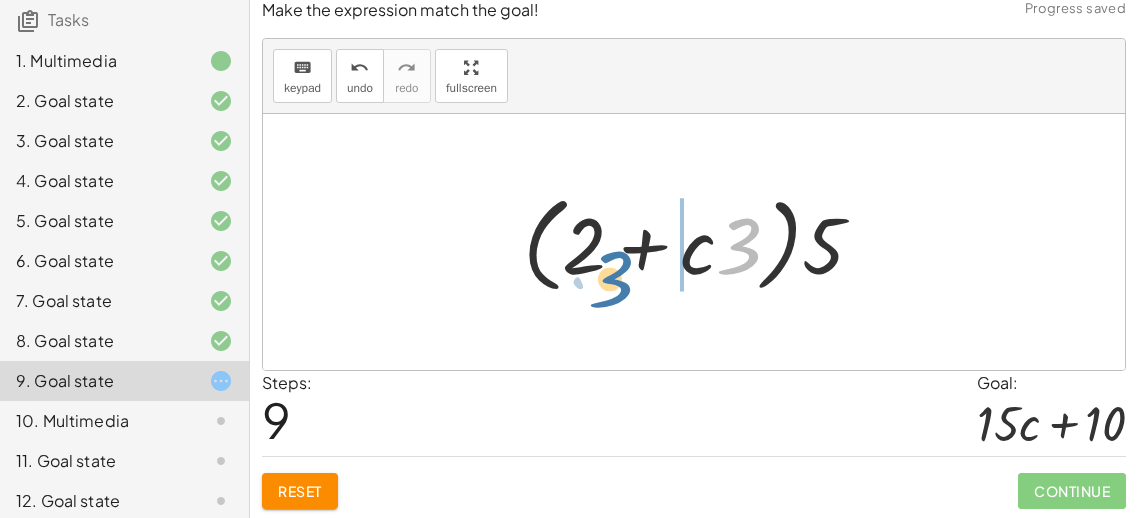 drag, startPoint x: 744, startPoint y: 252, endPoint x: 862, endPoint y: 514, distance: 287.34647 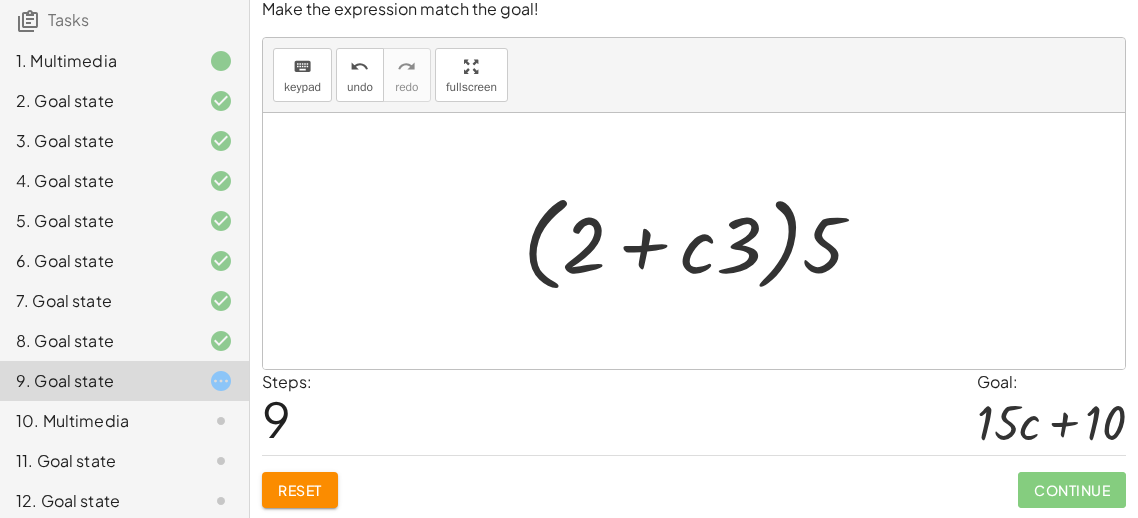 scroll, scrollTop: 14, scrollLeft: 0, axis: vertical 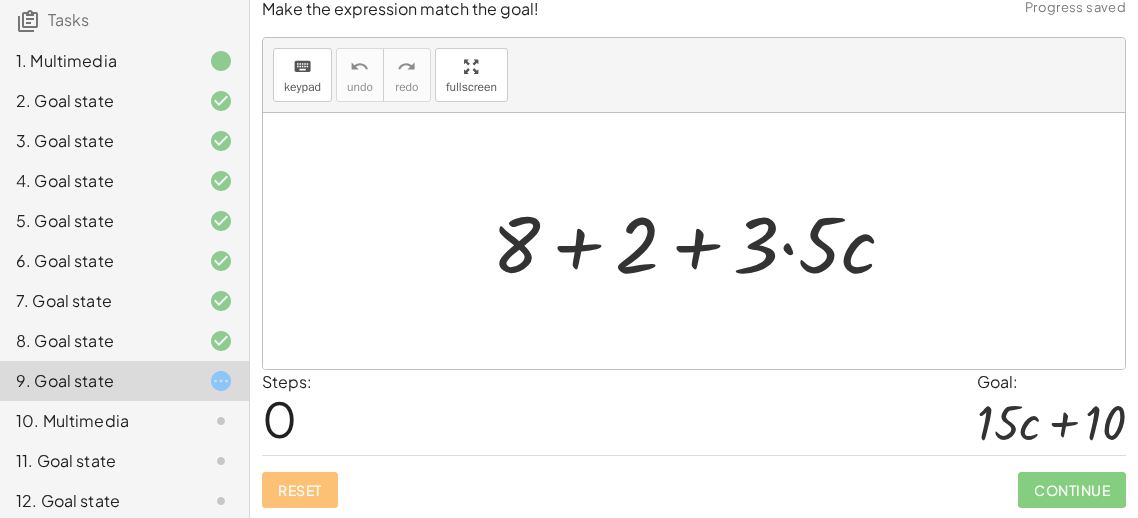 click at bounding box center [702, 241] 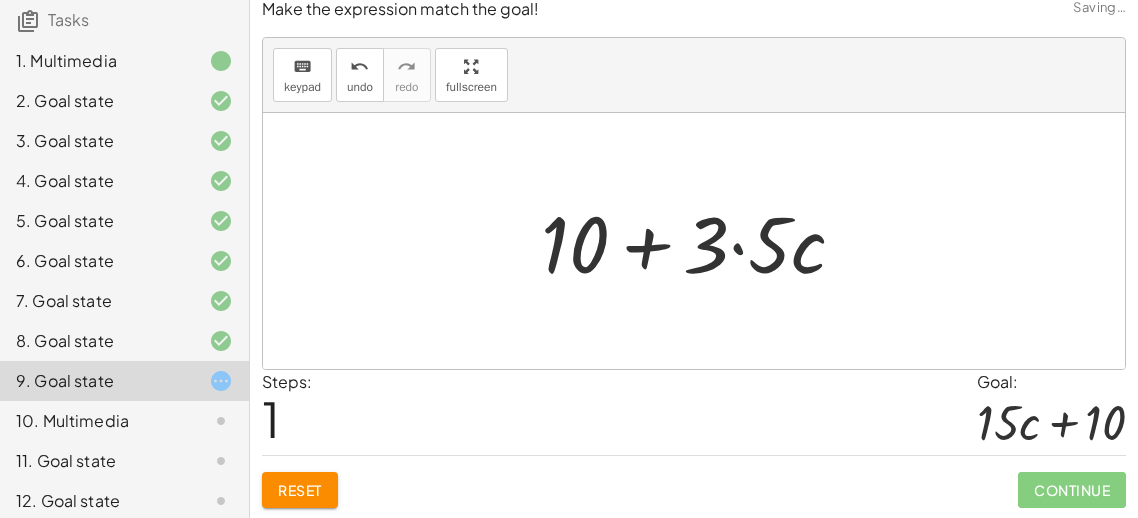 click at bounding box center (701, 241) 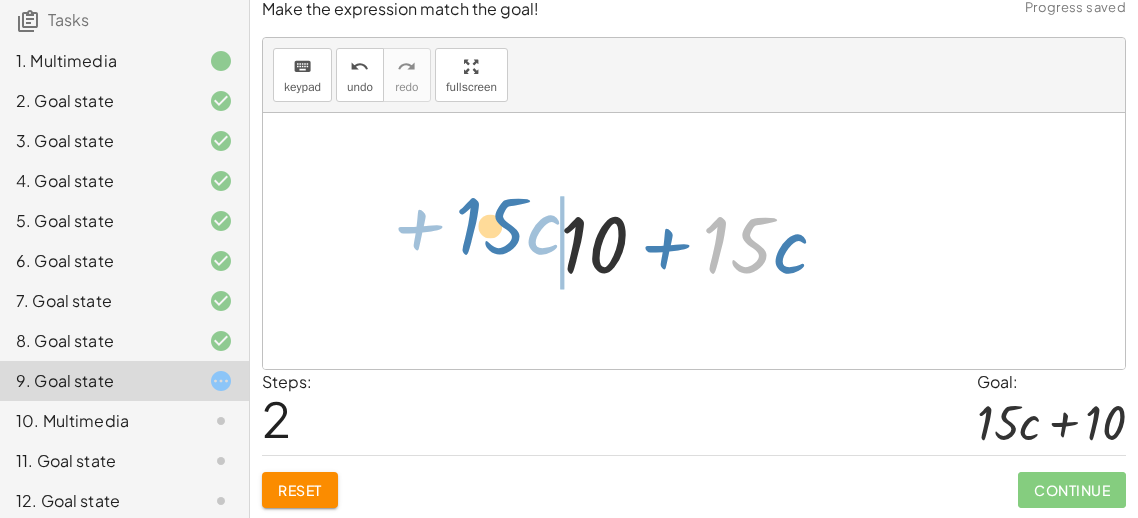 drag, startPoint x: 756, startPoint y: 261, endPoint x: 508, endPoint y: 243, distance: 248.65237 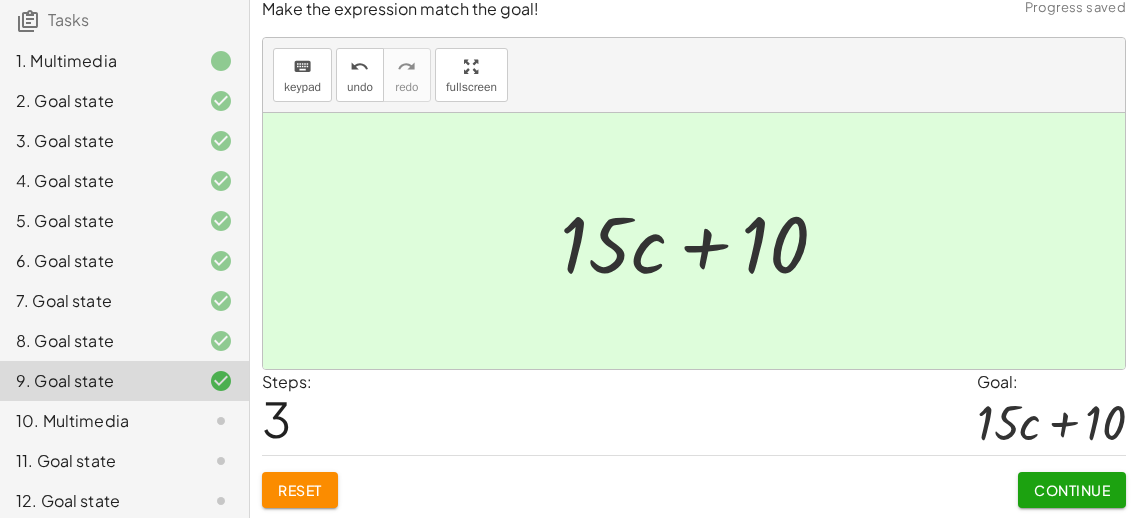 click on "Continue" 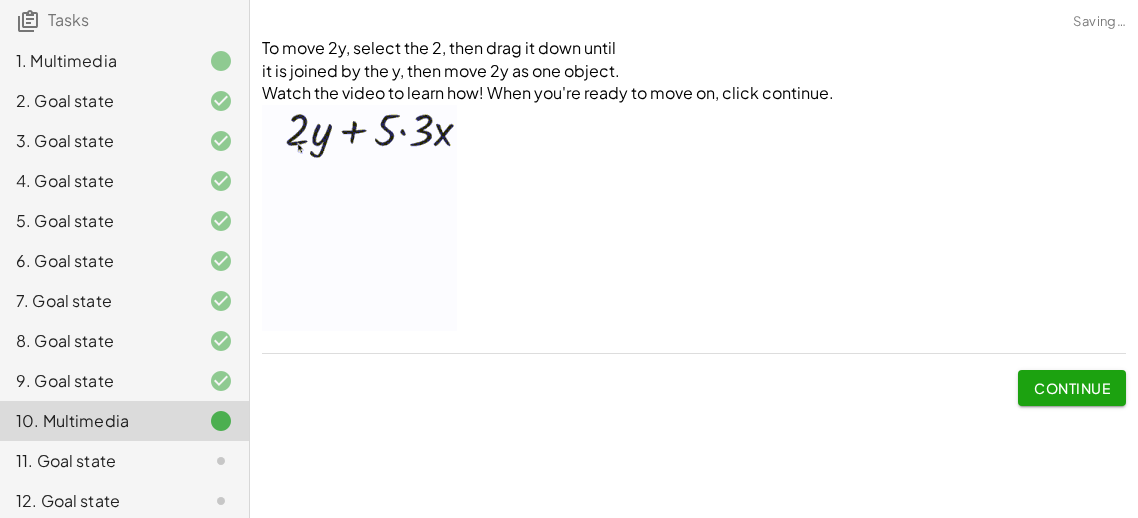 scroll, scrollTop: 0, scrollLeft: 0, axis: both 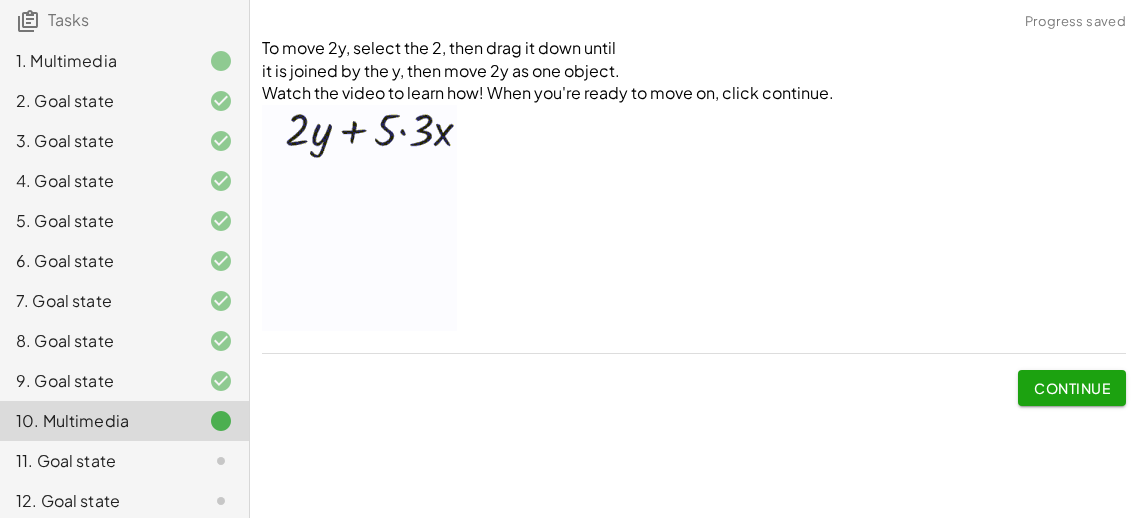 click on "Continue" 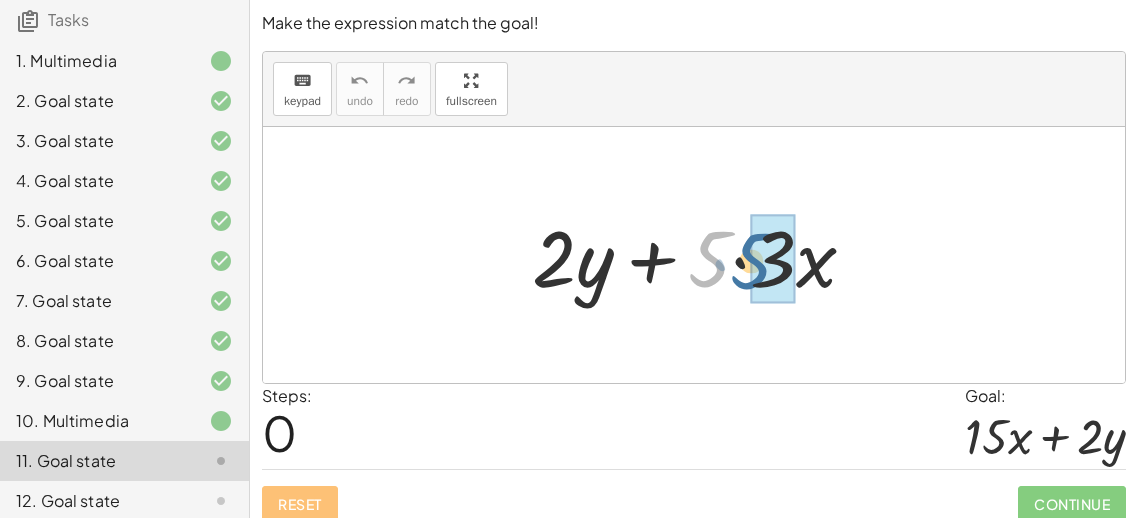 drag, startPoint x: 713, startPoint y: 270, endPoint x: 757, endPoint y: 272, distance: 44.04543 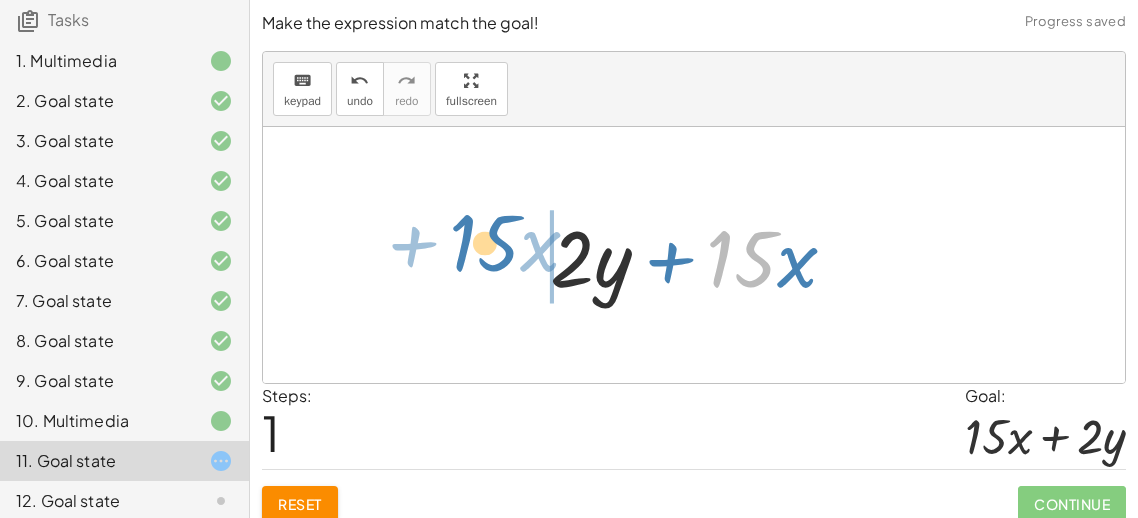 drag, startPoint x: 751, startPoint y: 270, endPoint x: 495, endPoint y: 261, distance: 256.15814 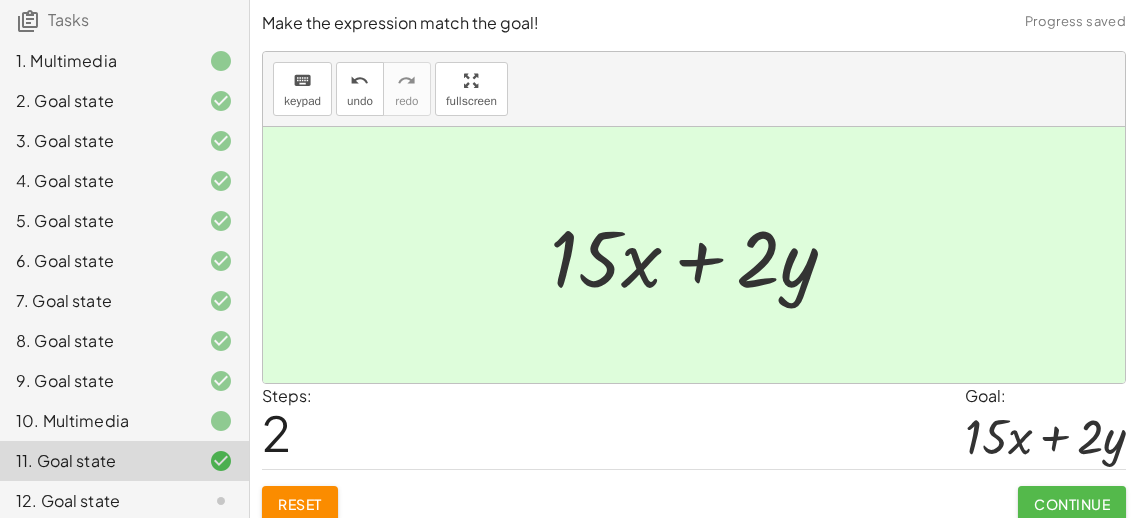 click on "Continue" 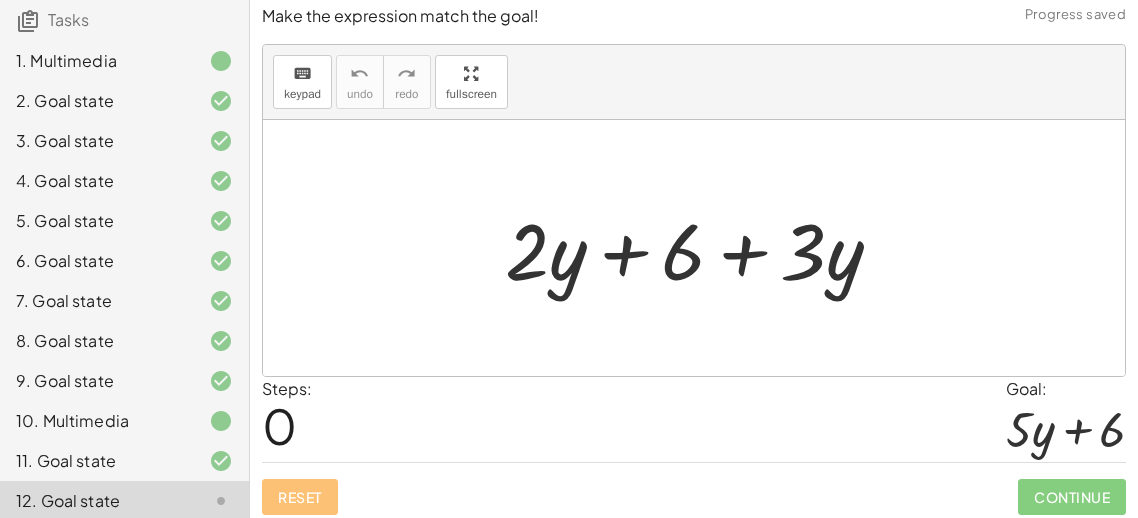 scroll, scrollTop: 15, scrollLeft: 0, axis: vertical 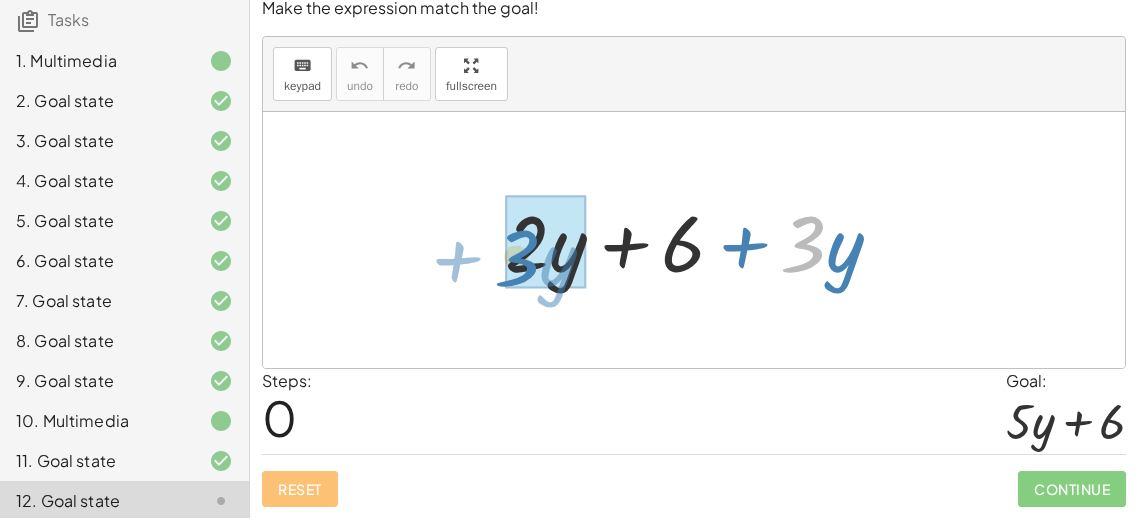 drag, startPoint x: 823, startPoint y: 230, endPoint x: 538, endPoint y: 243, distance: 285.29633 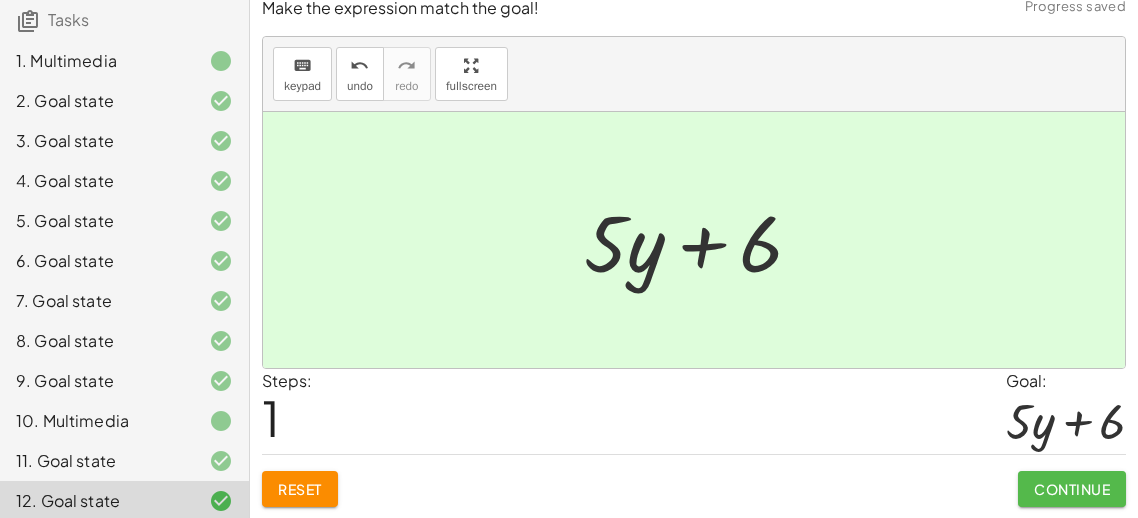 click on "Continue" at bounding box center (1072, 489) 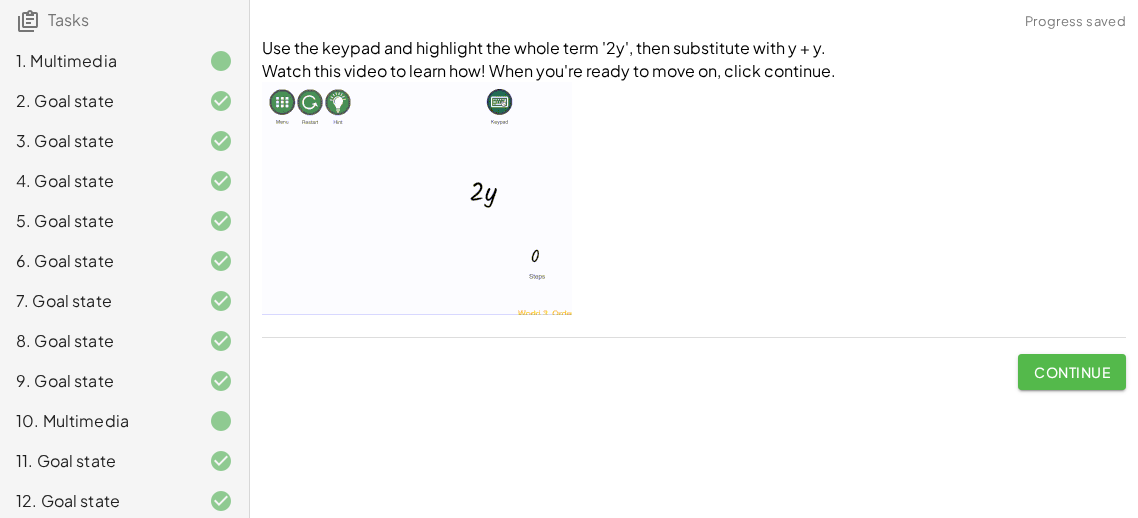 click on "Continue" 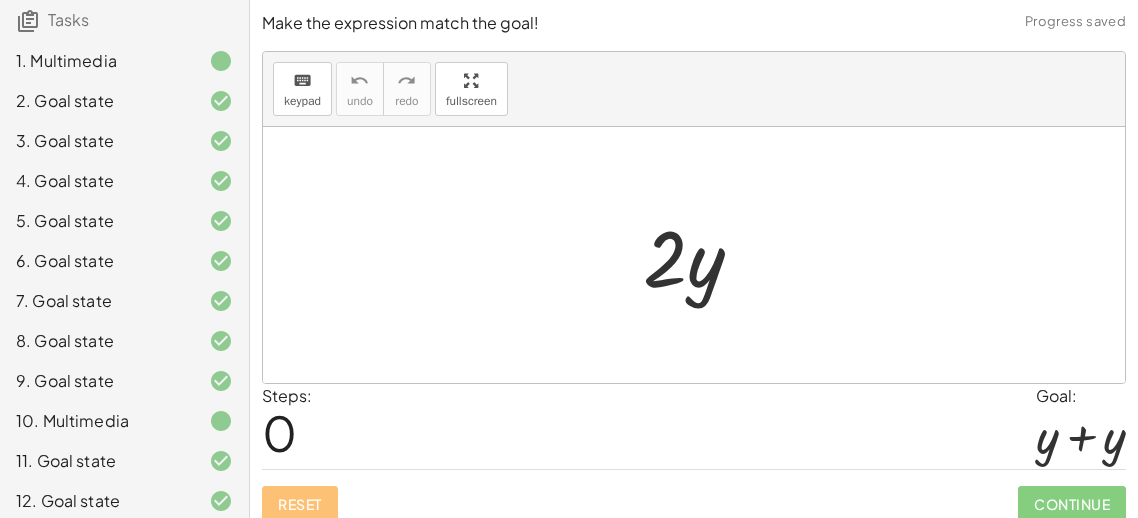click at bounding box center (701, 255) 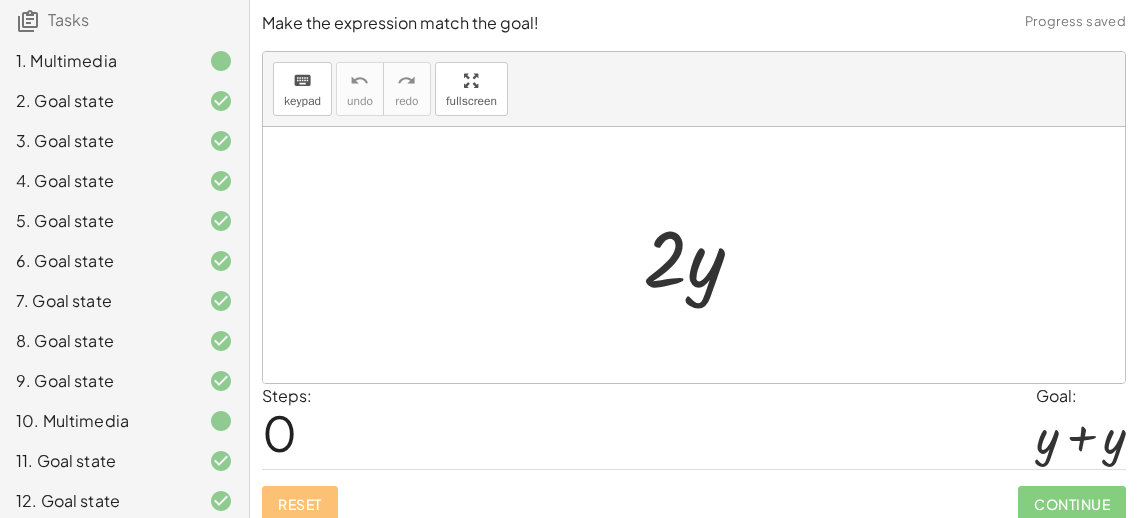 click at bounding box center [701, 255] 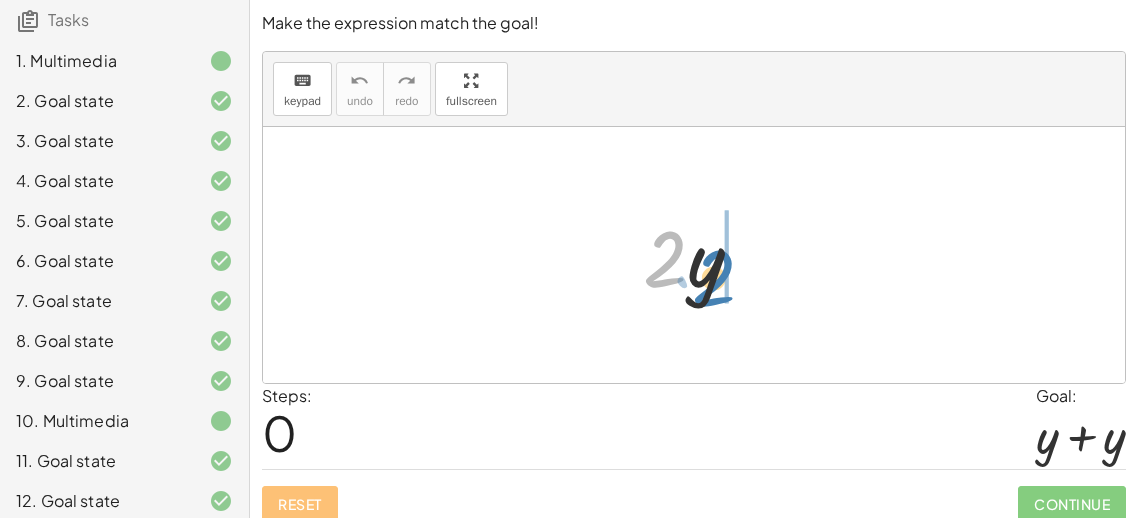 drag, startPoint x: 673, startPoint y: 253, endPoint x: 739, endPoint y: 278, distance: 70.5762 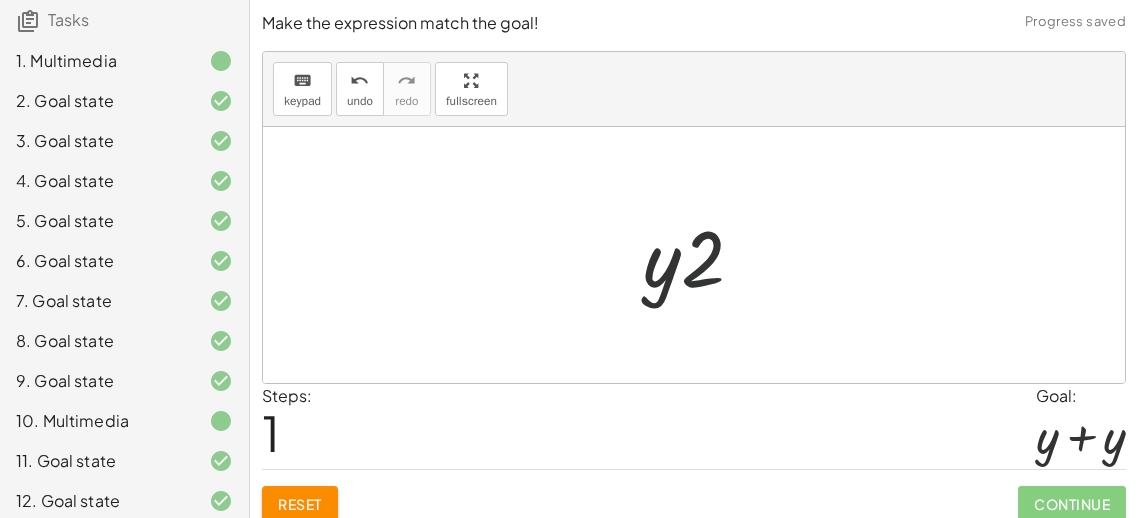click at bounding box center (701, 255) 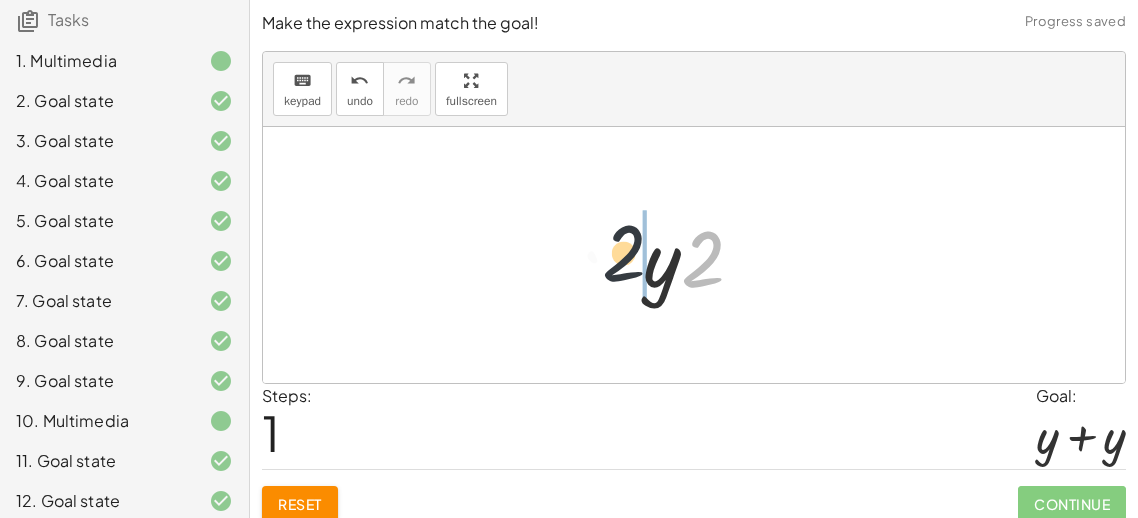 drag, startPoint x: 709, startPoint y: 267, endPoint x: 625, endPoint y: 260, distance: 84.29116 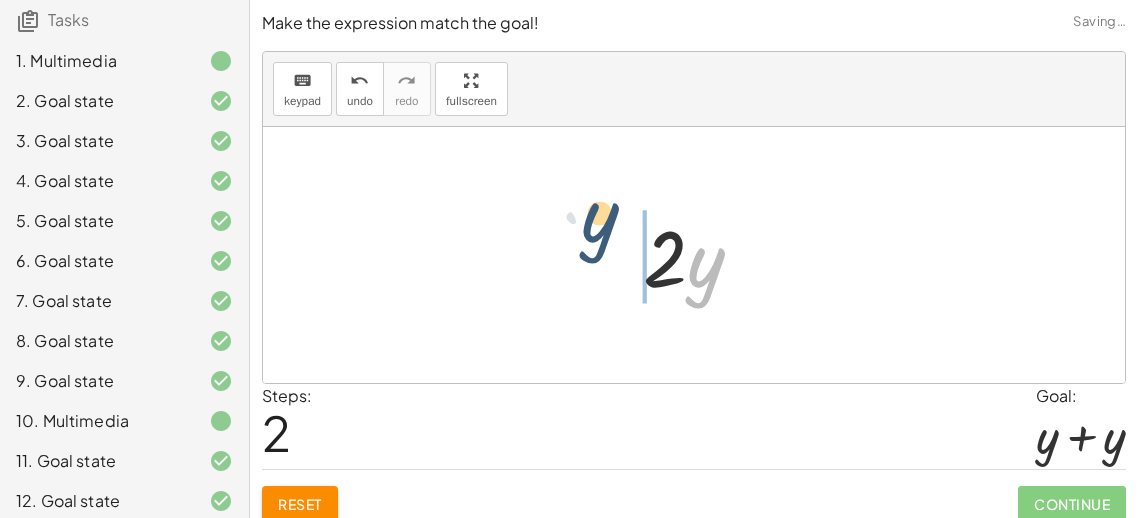 drag, startPoint x: 698, startPoint y: 280, endPoint x: 593, endPoint y: 247, distance: 110.06362 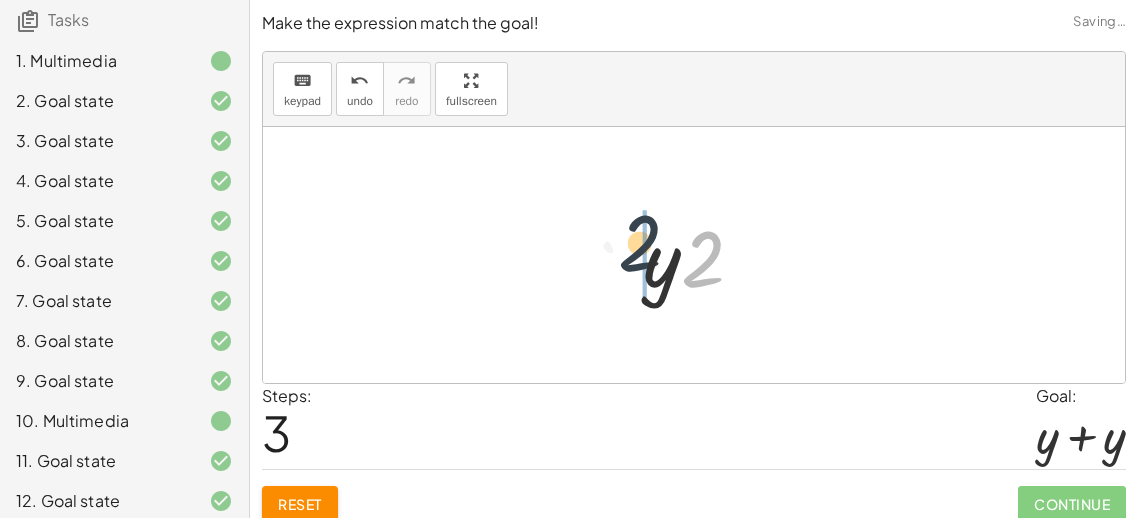drag, startPoint x: 704, startPoint y: 278, endPoint x: 628, endPoint y: 273, distance: 76.1643 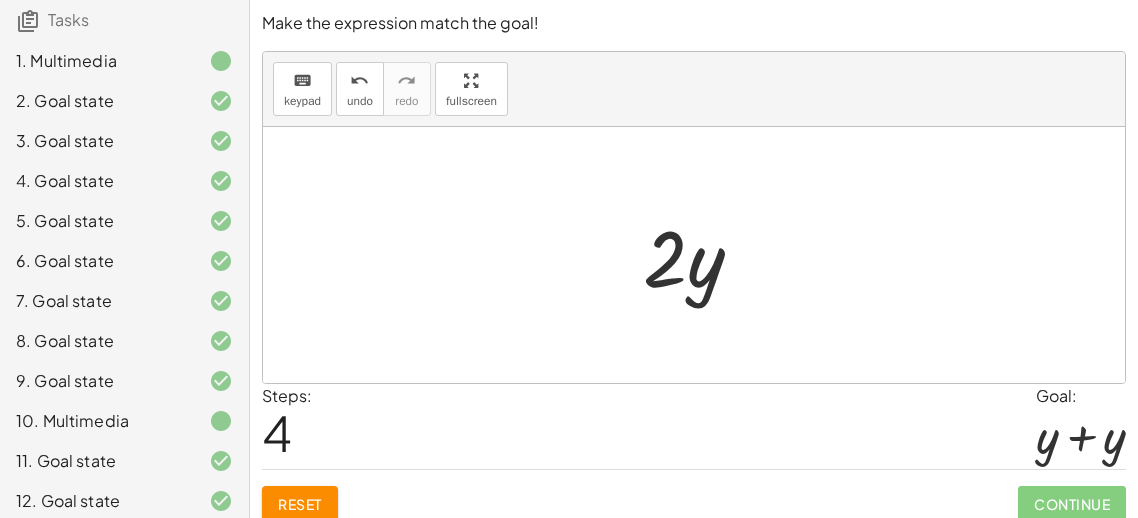 click at bounding box center [701, 255] 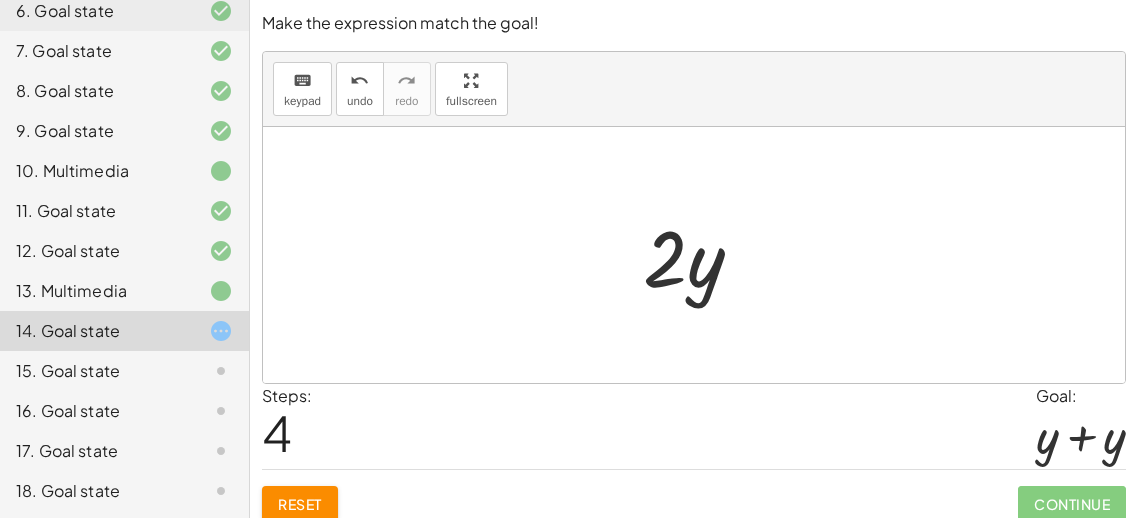 scroll, scrollTop: 415, scrollLeft: 0, axis: vertical 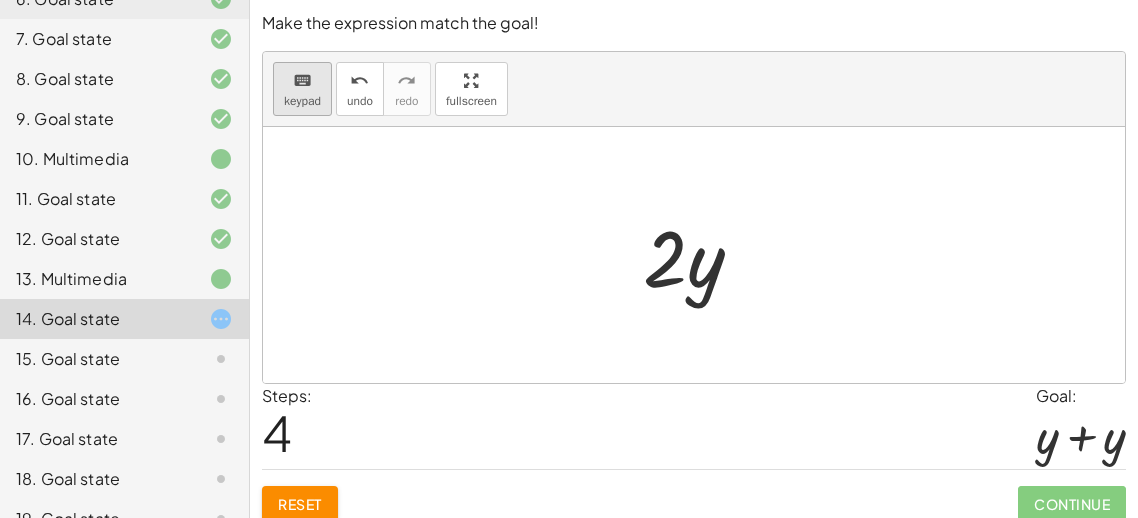 click on "keyboard" at bounding box center [302, 80] 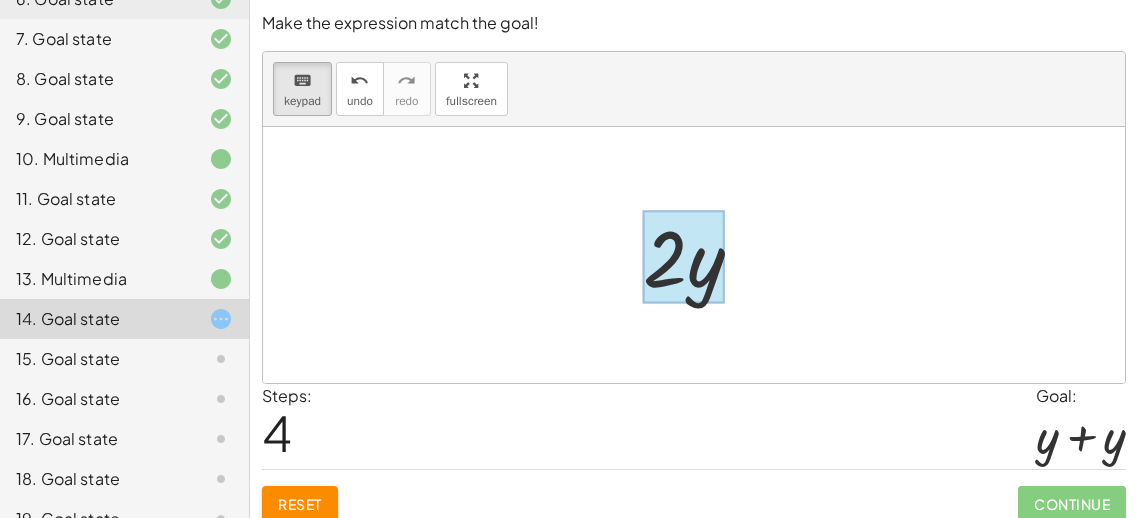 click at bounding box center (701, 255) 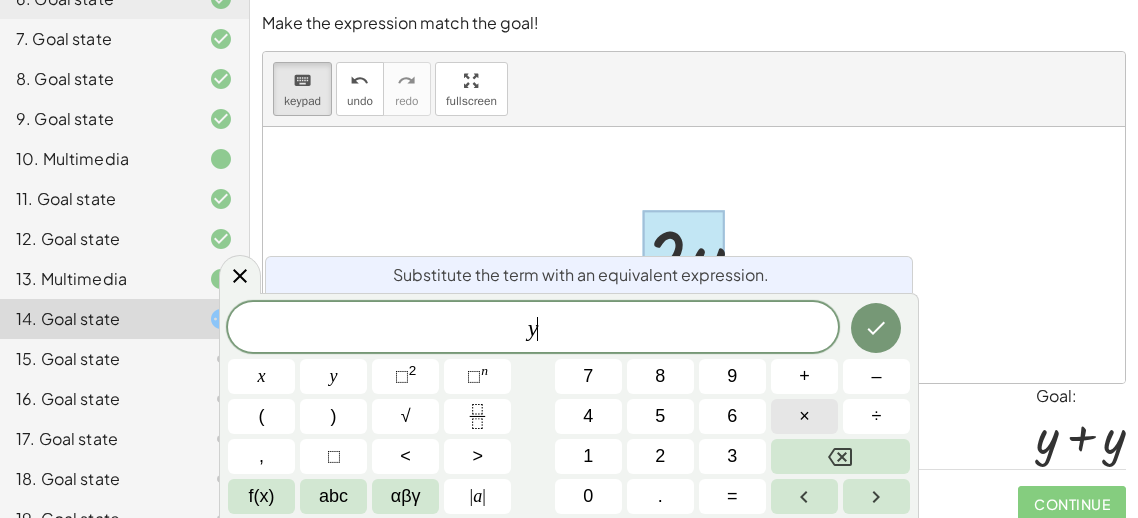 click on "×" at bounding box center (804, 416) 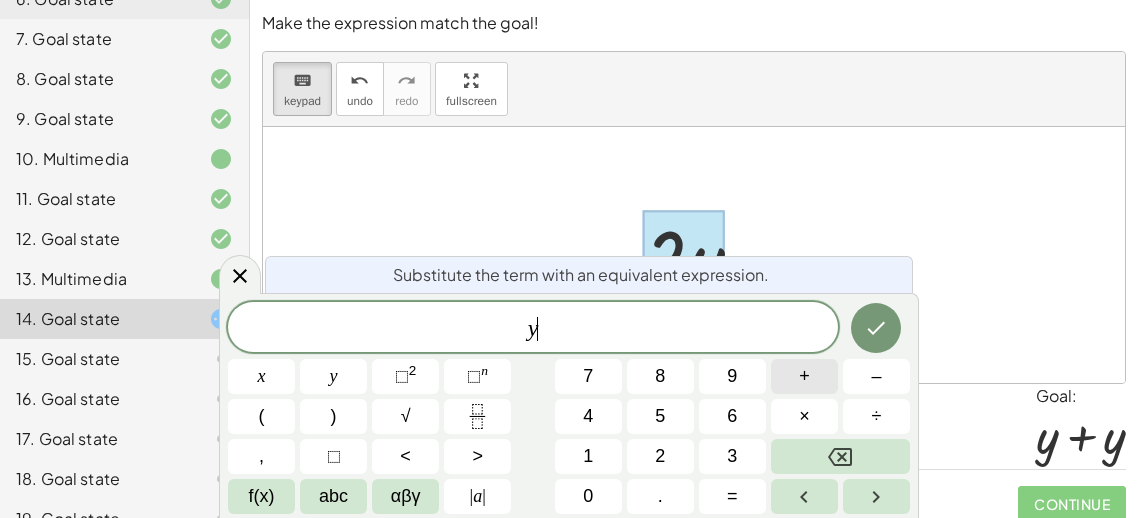 click on "+" at bounding box center [804, 376] 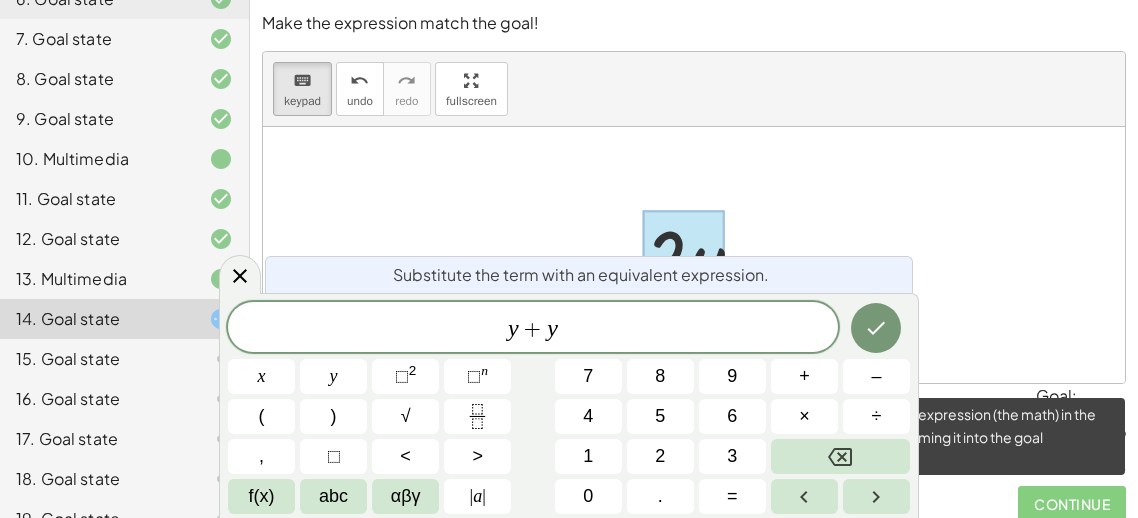 click on "Continue" 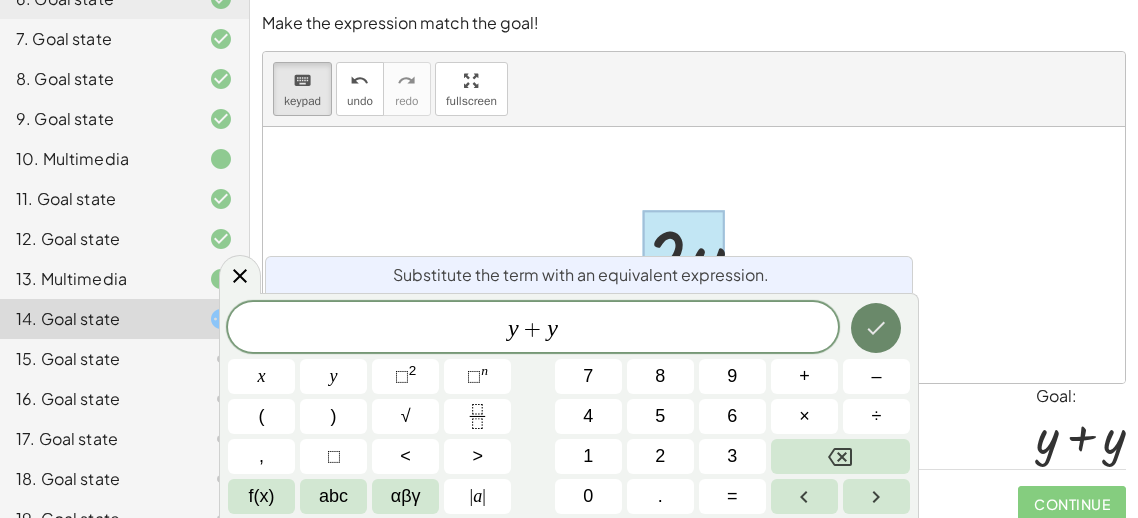 click 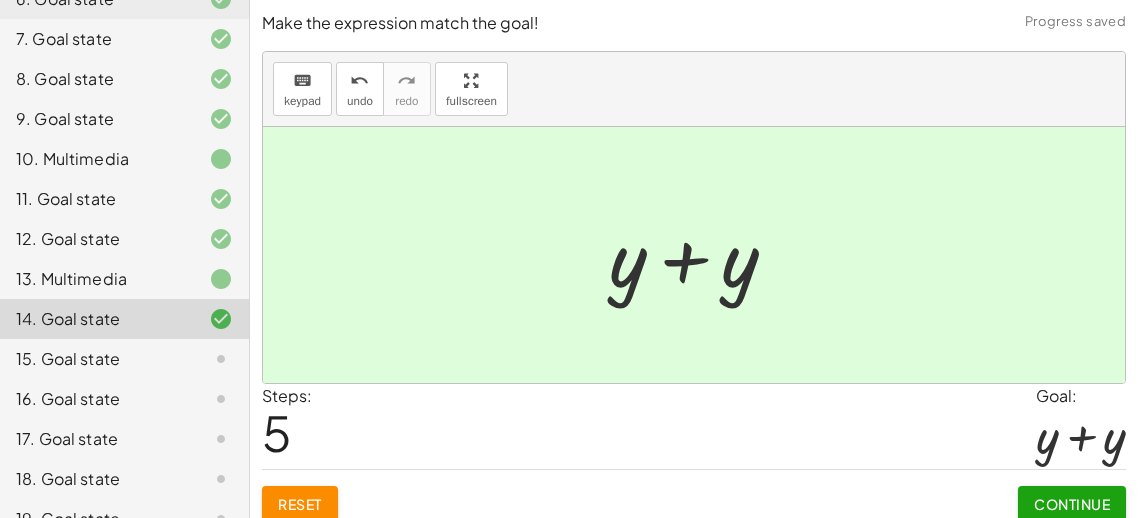click on "Continue" 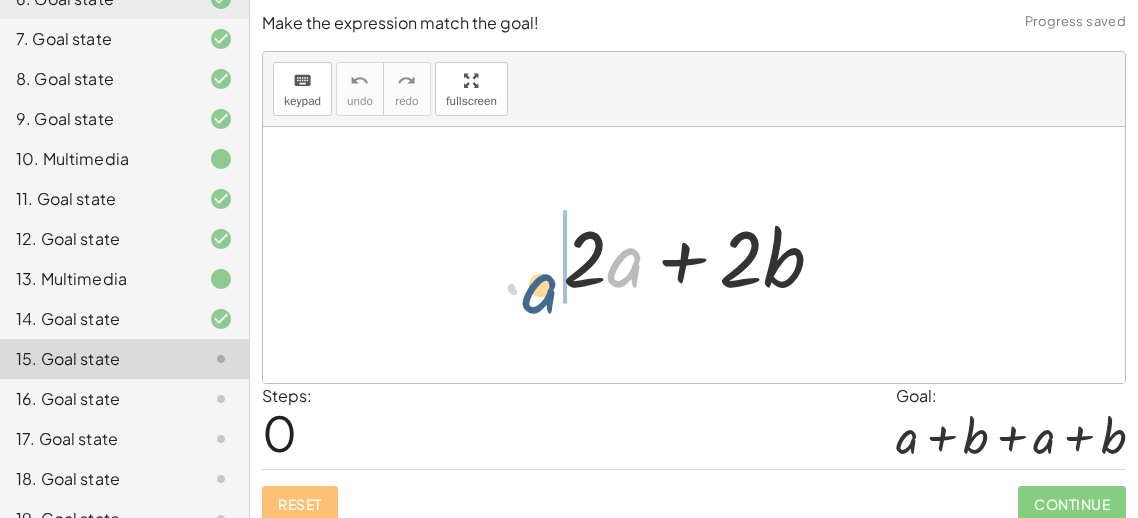 drag, startPoint x: 636, startPoint y: 277, endPoint x: 533, endPoint y: 298, distance: 105.11898 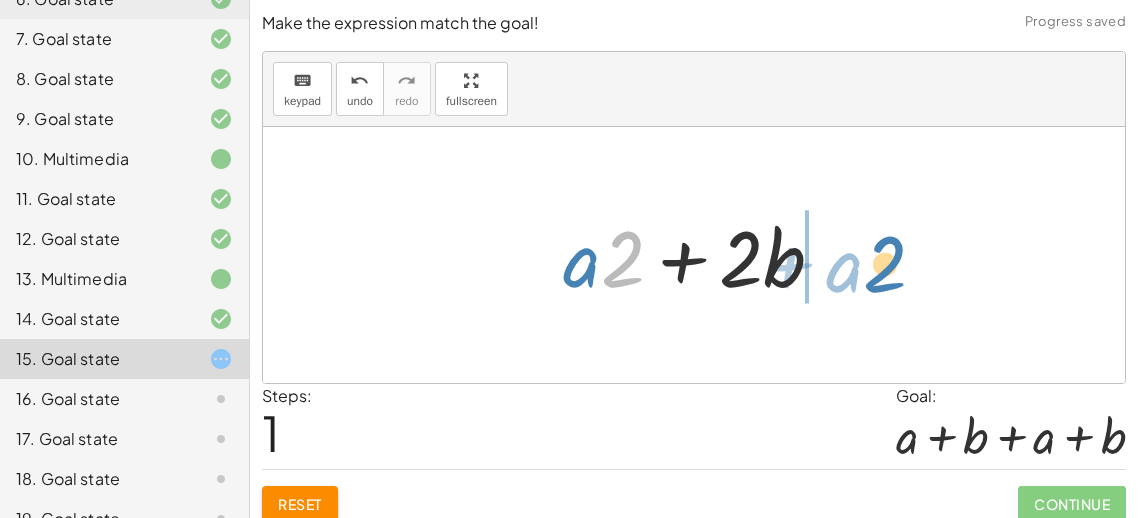 drag, startPoint x: 630, startPoint y: 248, endPoint x: 899, endPoint y: 258, distance: 269.18582 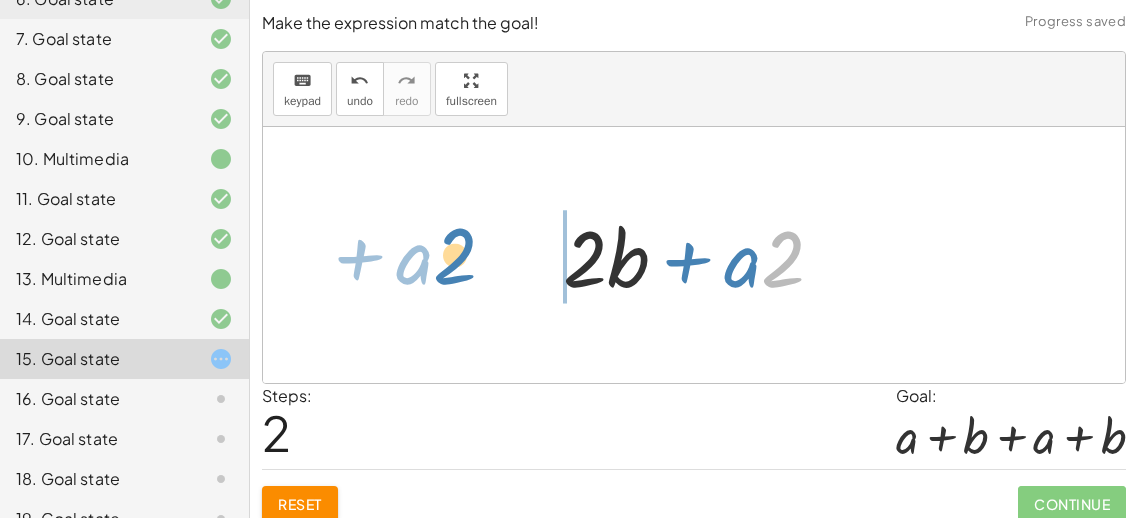 drag, startPoint x: 800, startPoint y: 260, endPoint x: 480, endPoint y: 261, distance: 320.00156 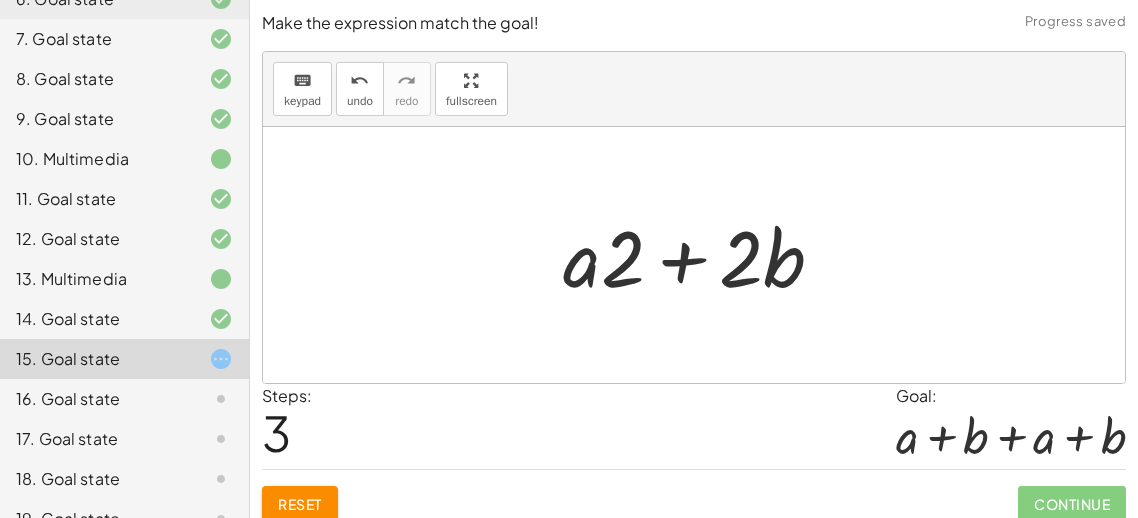 click at bounding box center (701, 255) 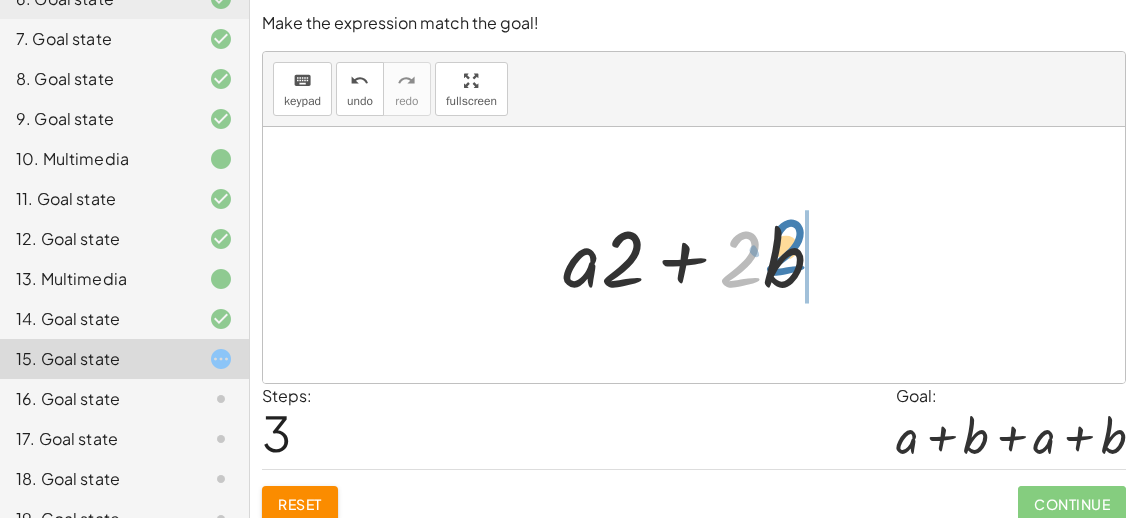 drag, startPoint x: 733, startPoint y: 267, endPoint x: 776, endPoint y: 259, distance: 43.737854 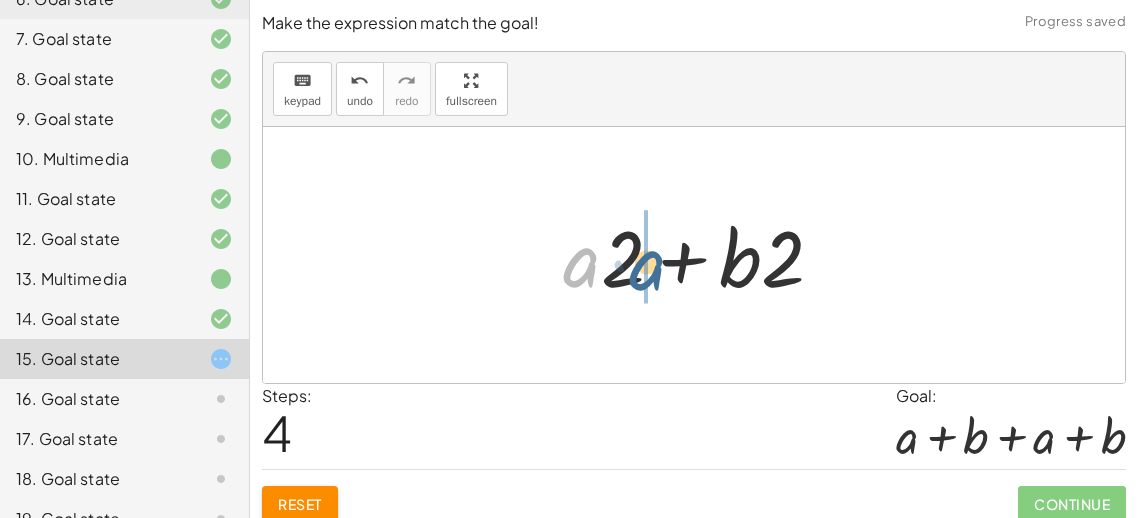 drag, startPoint x: 577, startPoint y: 259, endPoint x: 646, endPoint y: 263, distance: 69.115845 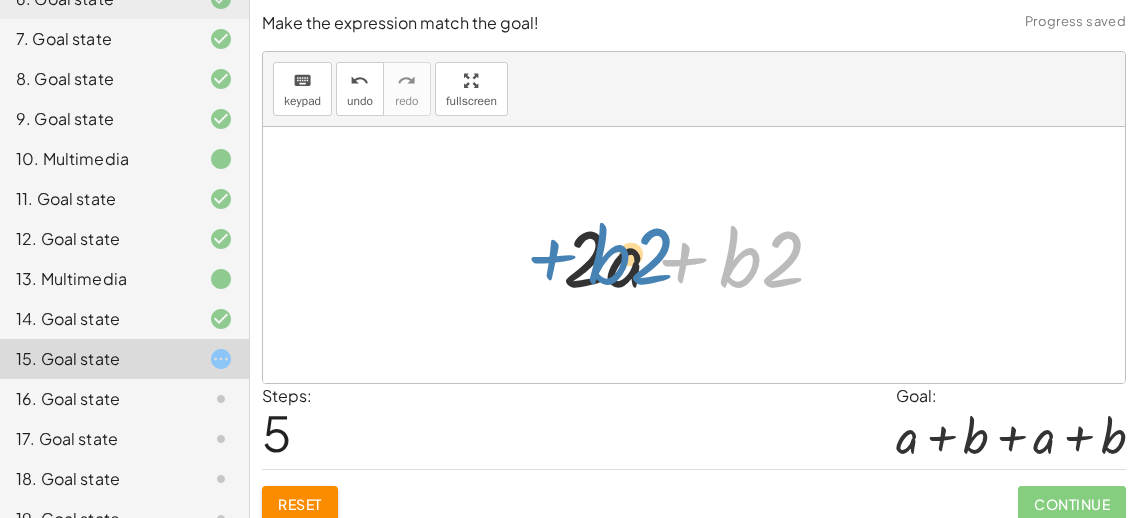 drag, startPoint x: 670, startPoint y: 265, endPoint x: 502, endPoint y: 265, distance: 168 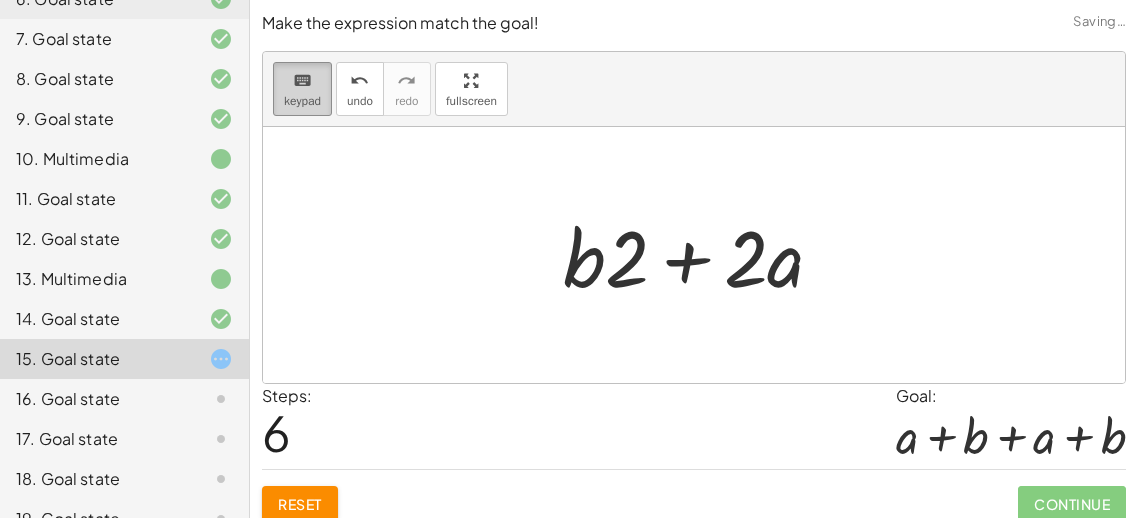 click on "keyboard" at bounding box center [302, 81] 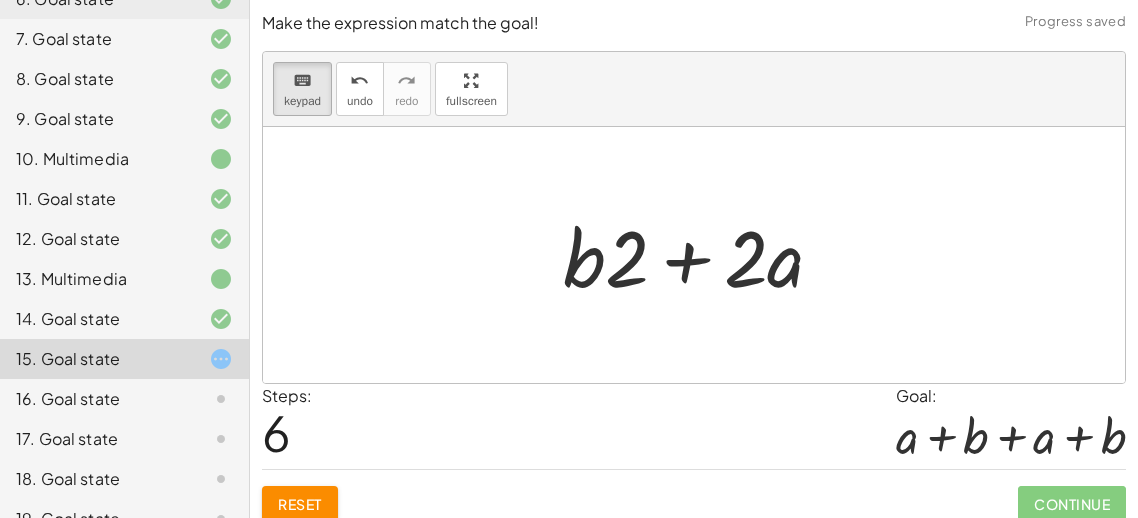 drag, startPoint x: 750, startPoint y: 278, endPoint x: 649, endPoint y: 265, distance: 101.8332 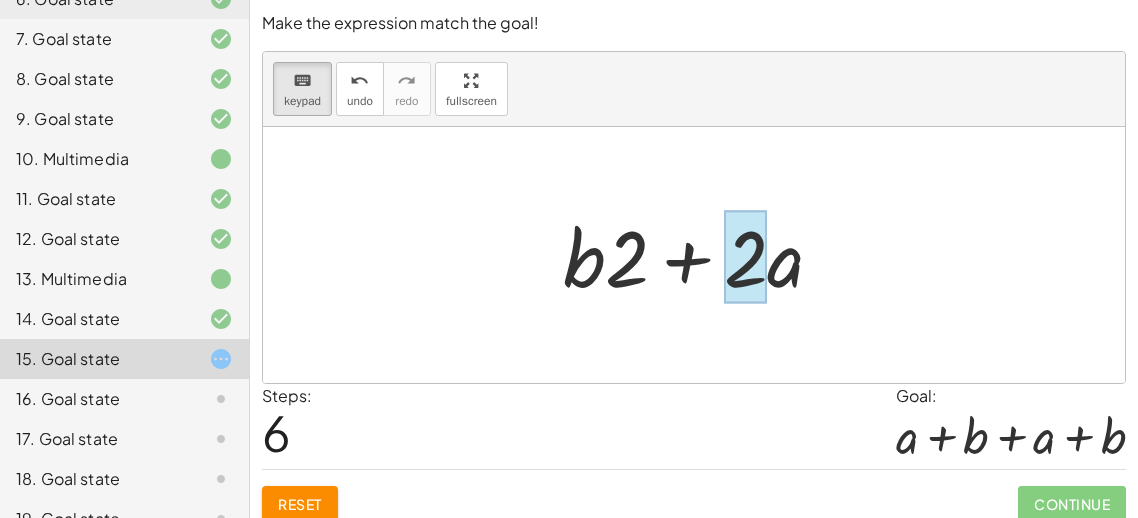 click at bounding box center (701, 255) 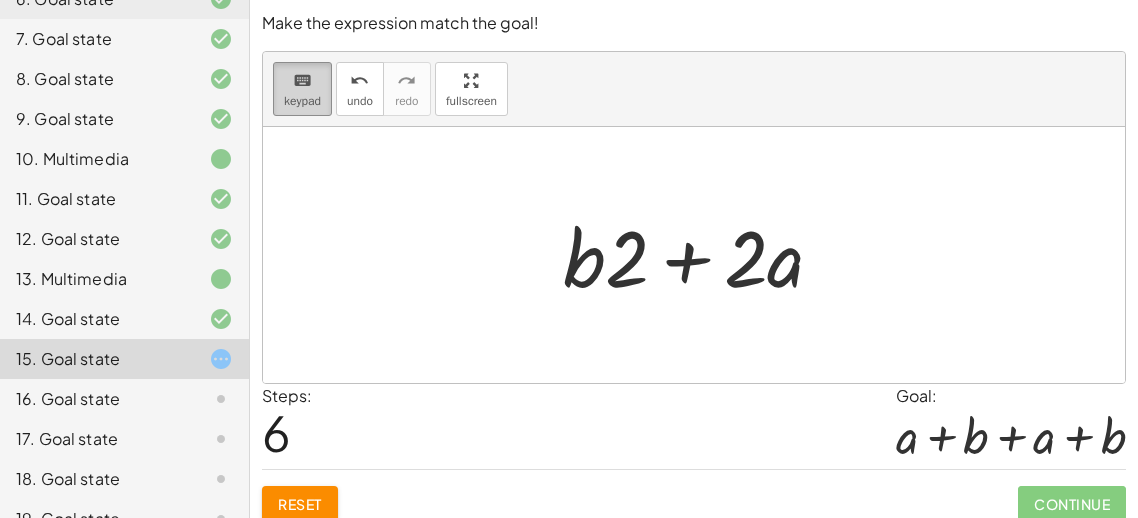 click on "keypad" at bounding box center (302, 101) 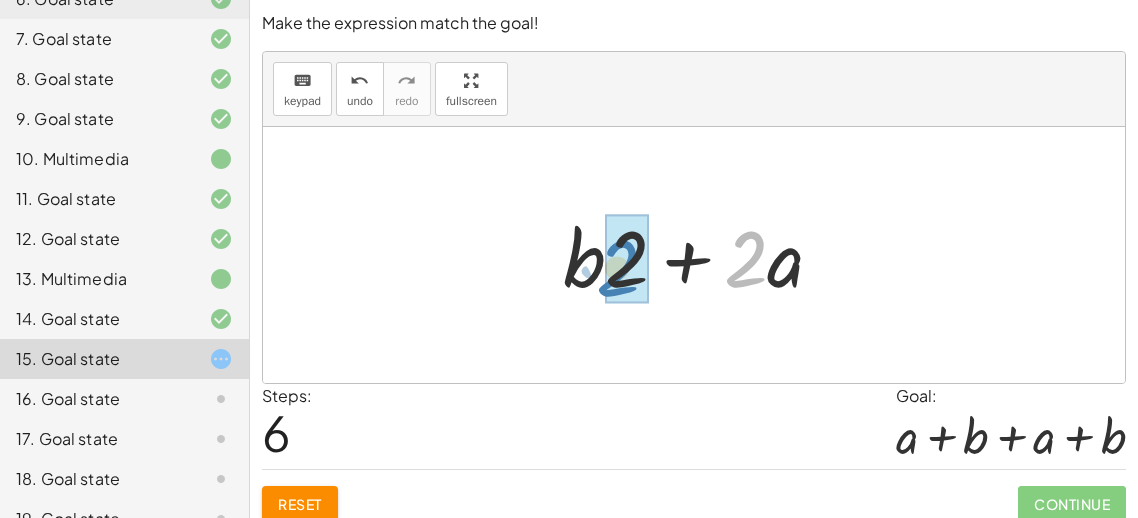 drag, startPoint x: 751, startPoint y: 245, endPoint x: 636, endPoint y: 258, distance: 115.73245 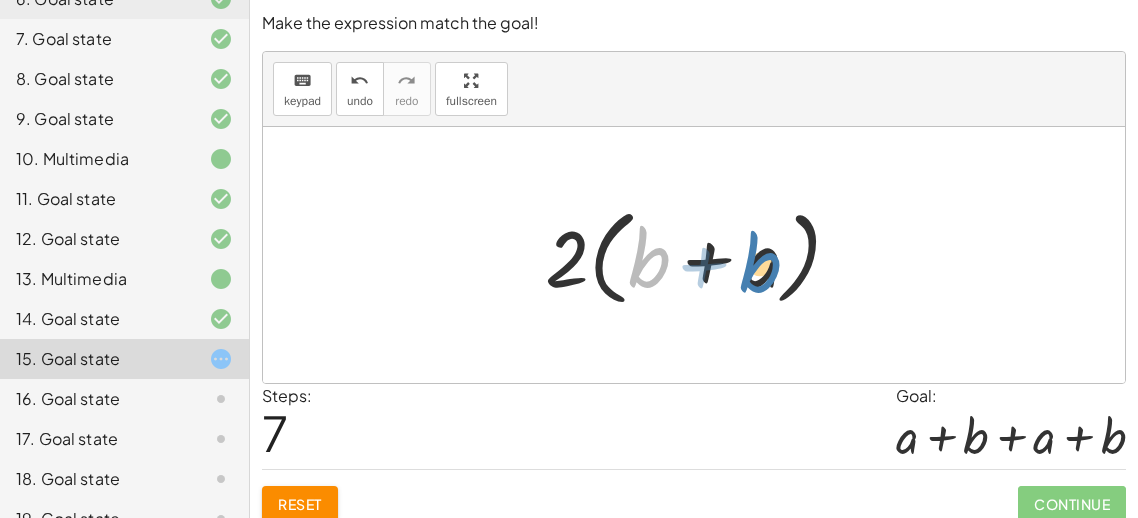 drag, startPoint x: 660, startPoint y: 272, endPoint x: 773, endPoint y: 279, distance: 113.216606 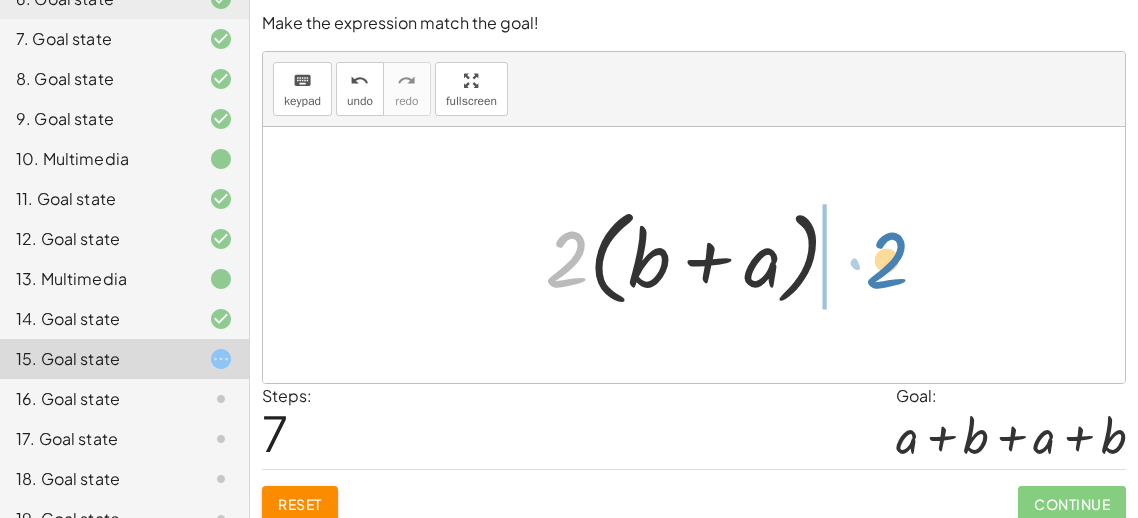 drag, startPoint x: 538, startPoint y: 270, endPoint x: 850, endPoint y: 272, distance: 312.0064 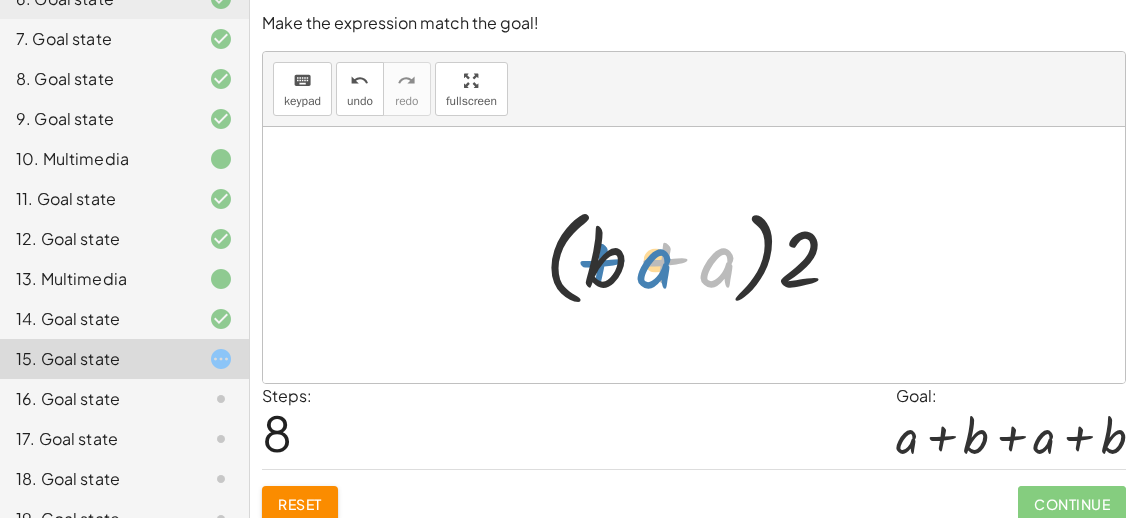 drag, startPoint x: 626, startPoint y: 268, endPoint x: 549, endPoint y: 267, distance: 77.00649 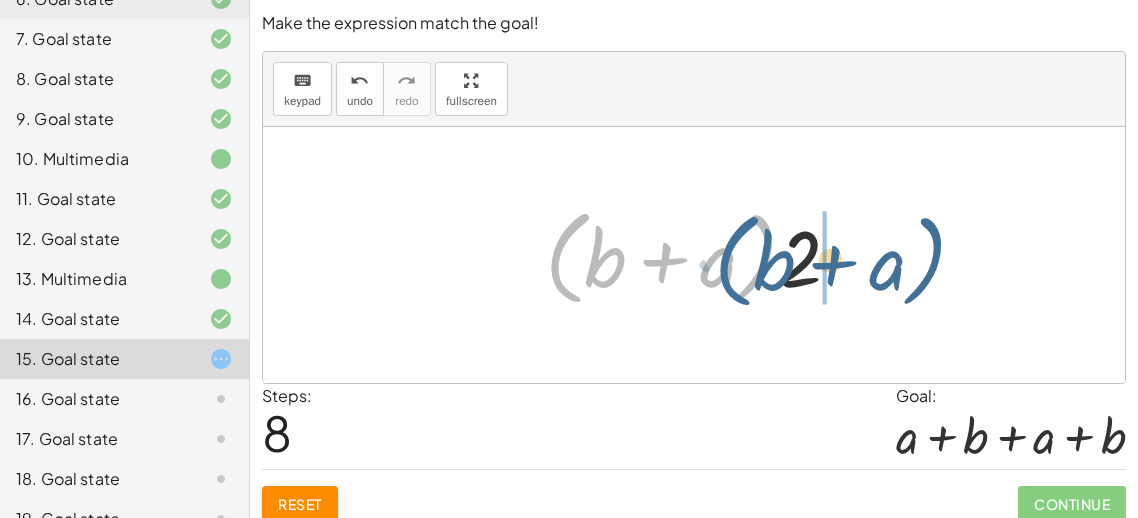 drag, startPoint x: 583, startPoint y: 267, endPoint x: 549, endPoint y: 274, distance: 34.713108 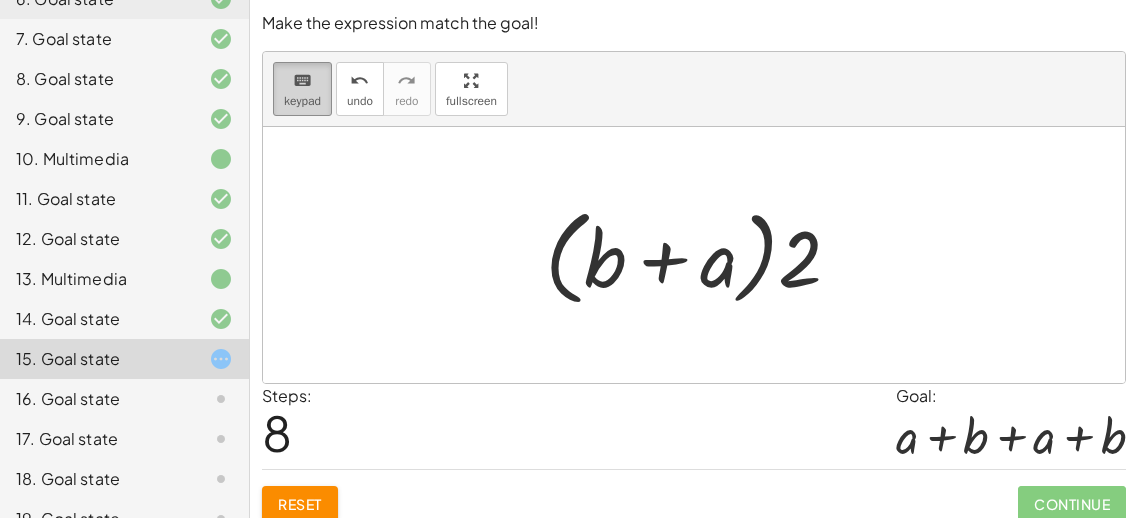 click on "keypad" at bounding box center (302, 101) 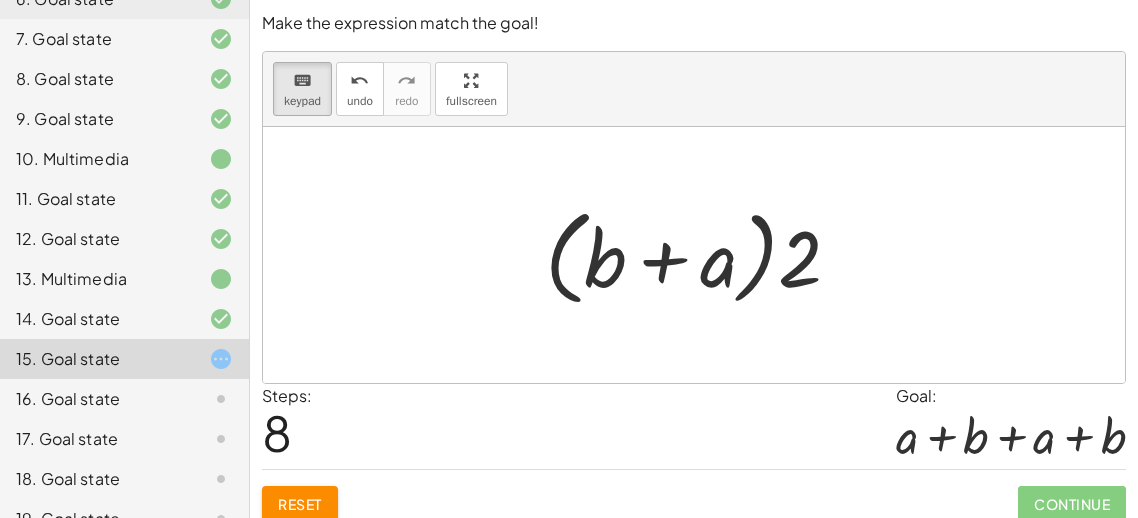 drag, startPoint x: 899, startPoint y: 275, endPoint x: 503, endPoint y: 241, distance: 397.4569 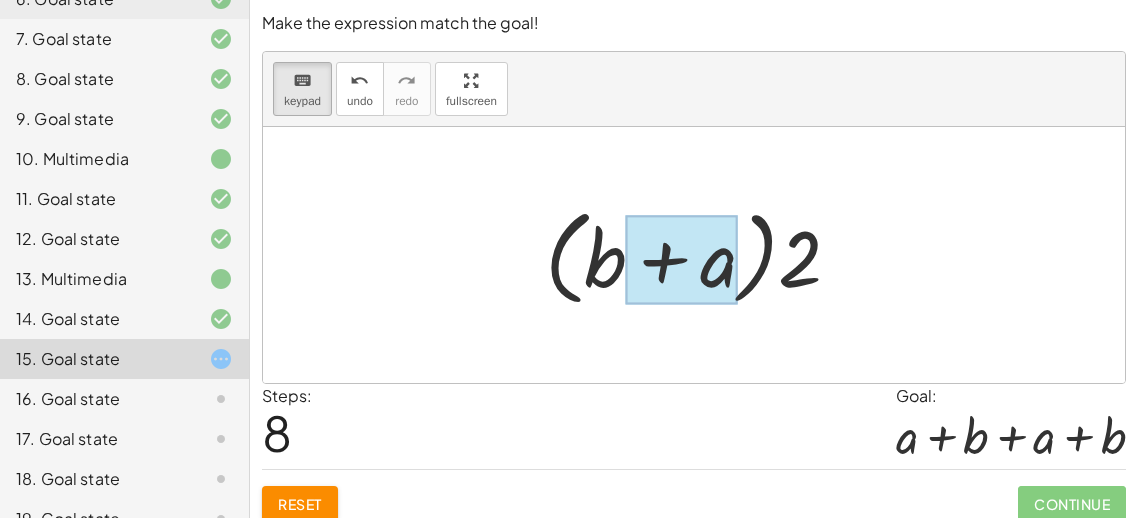click at bounding box center [682, 259] 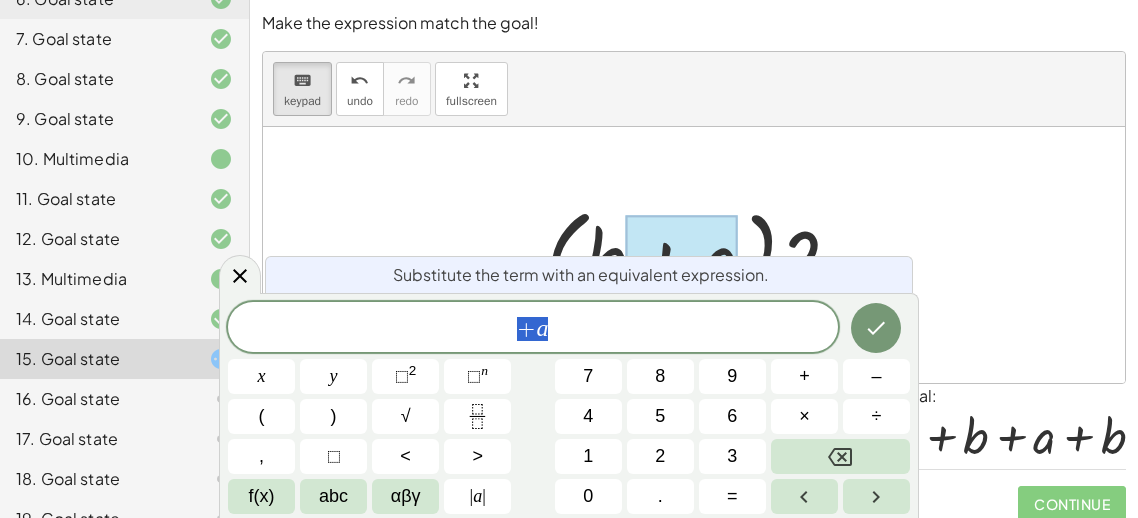 click on "Substitute the term with an equivalent expression." at bounding box center (589, 274) 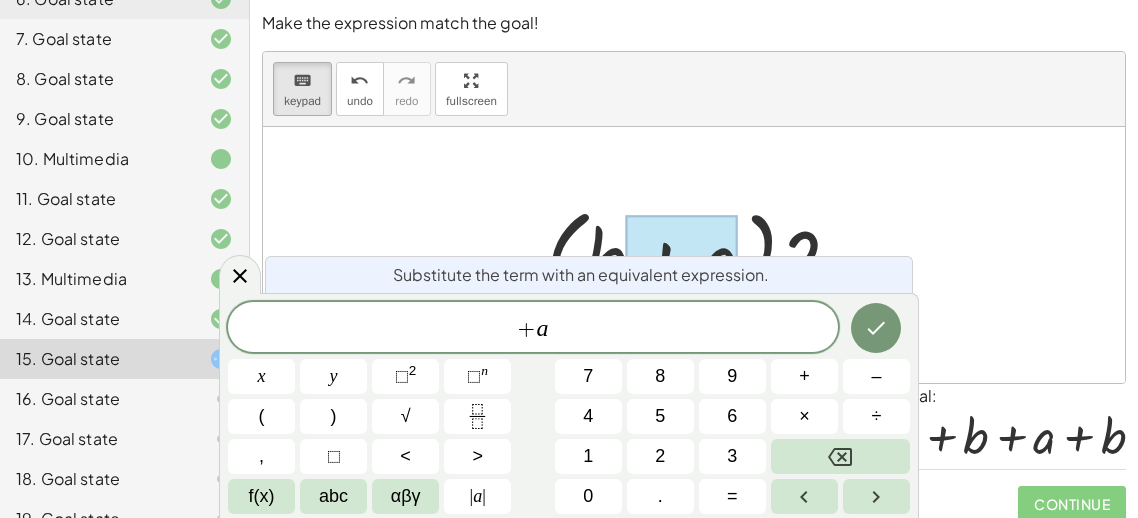 click at bounding box center (682, 259) 